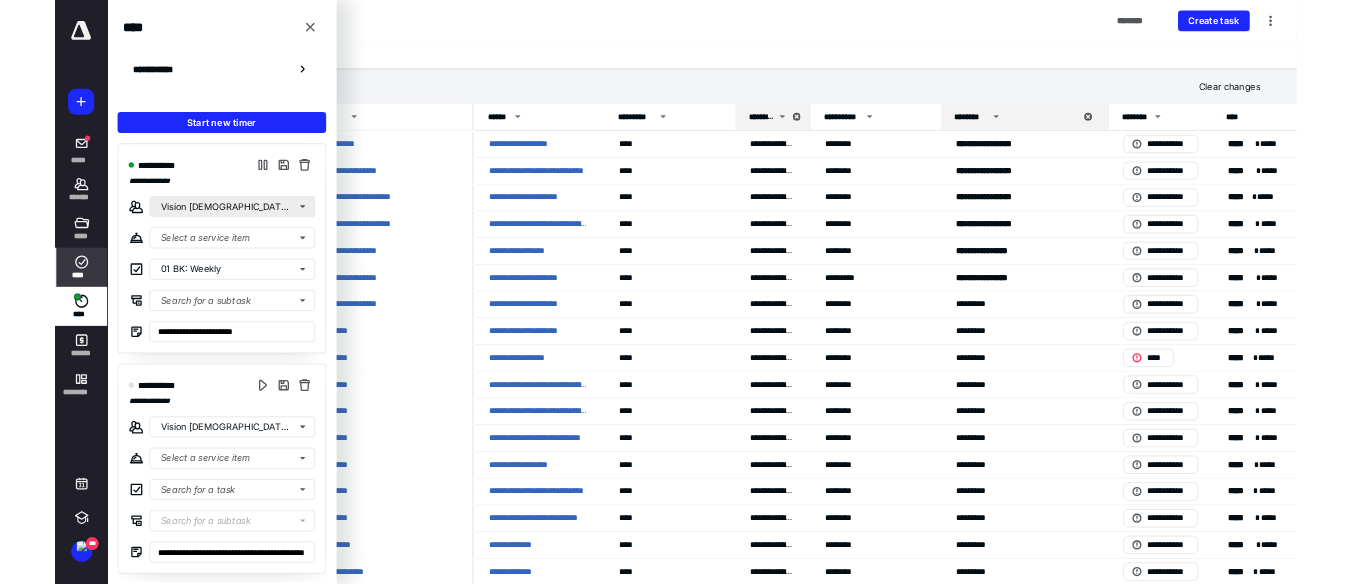 scroll, scrollTop: 0, scrollLeft: 0, axis: both 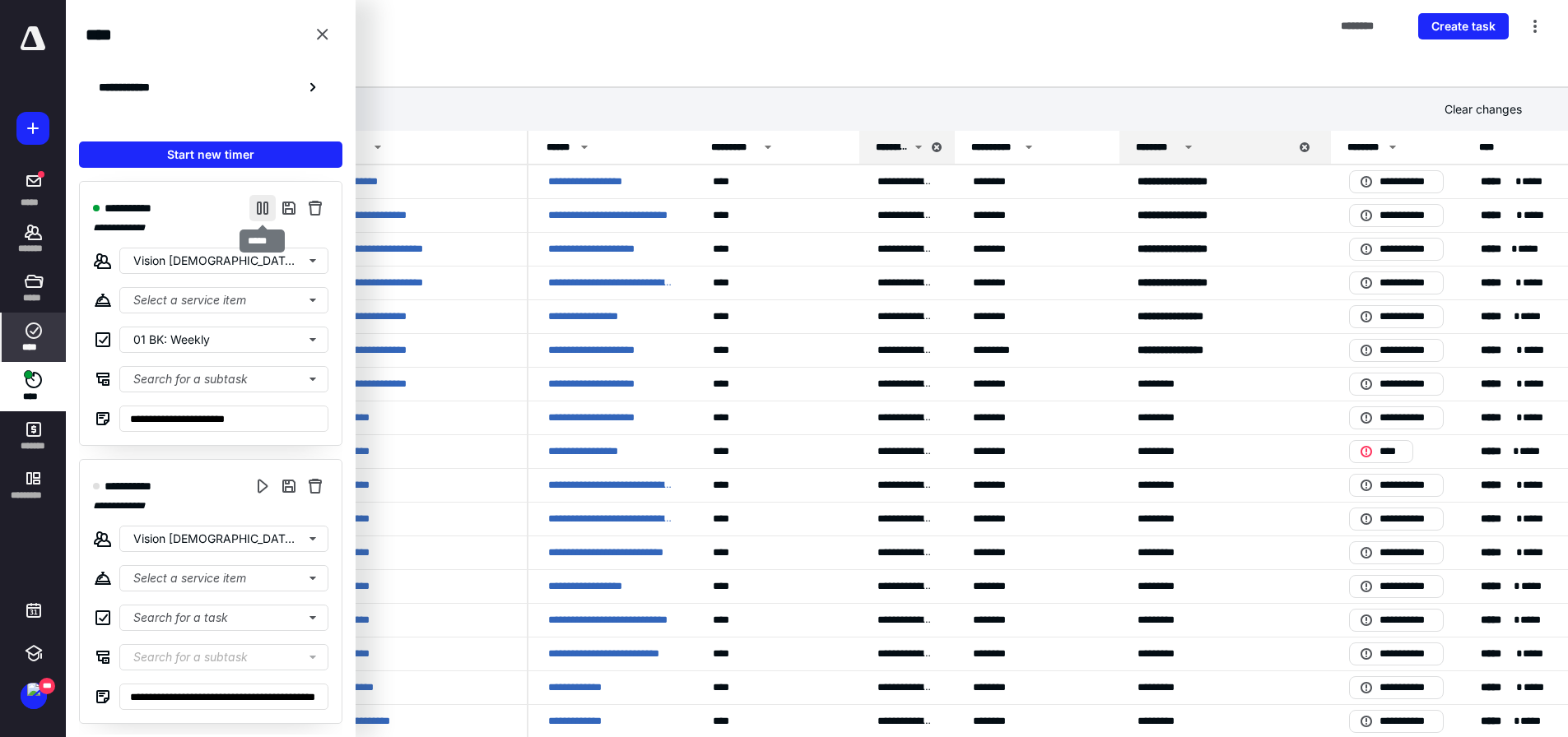 click at bounding box center (263, 208) 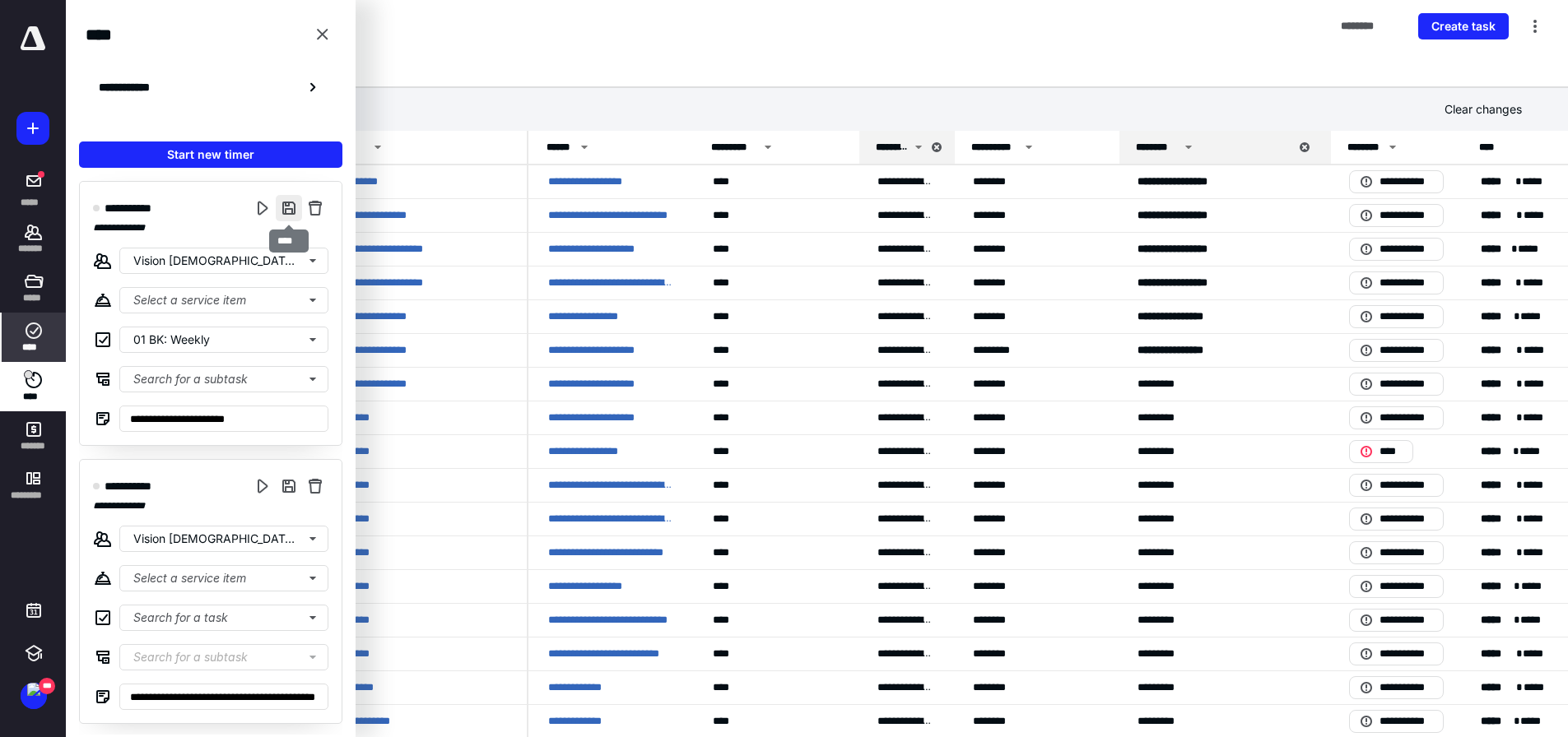 click at bounding box center [289, 208] 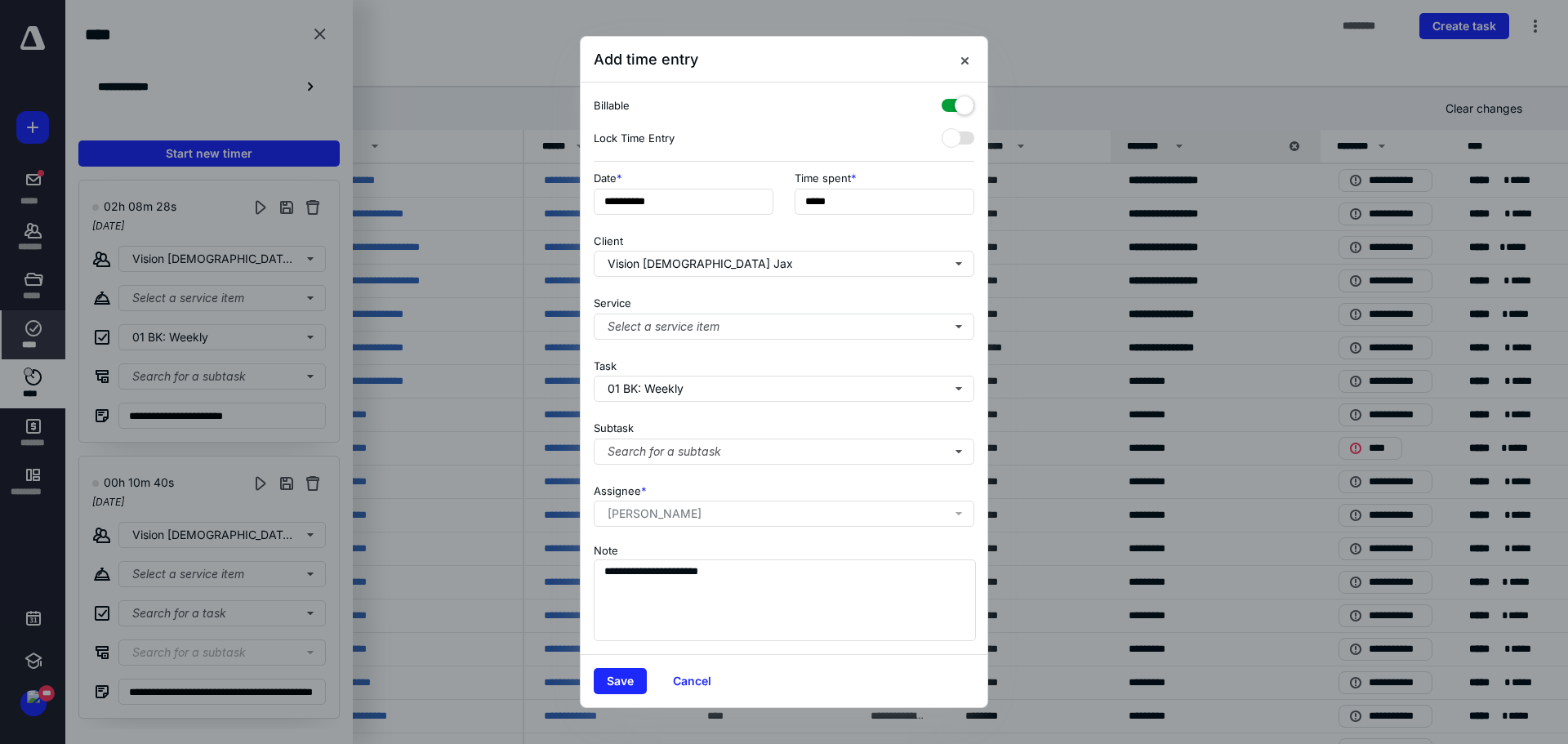 click at bounding box center (958, 102) 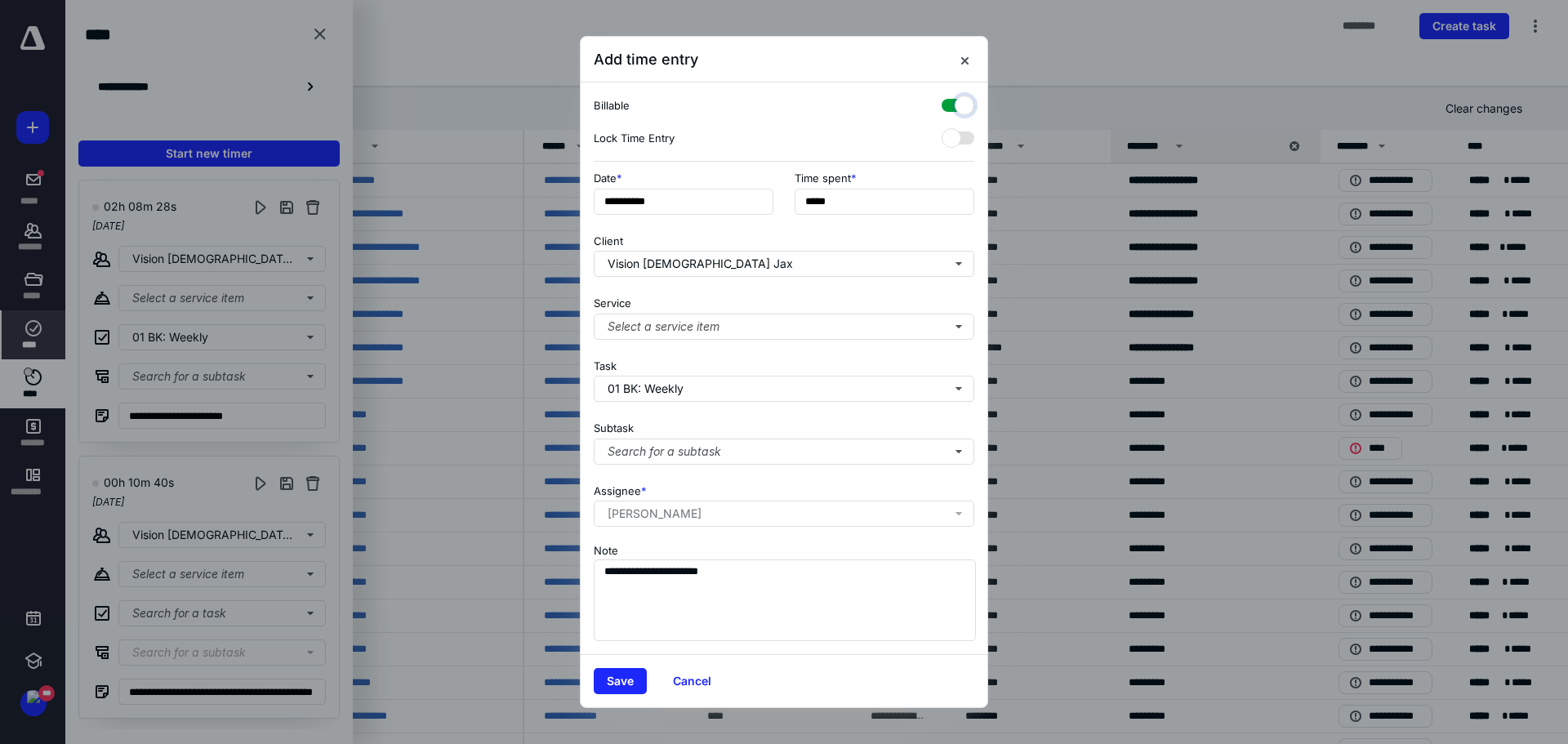 click at bounding box center (950, 103) 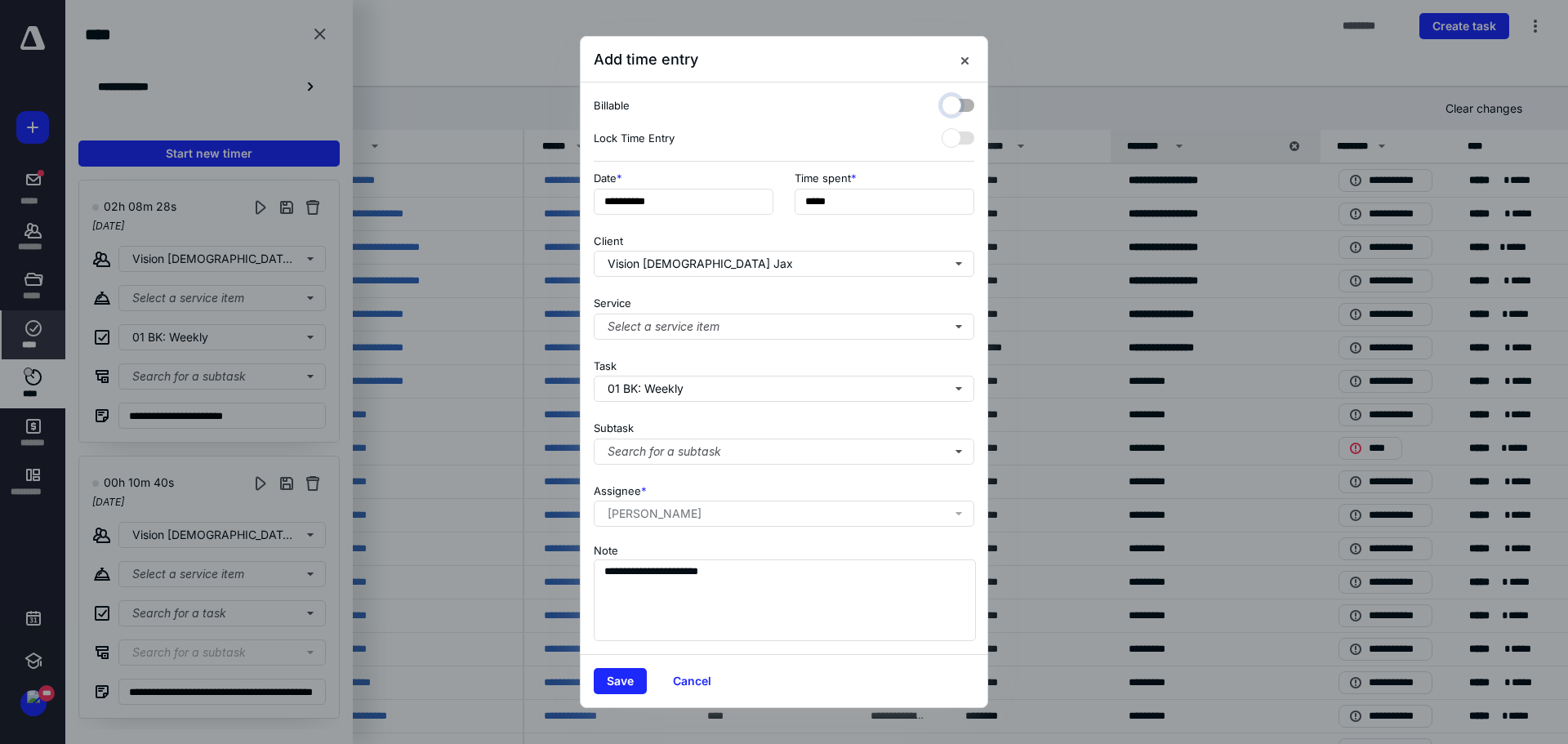 checkbox on "false" 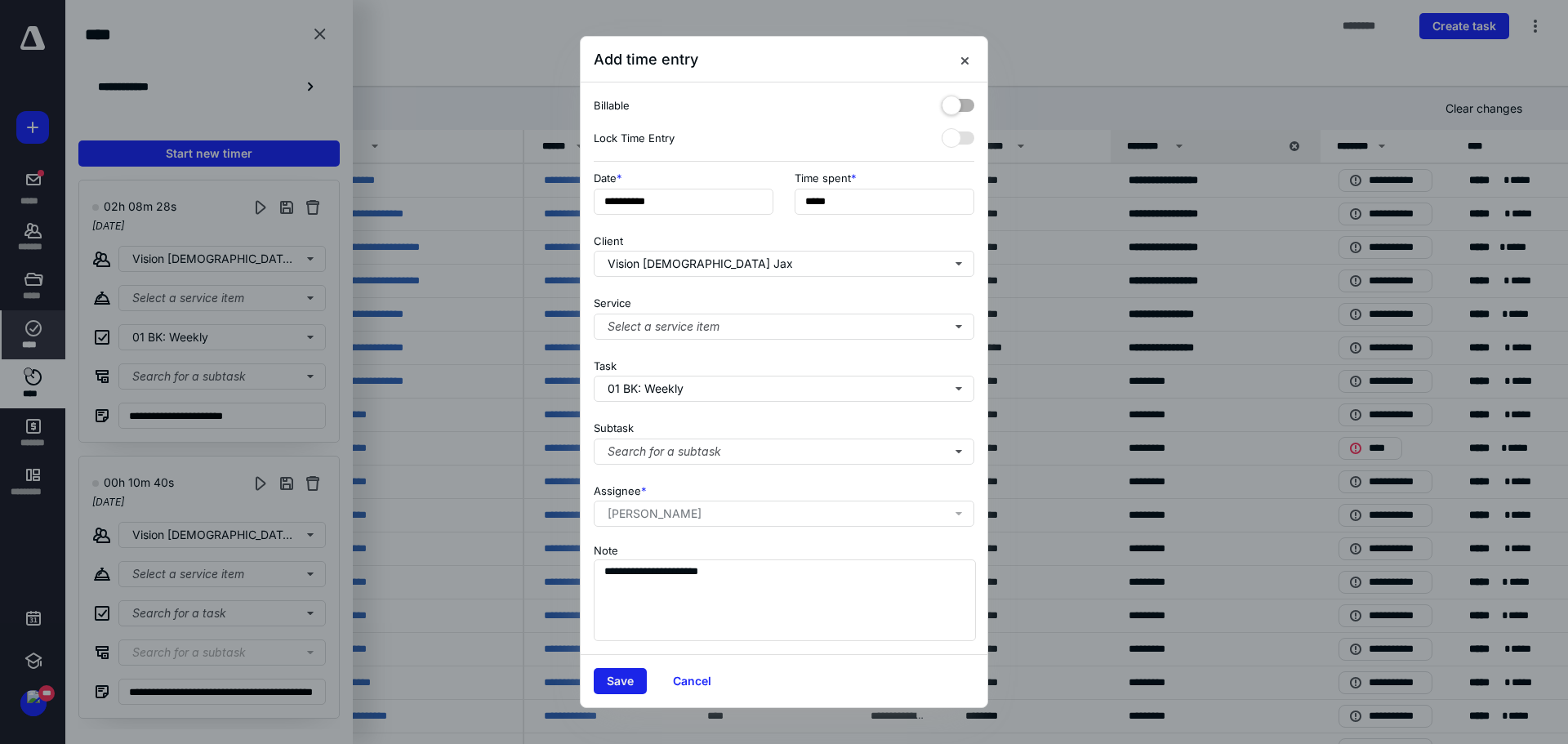 click on "Save" at bounding box center [620, 681] 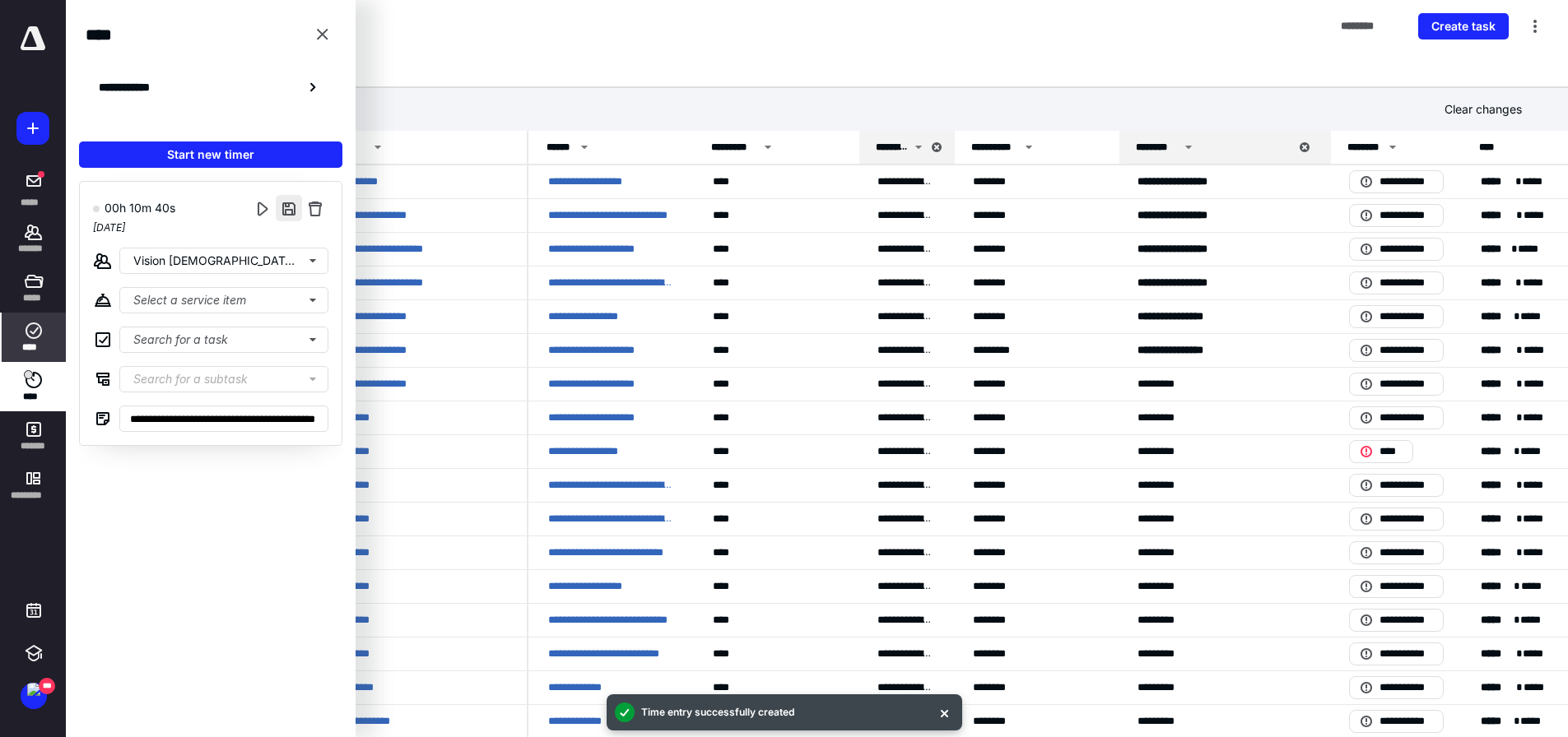 click at bounding box center (289, 208) 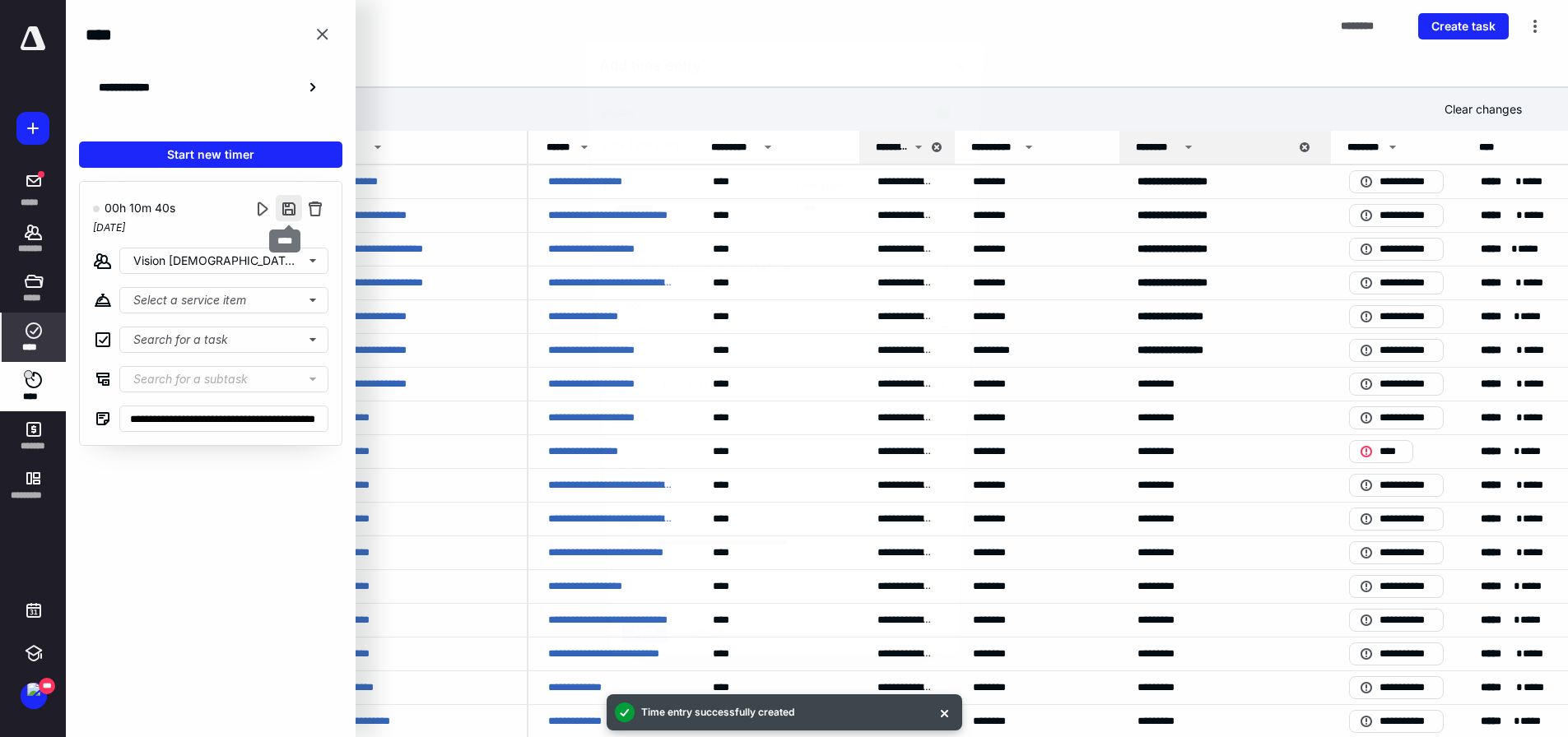 type on "***" 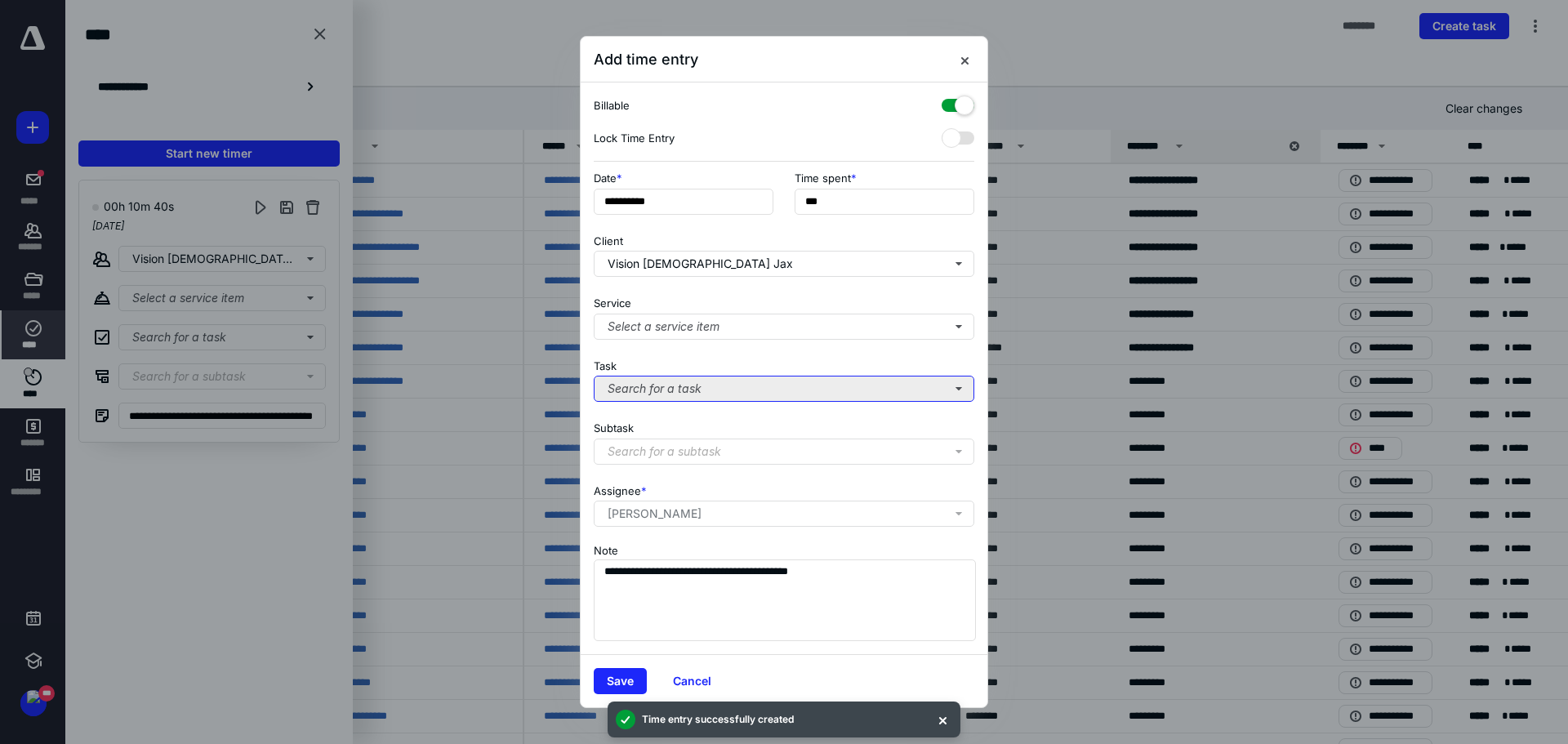 click on "Search for a task" at bounding box center [784, 389] 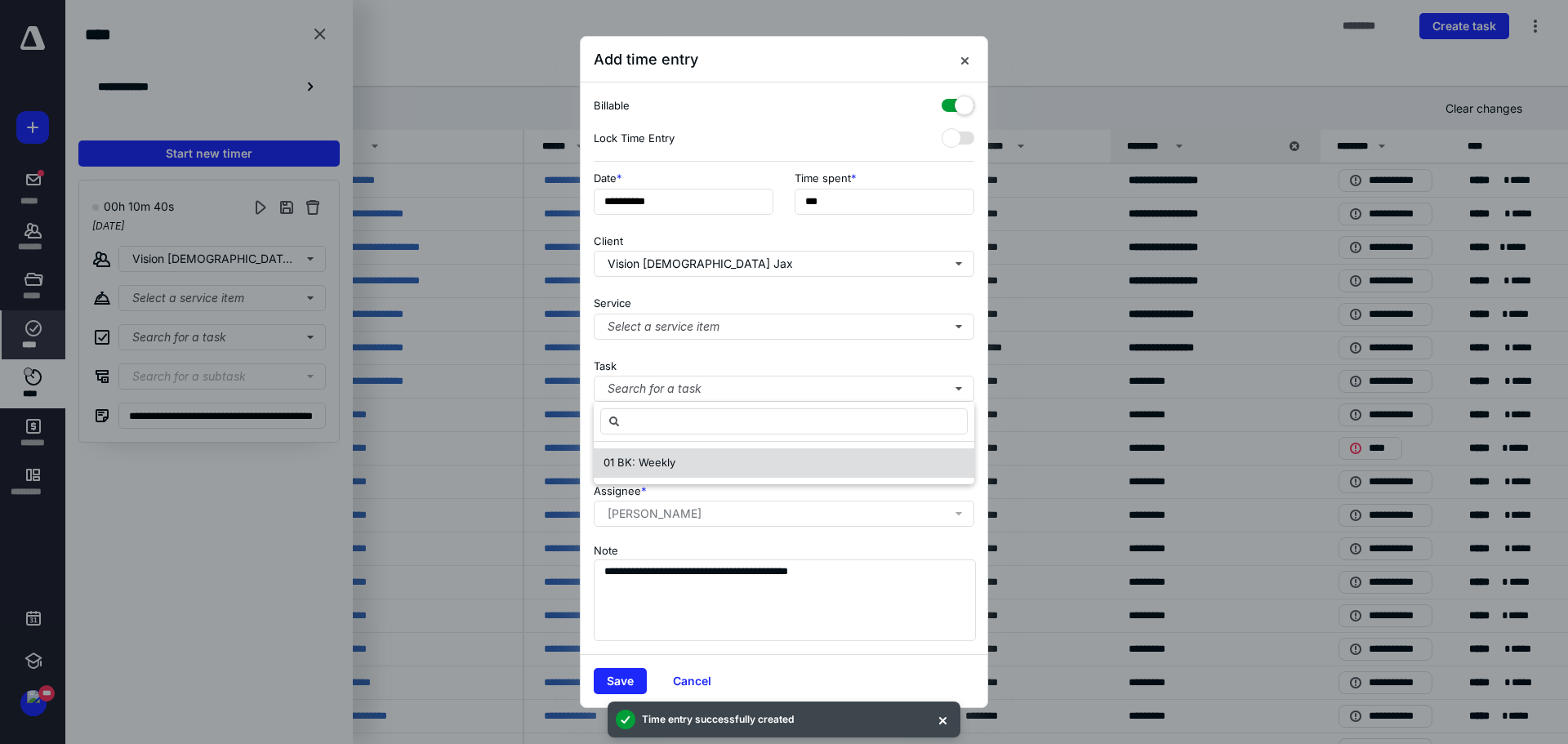 click on "01 BK: Weekly" at bounding box center [784, 463] 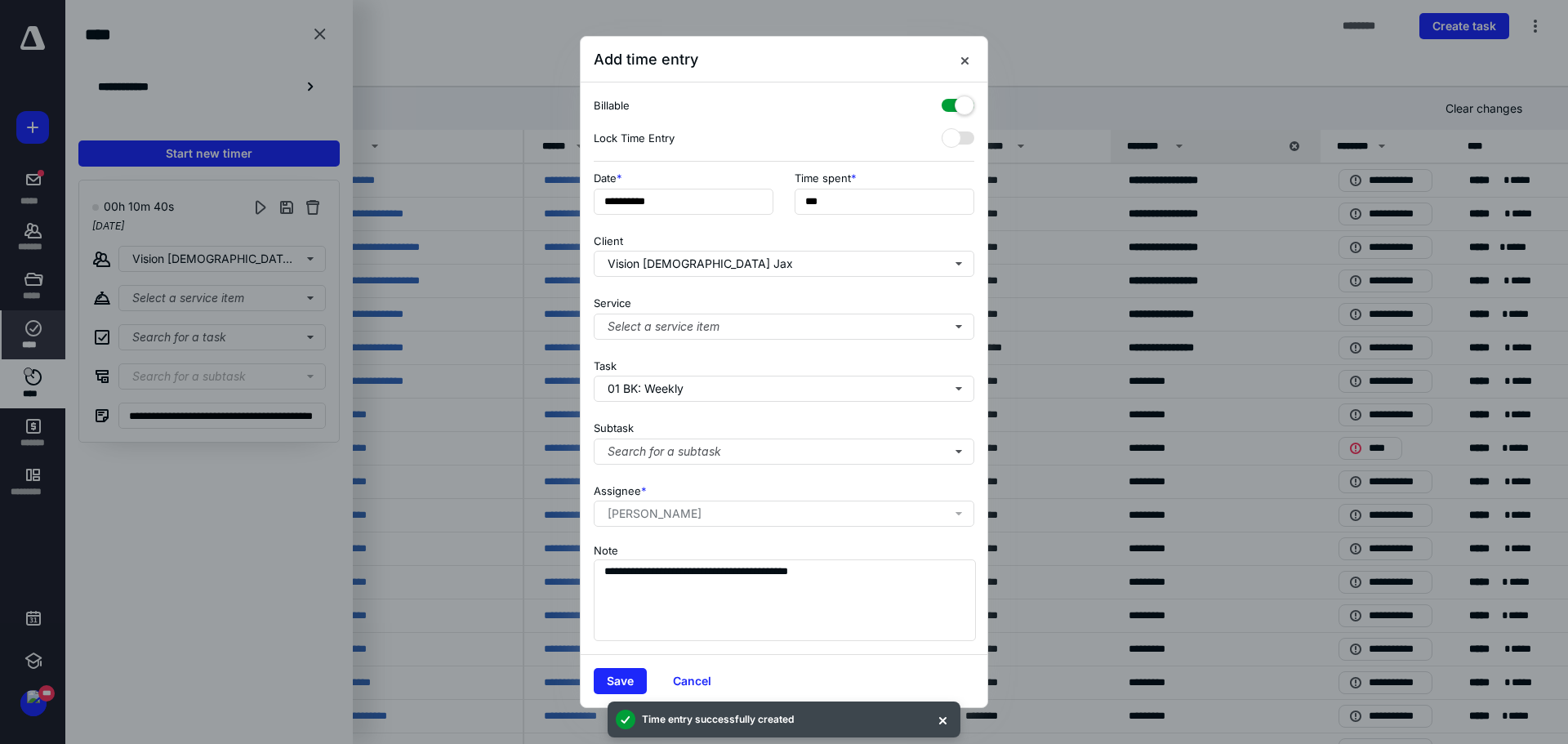 click at bounding box center [958, 102] 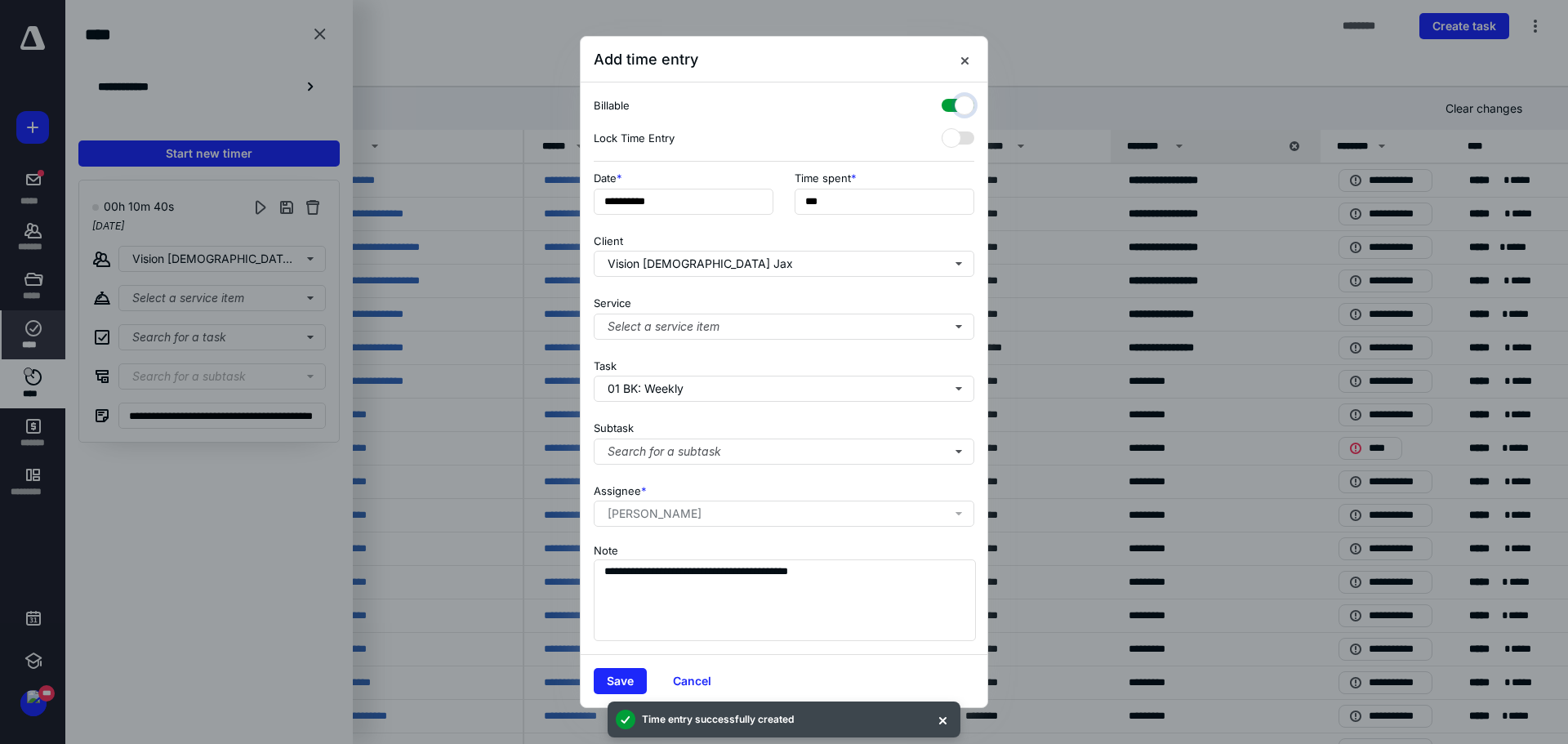 click at bounding box center [950, 103] 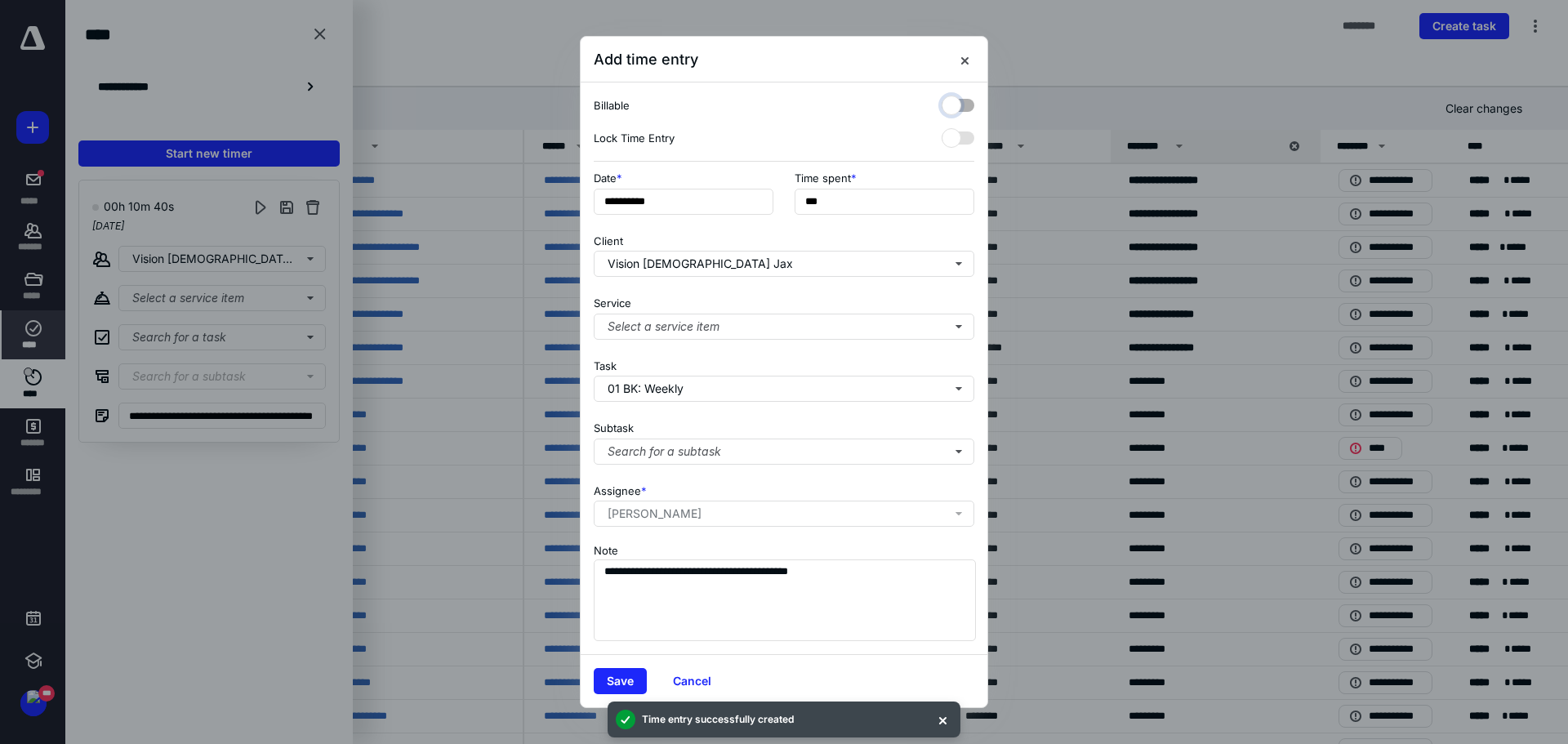 checkbox on "false" 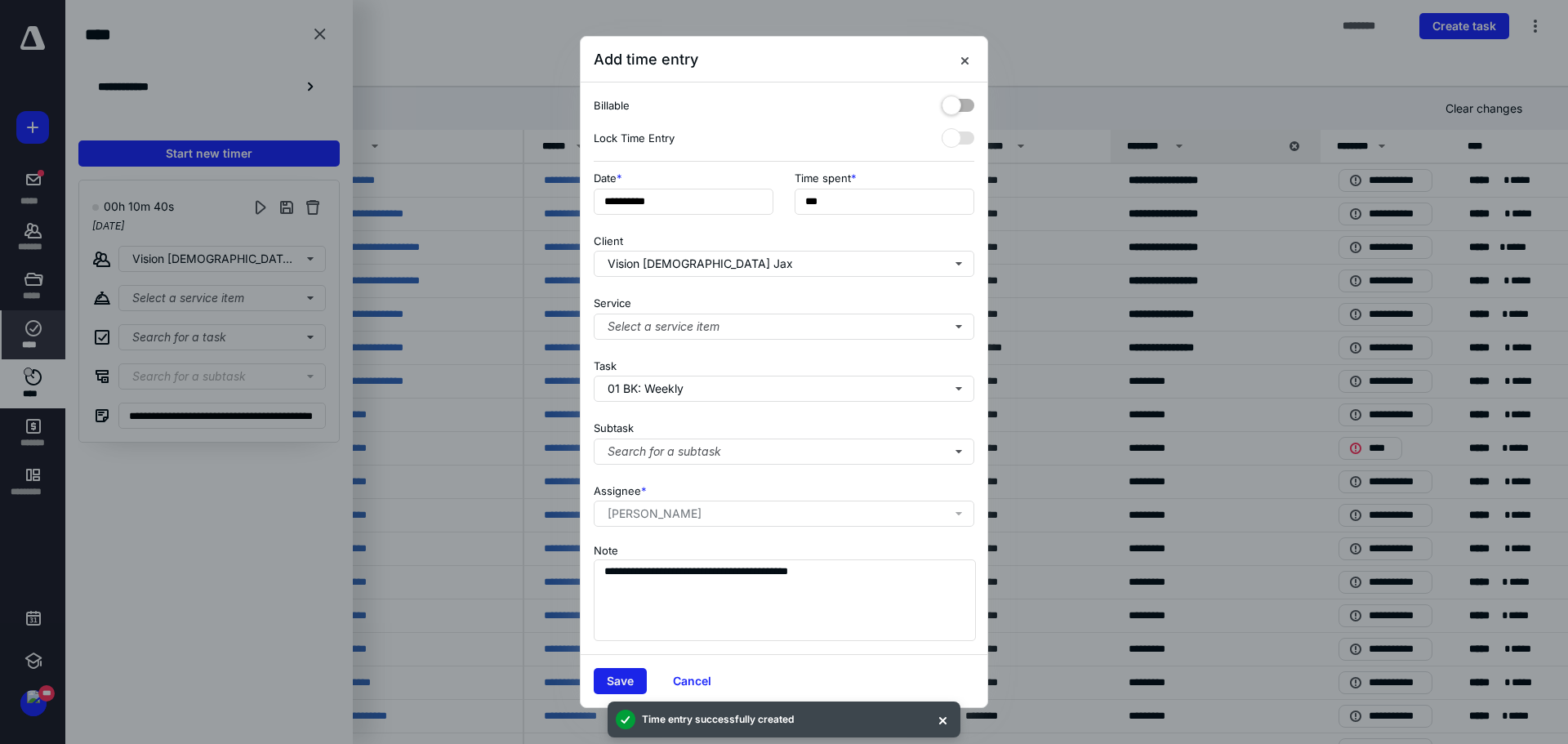 click on "Save" at bounding box center [620, 681] 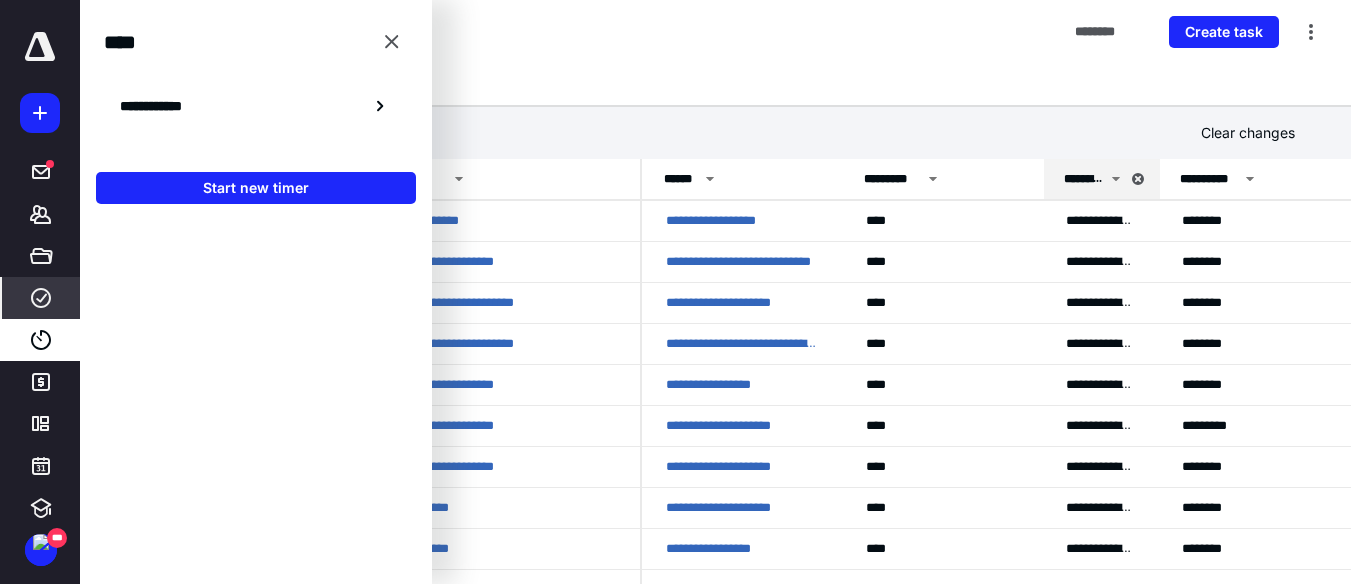 click on "Tasks ******** Create task" at bounding box center [715, 32] 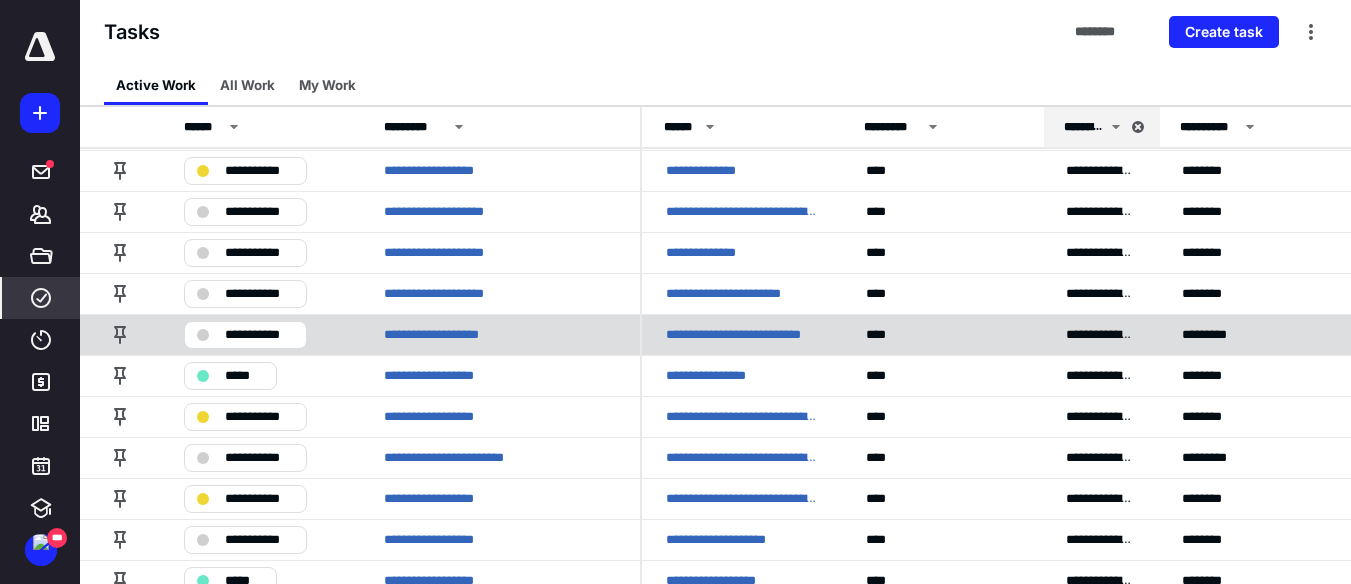scroll, scrollTop: 1400, scrollLeft: 0, axis: vertical 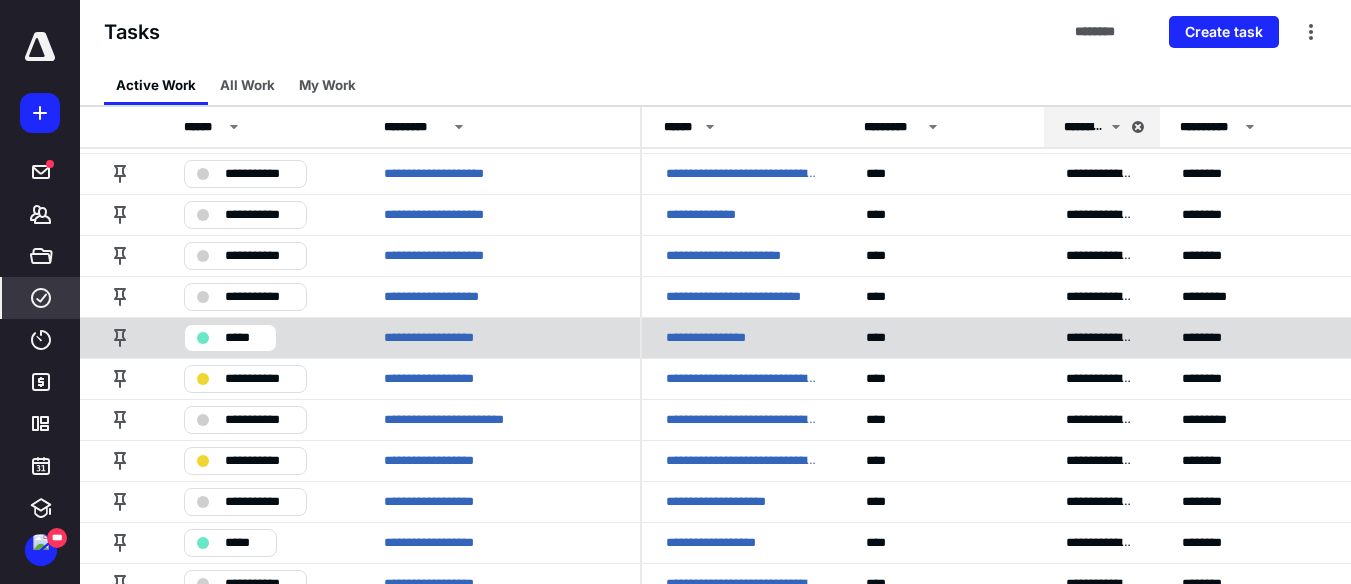 click on "*****" at bounding box center [244, 338] 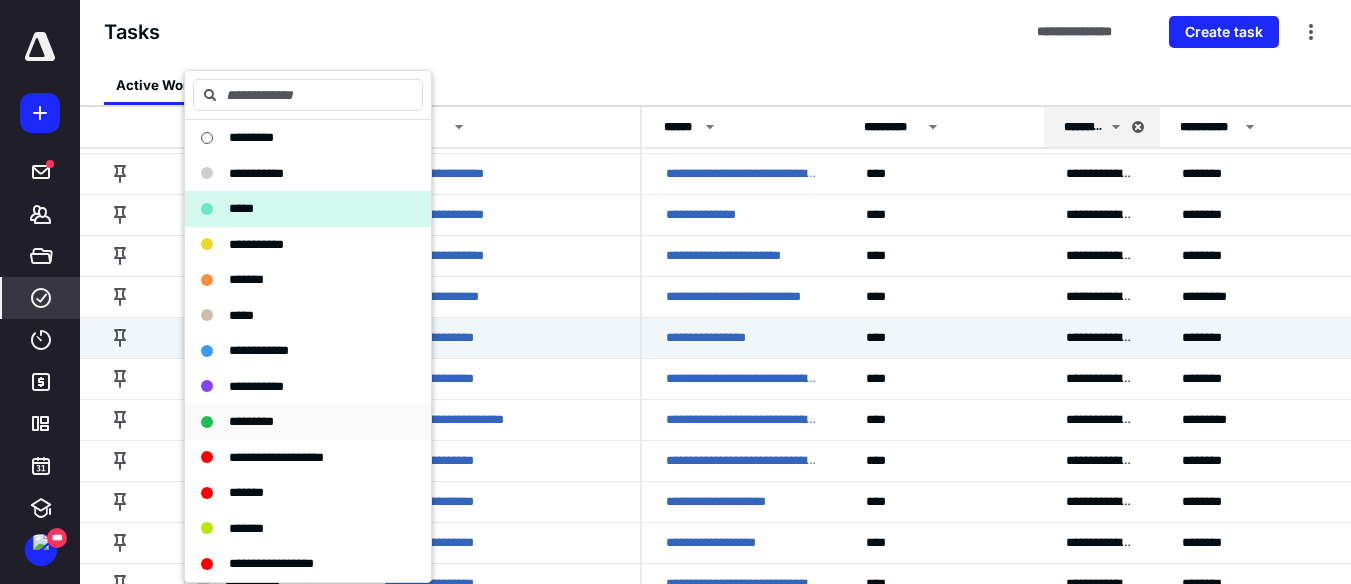 click on "*********" at bounding box center (251, 421) 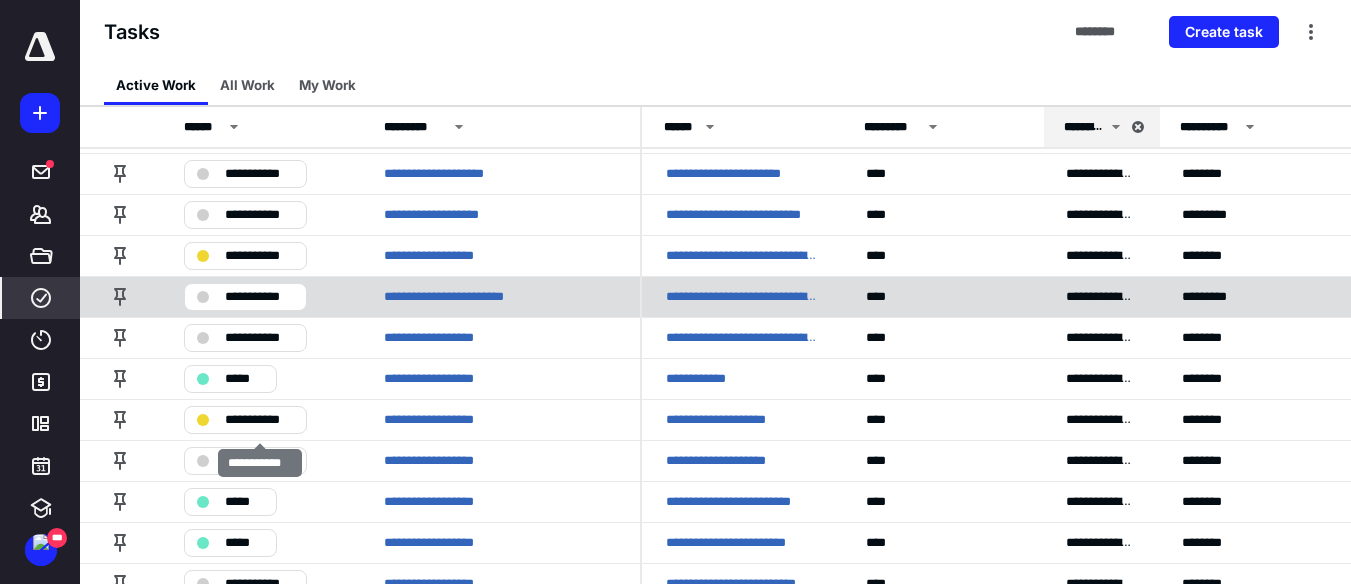 scroll, scrollTop: 1318, scrollLeft: 0, axis: vertical 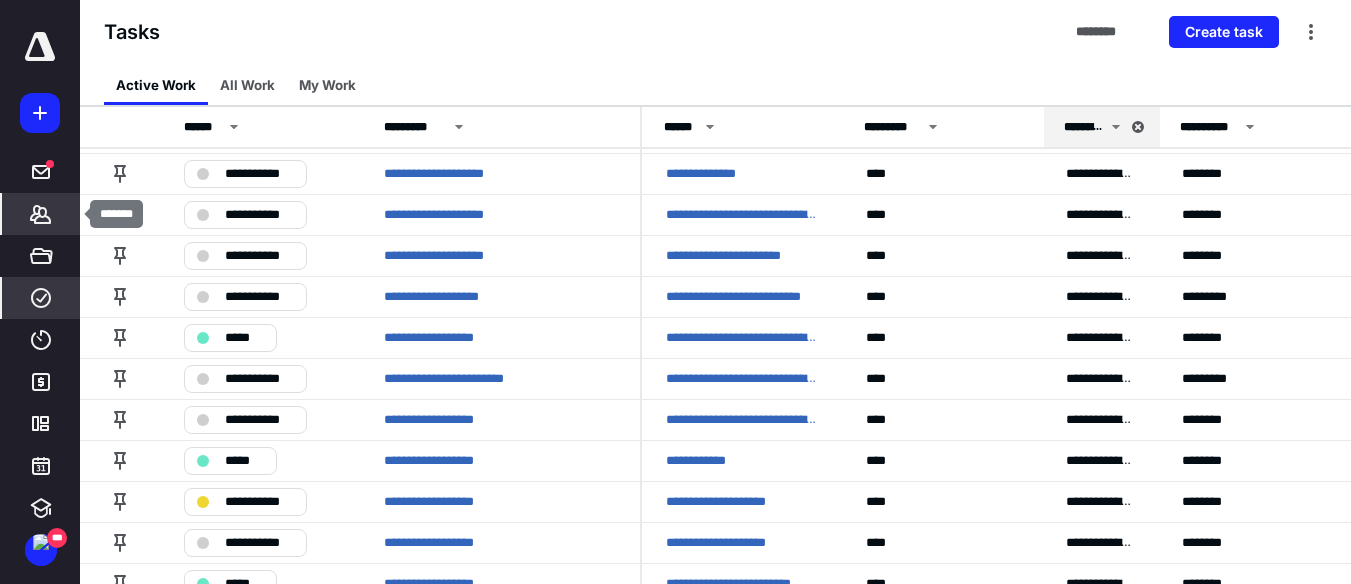 click 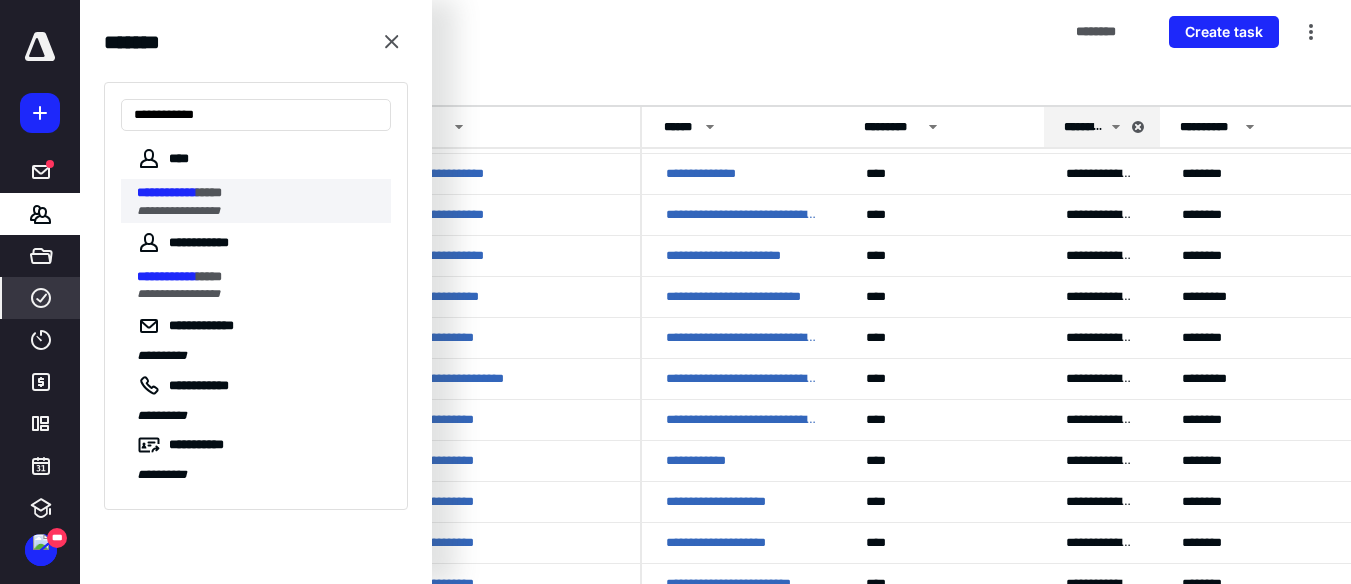 type on "**********" 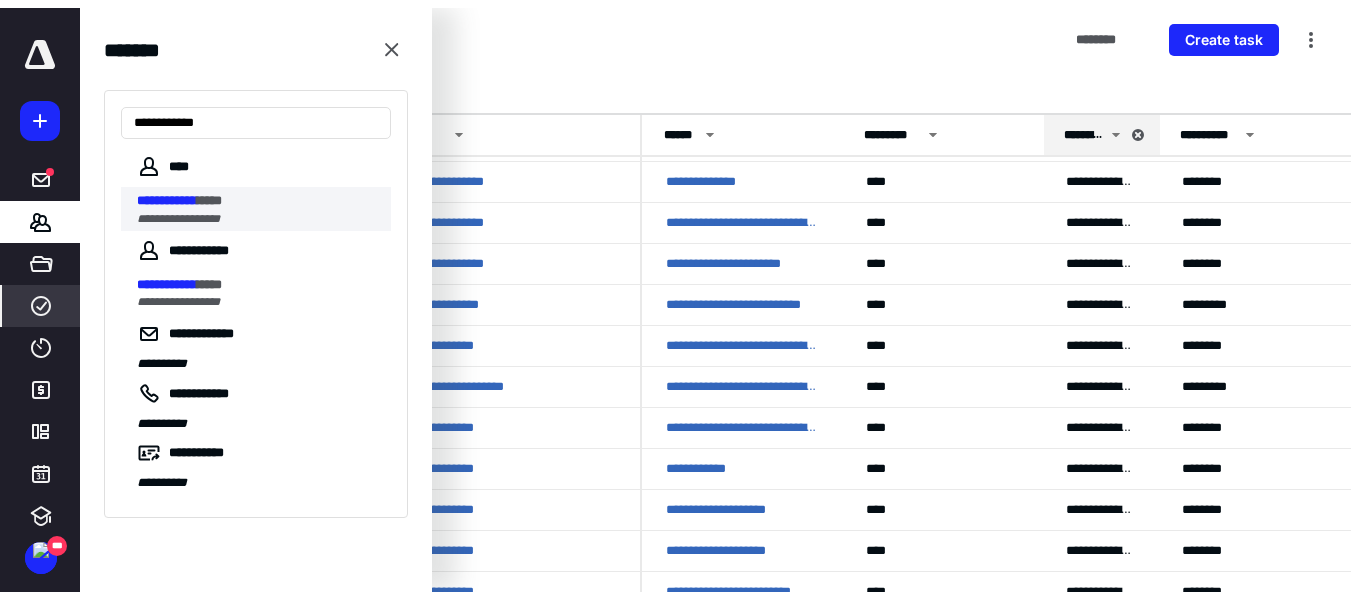 scroll, scrollTop: 0, scrollLeft: 0, axis: both 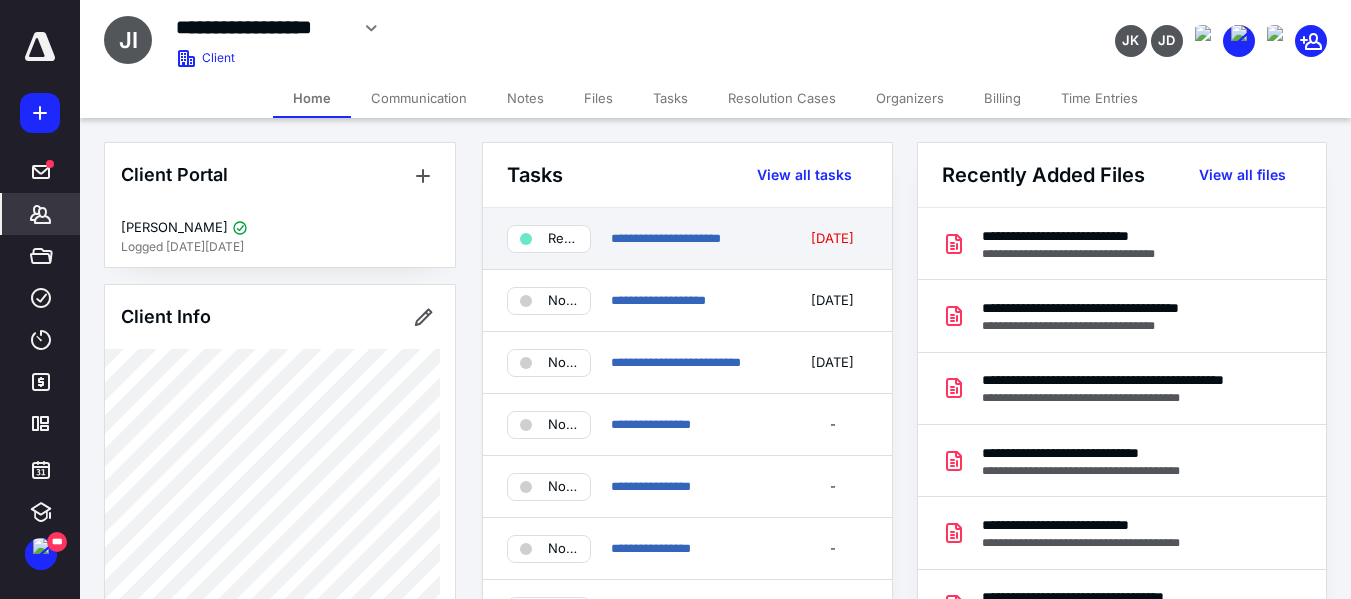 click on "Ready" at bounding box center (563, 239) 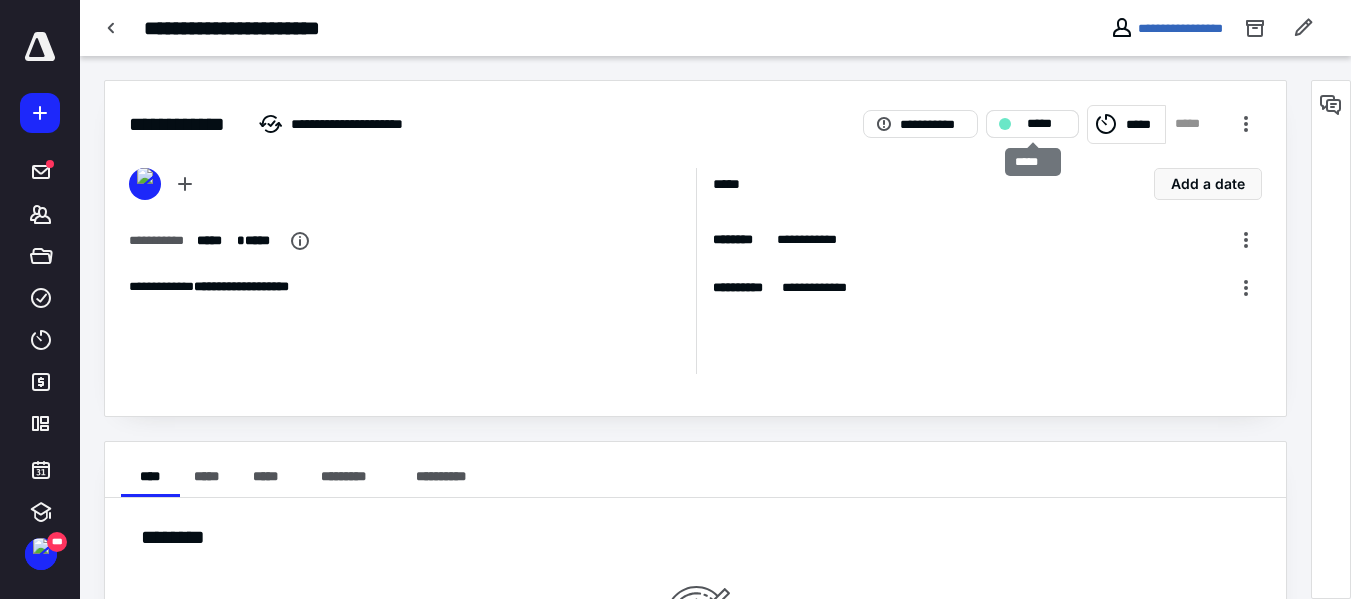click on "*****" at bounding box center [1046, 124] 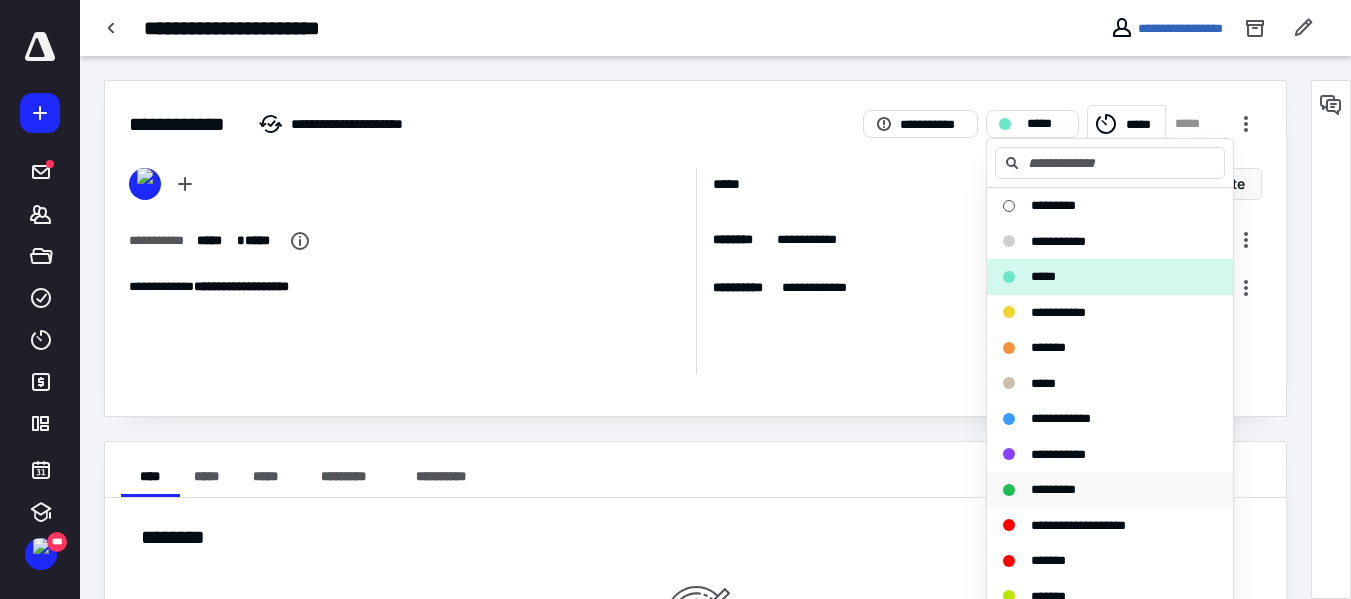 click on "*********" at bounding box center (1053, 489) 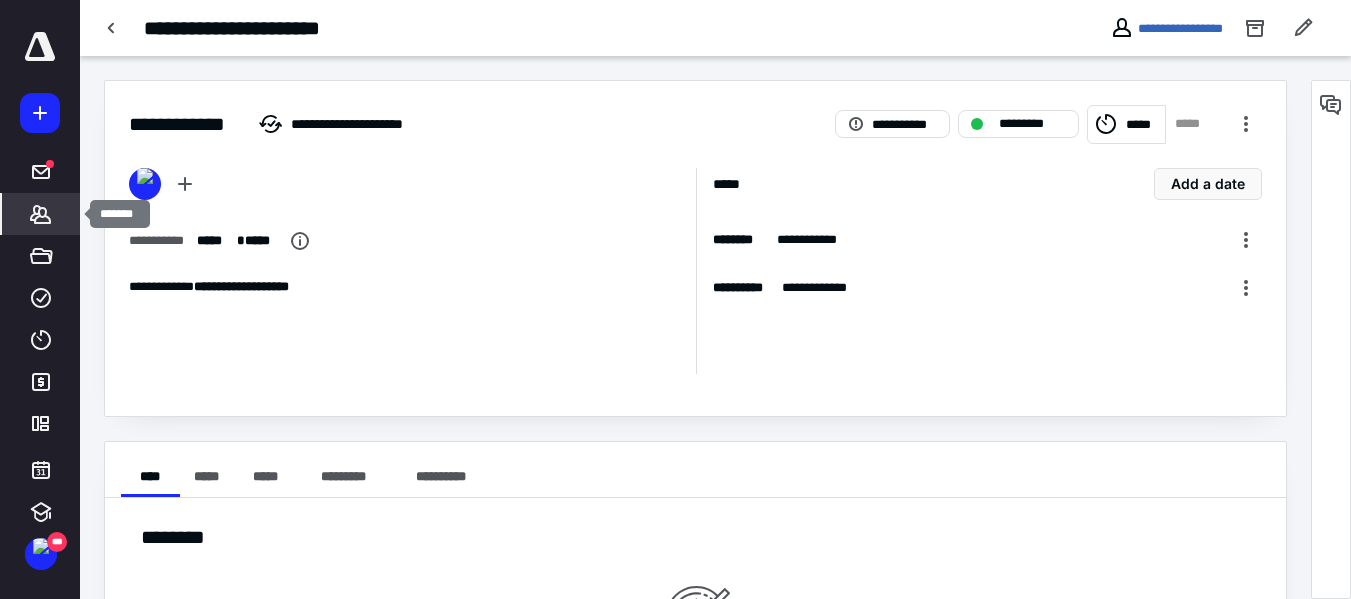 click 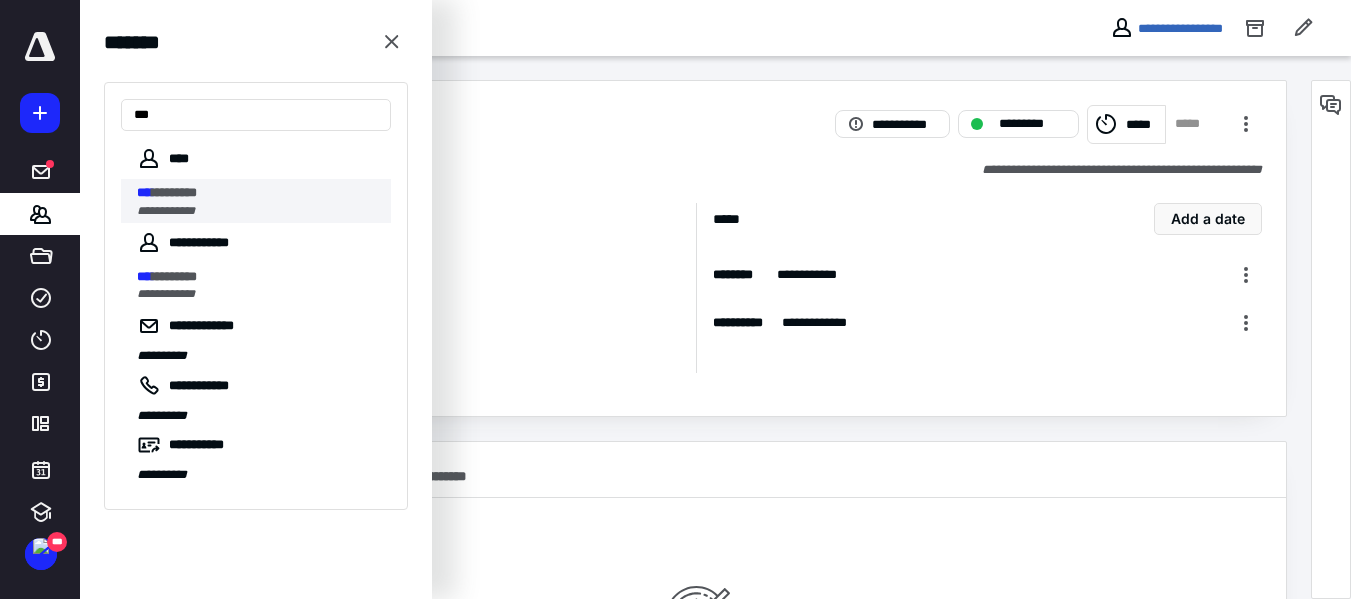 type on "***" 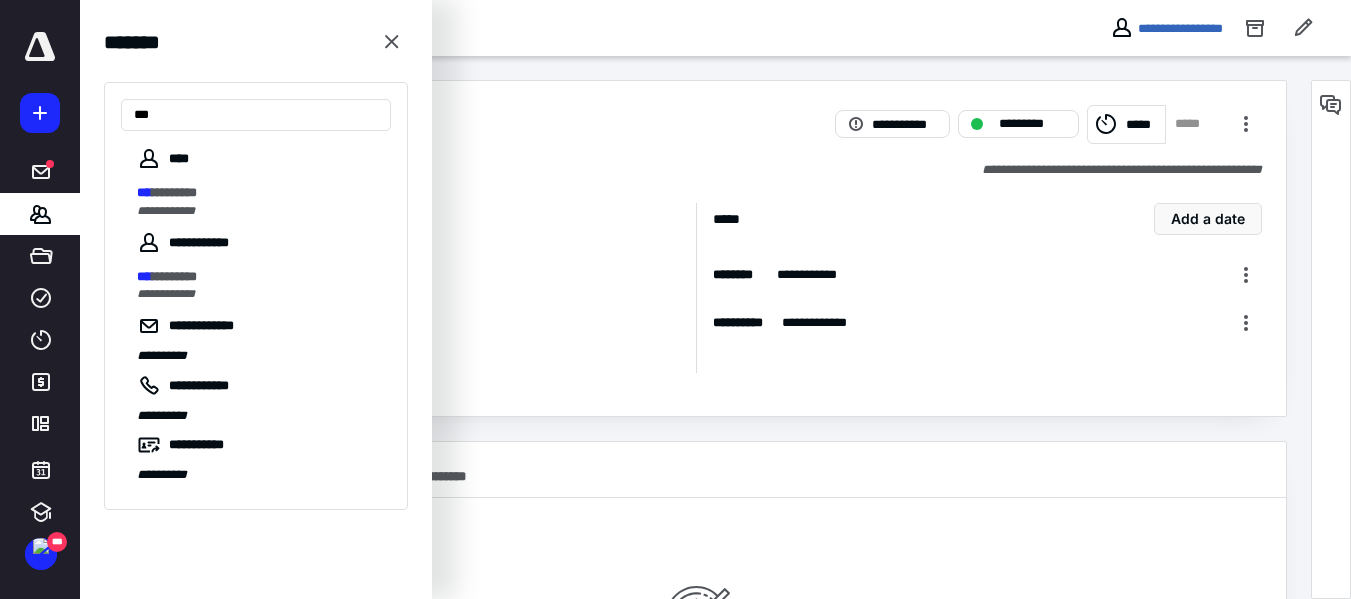 click on "**********" at bounding box center (166, 211) 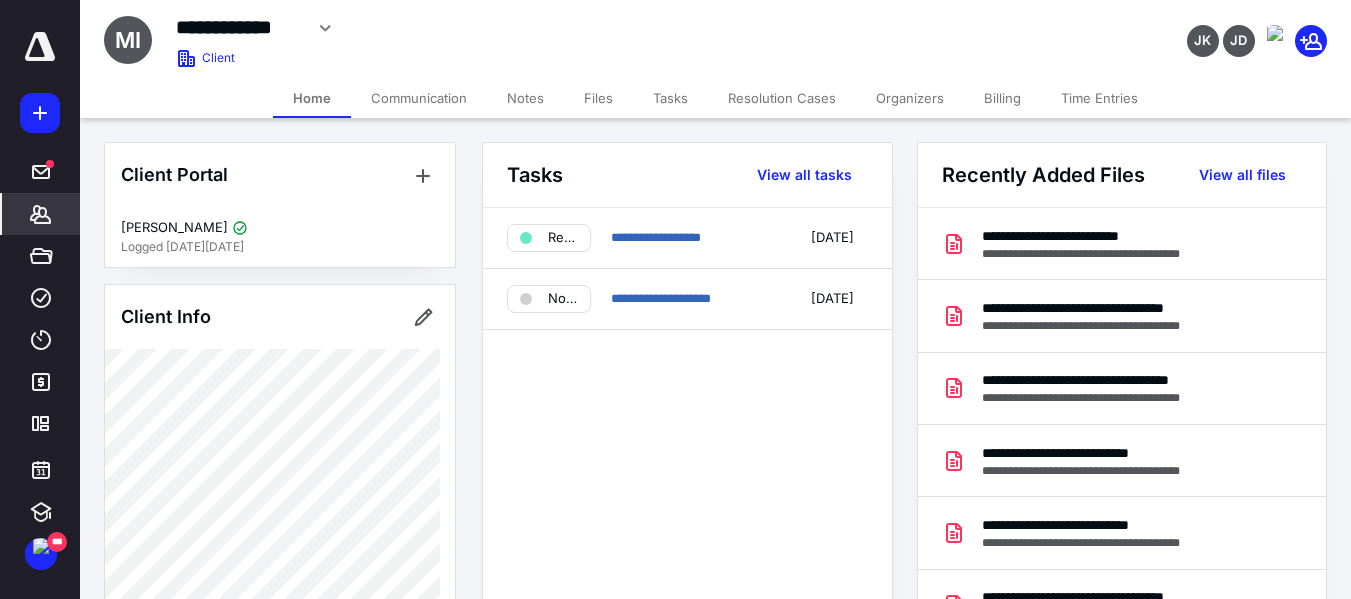 click on "Ready" at bounding box center (549, 238) 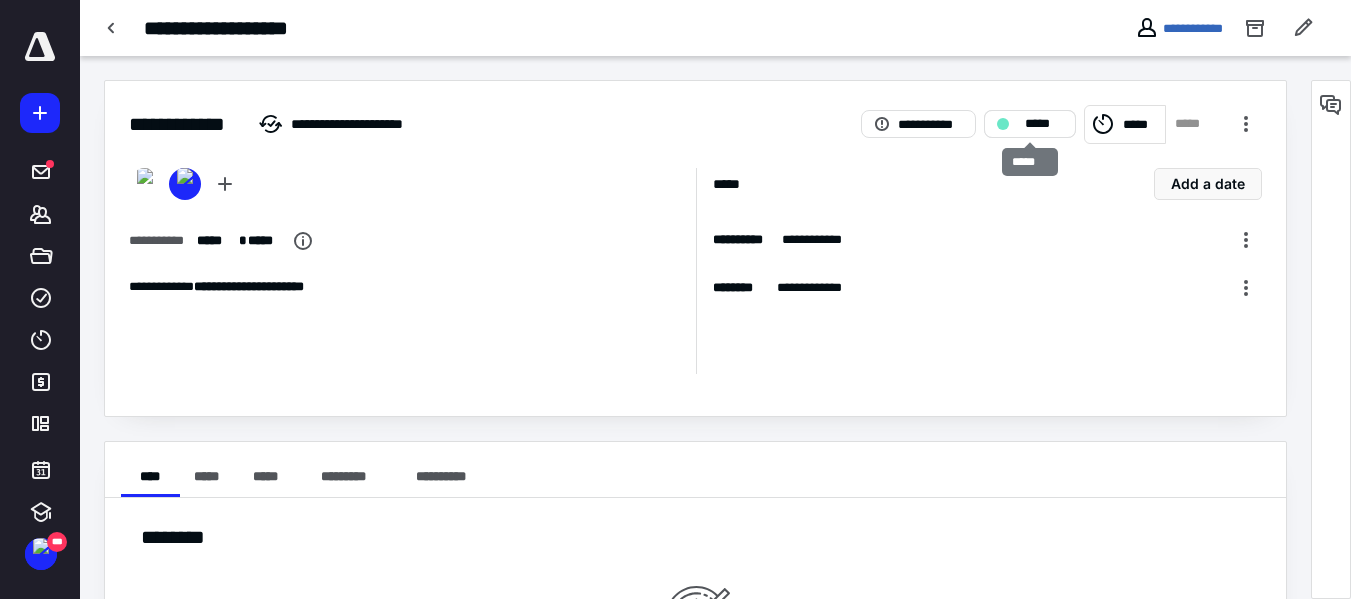 click on "*****" at bounding box center [1044, 124] 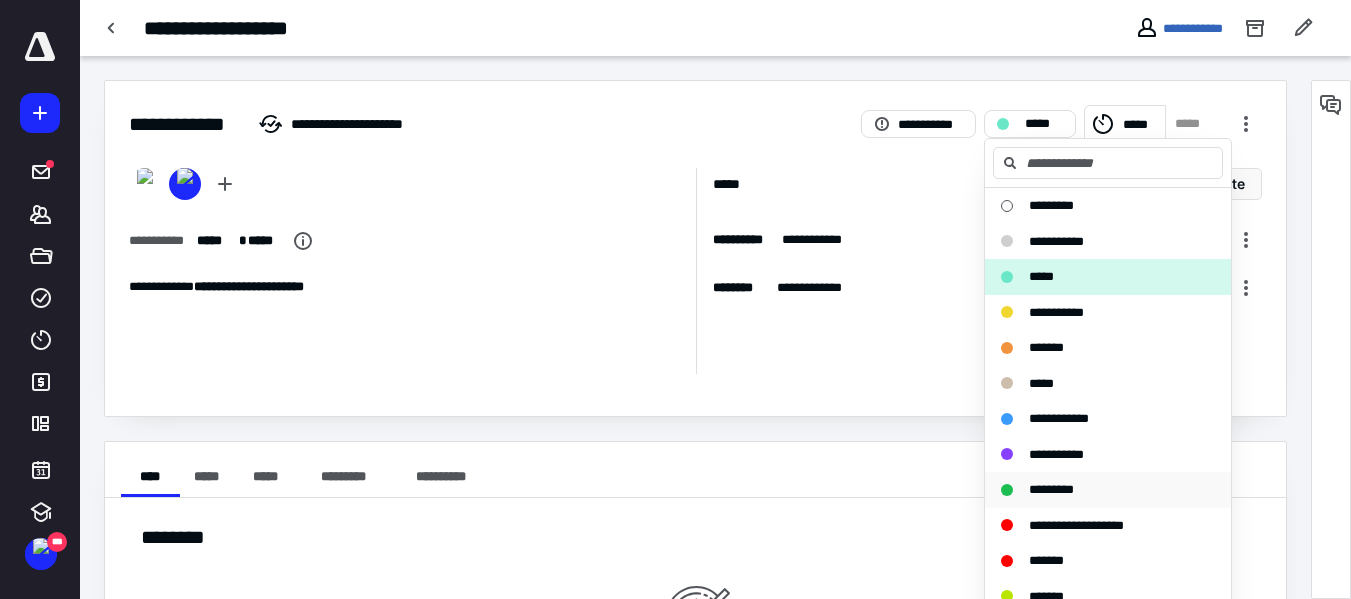 click on "*********" at bounding box center (1051, 489) 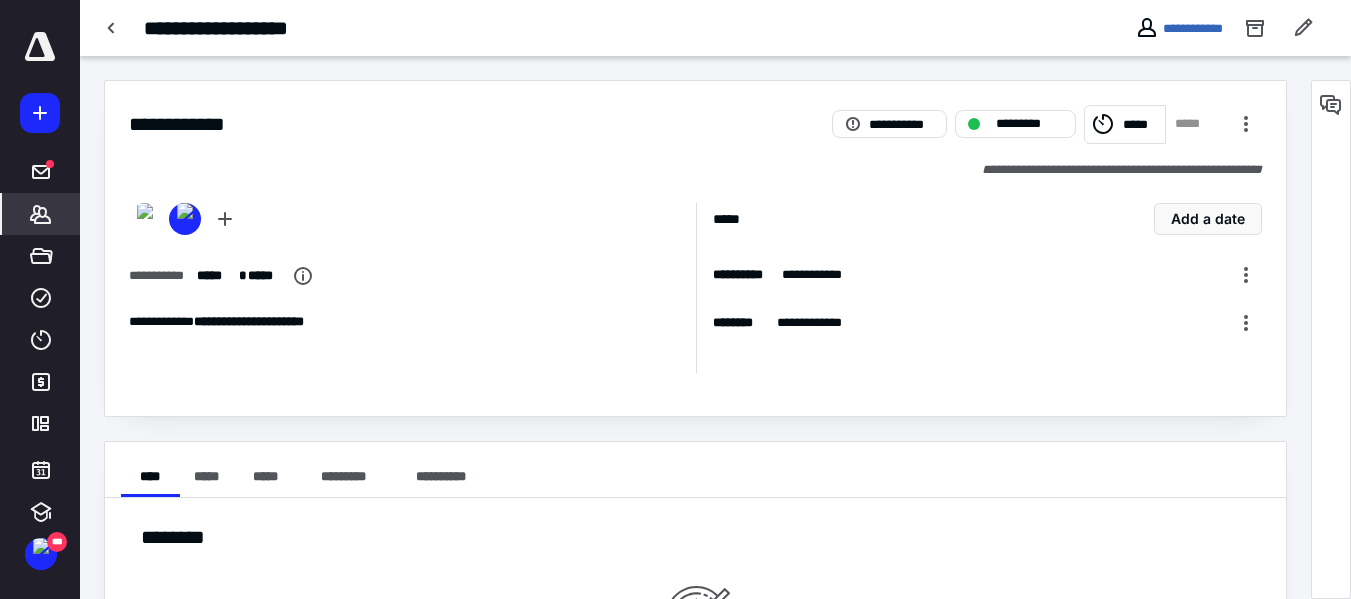 click on "*******" at bounding box center [41, 214] 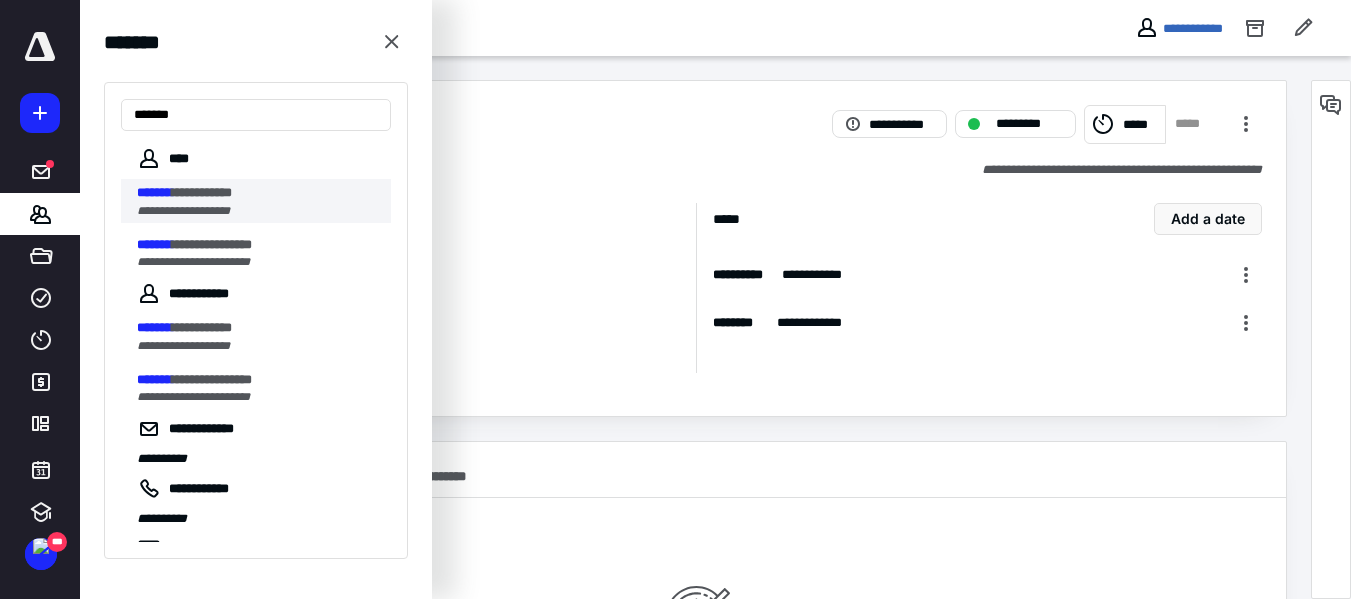 type on "*******" 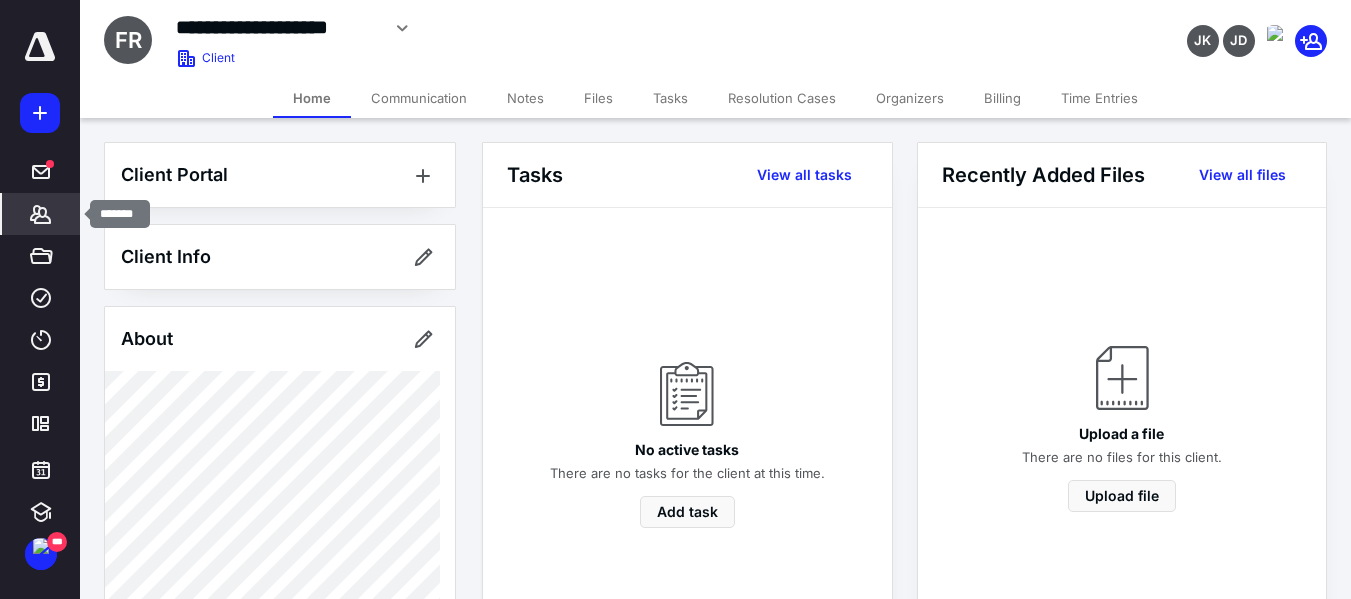 click on "*******" at bounding box center [41, 214] 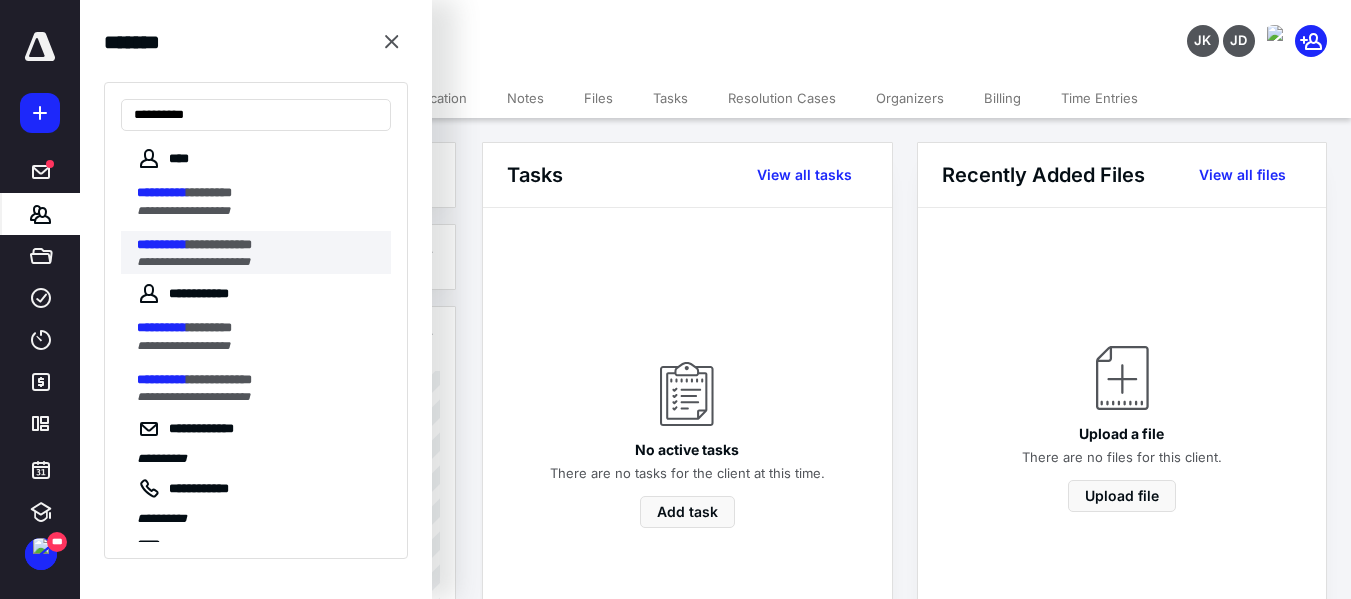type on "**********" 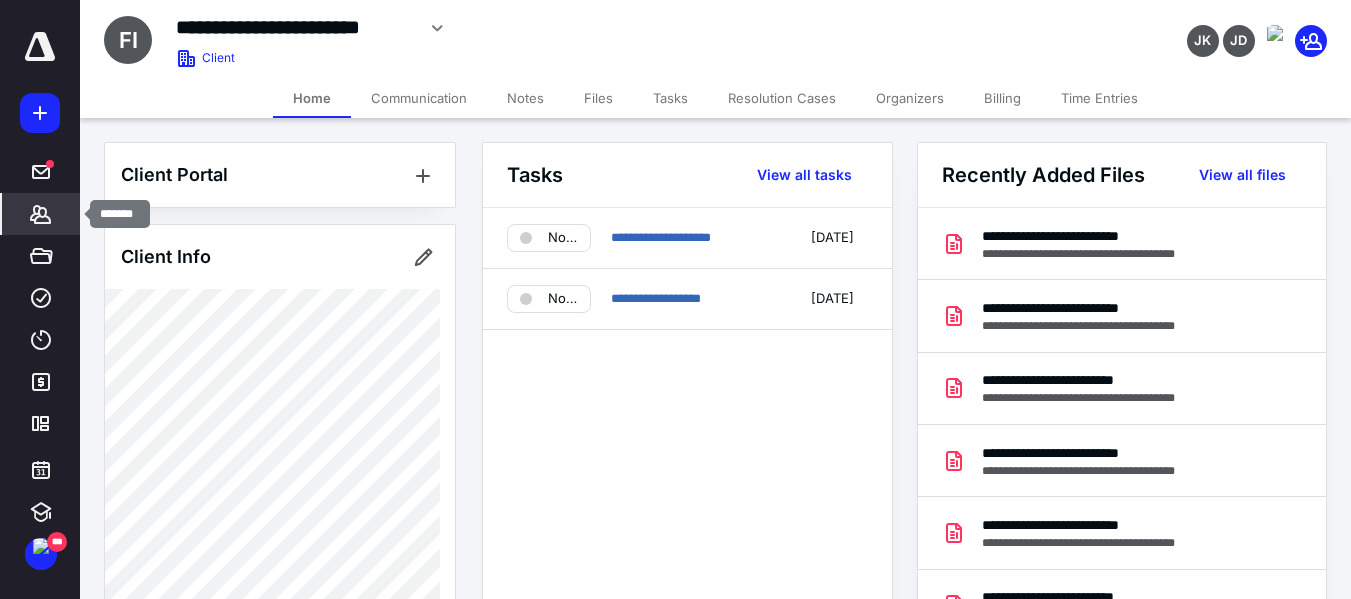 click 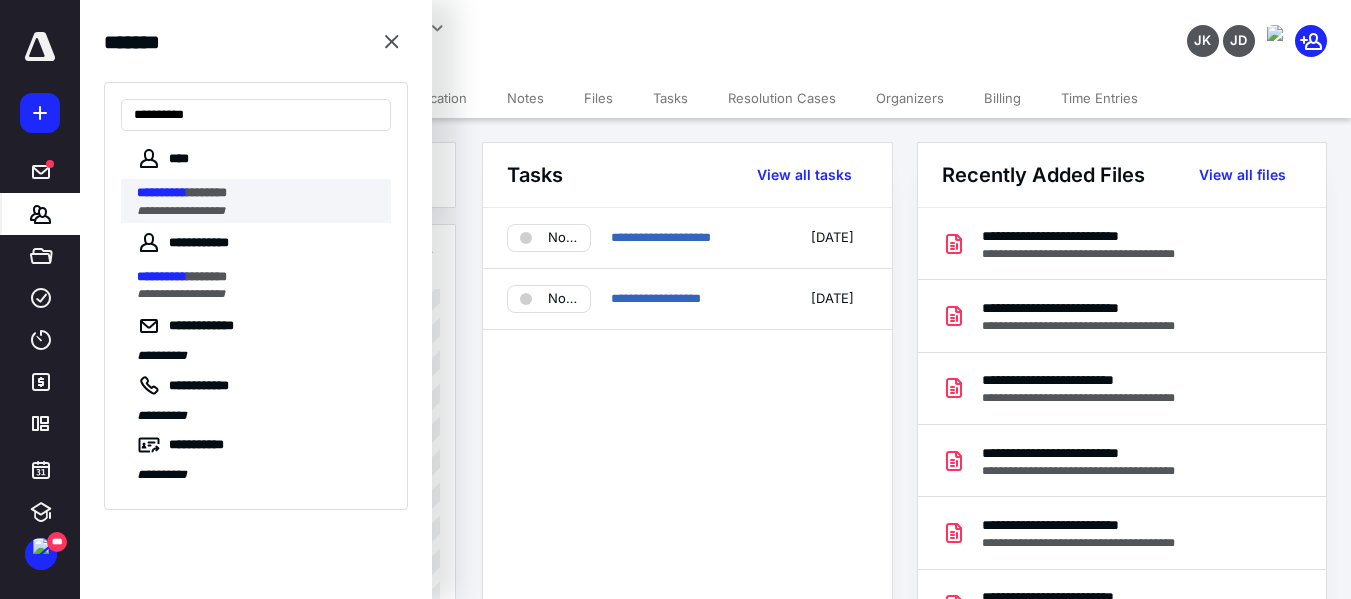 type on "**********" 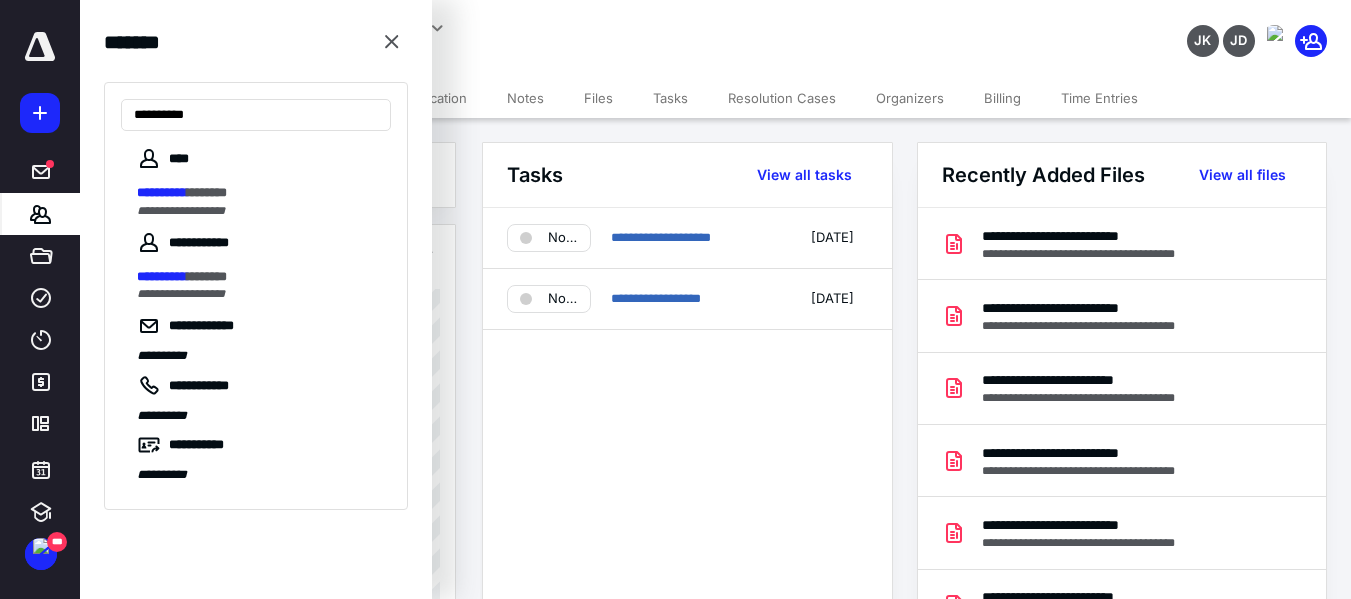 click on "**********" at bounding box center (258, 211) 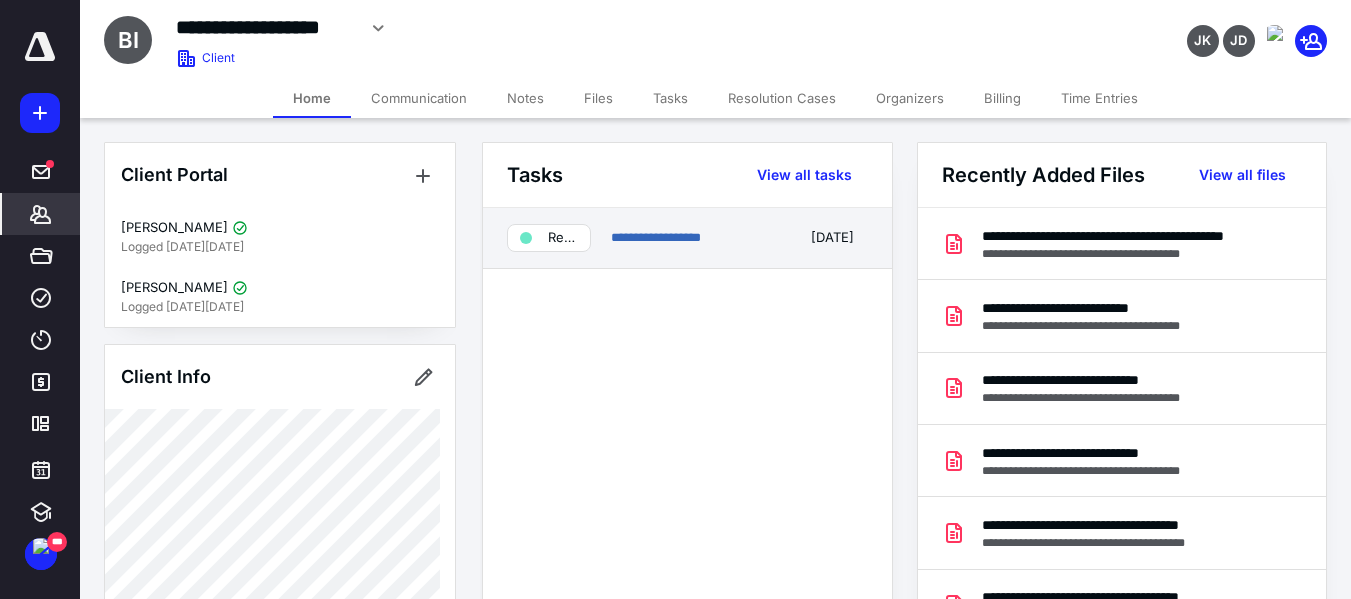 click on "Ready" at bounding box center [563, 238] 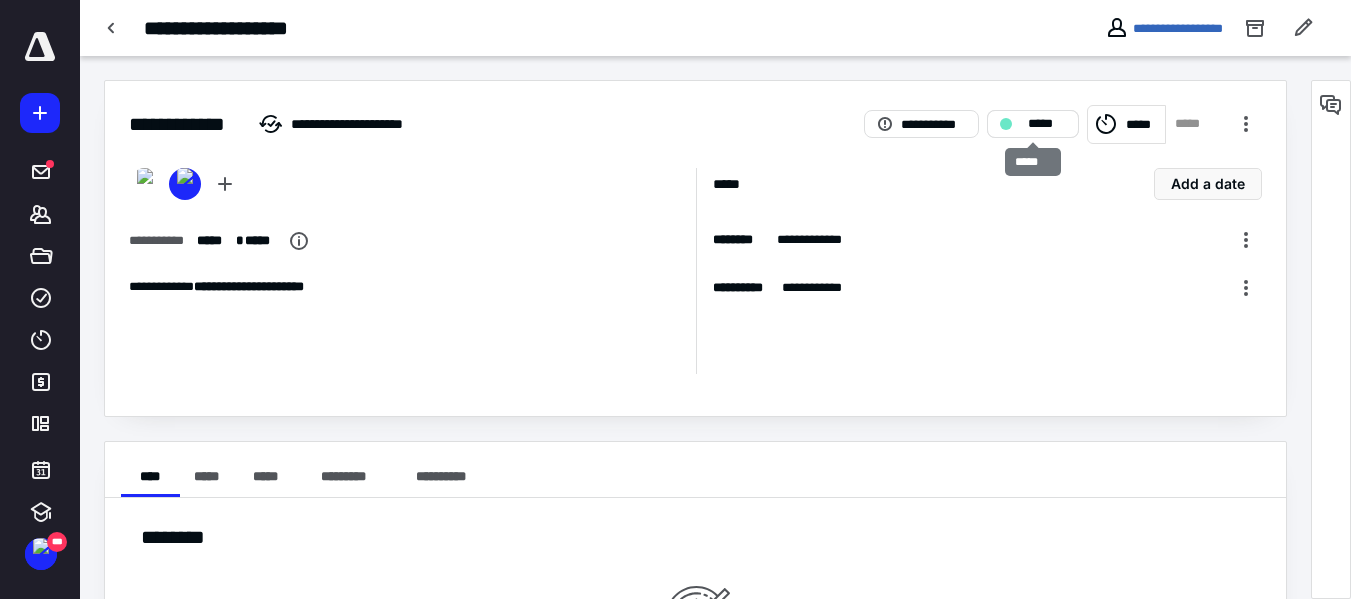 click on "*****" at bounding box center (1047, 124) 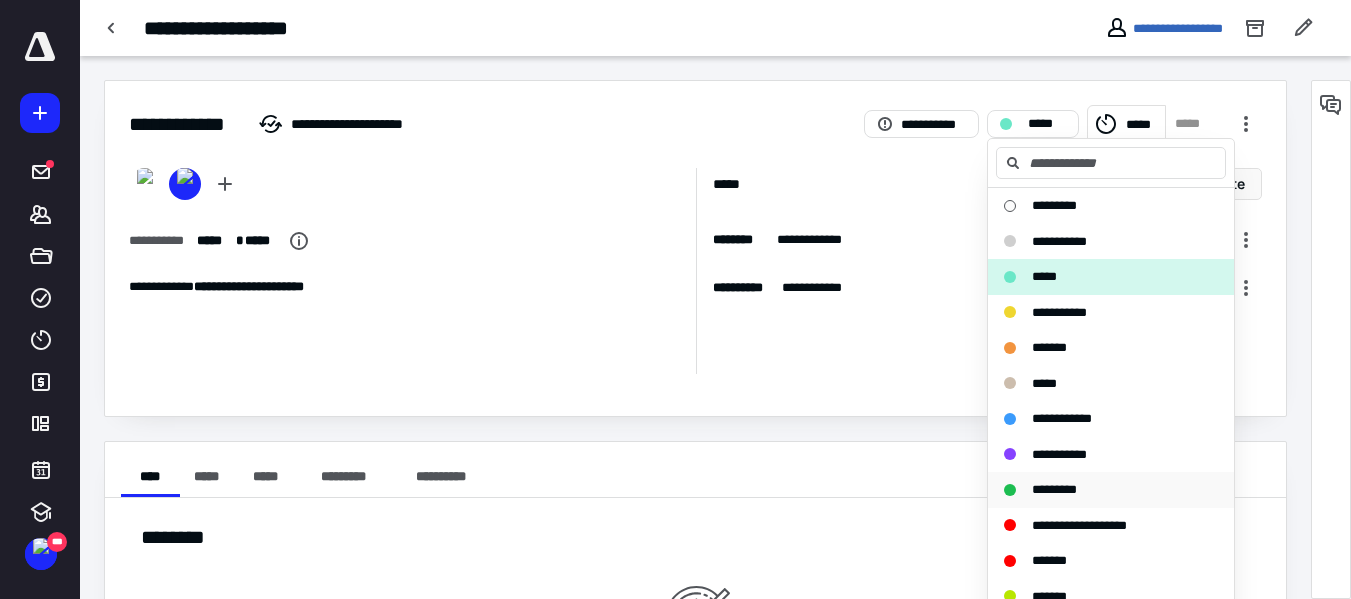 click on "*********" at bounding box center [1054, 490] 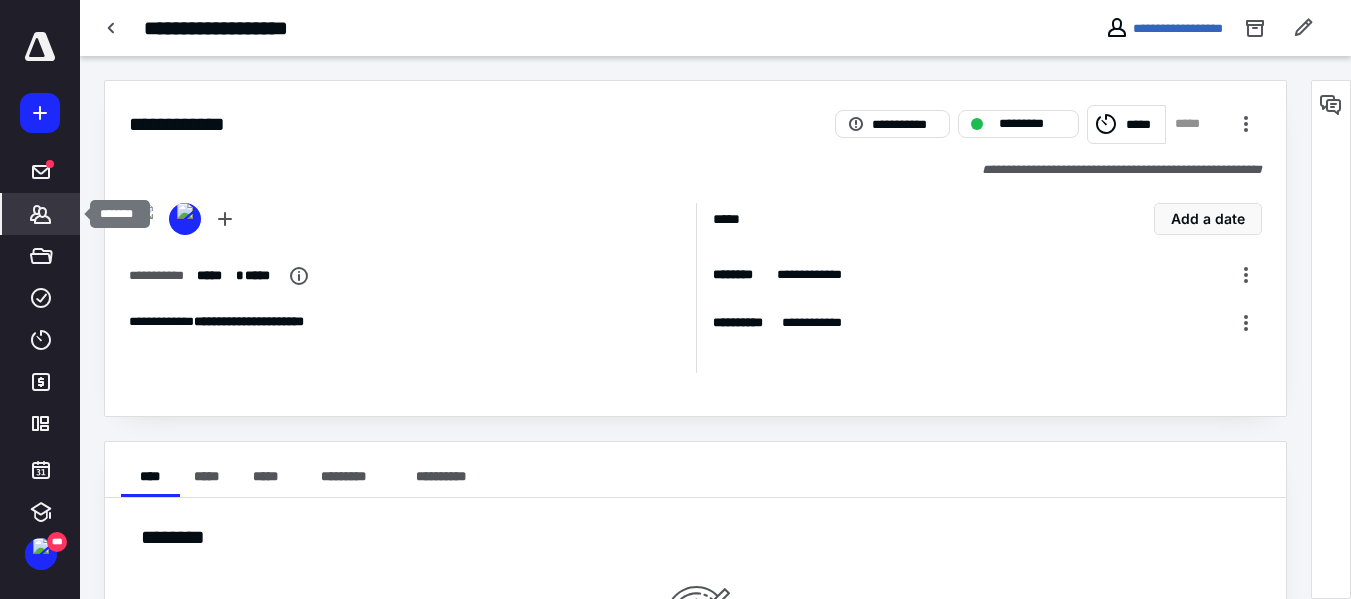 click on "*******" at bounding box center [41, 214] 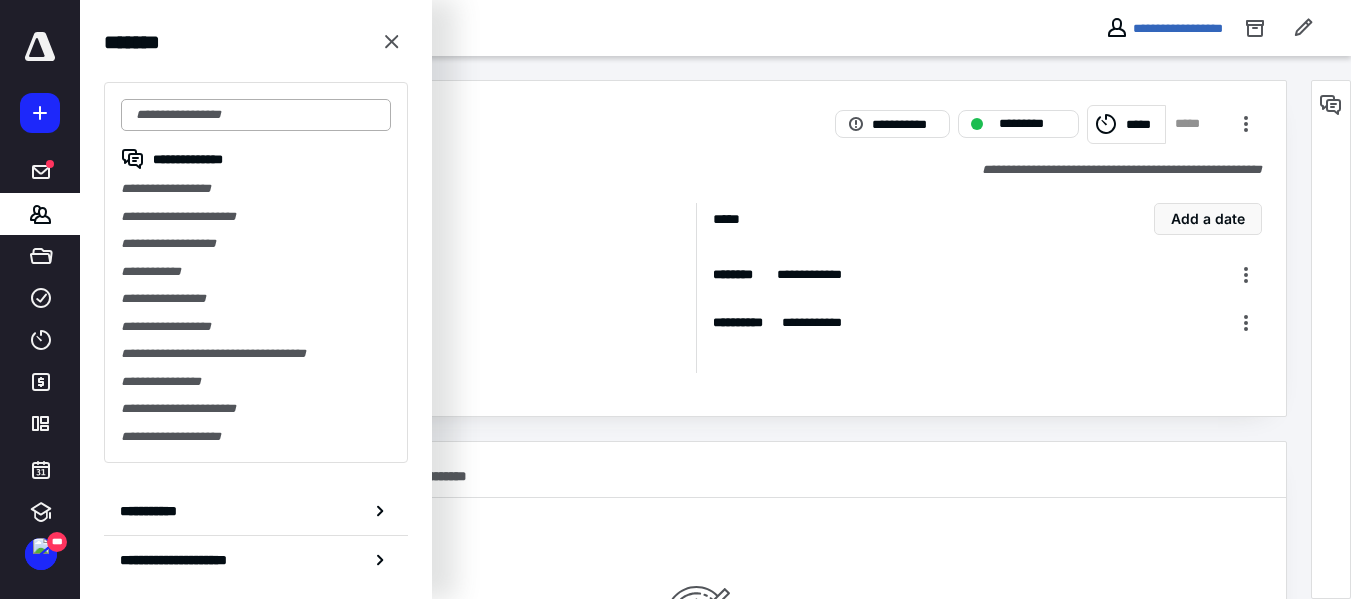 click at bounding box center [256, 115] 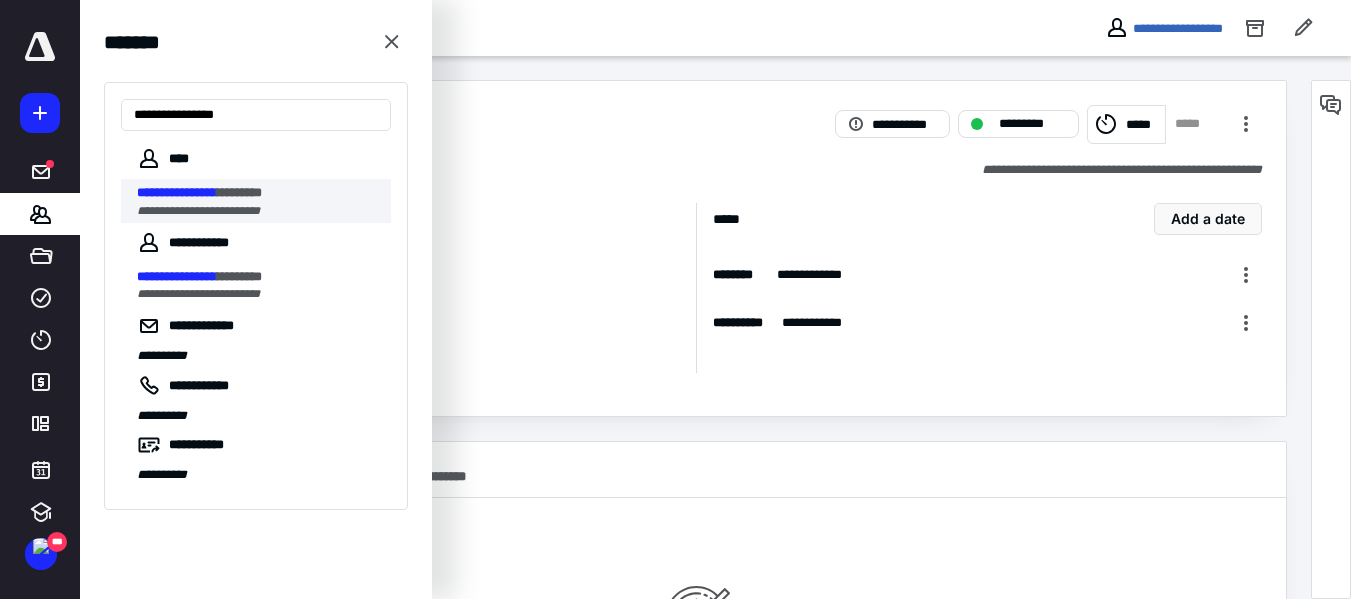 type on "**********" 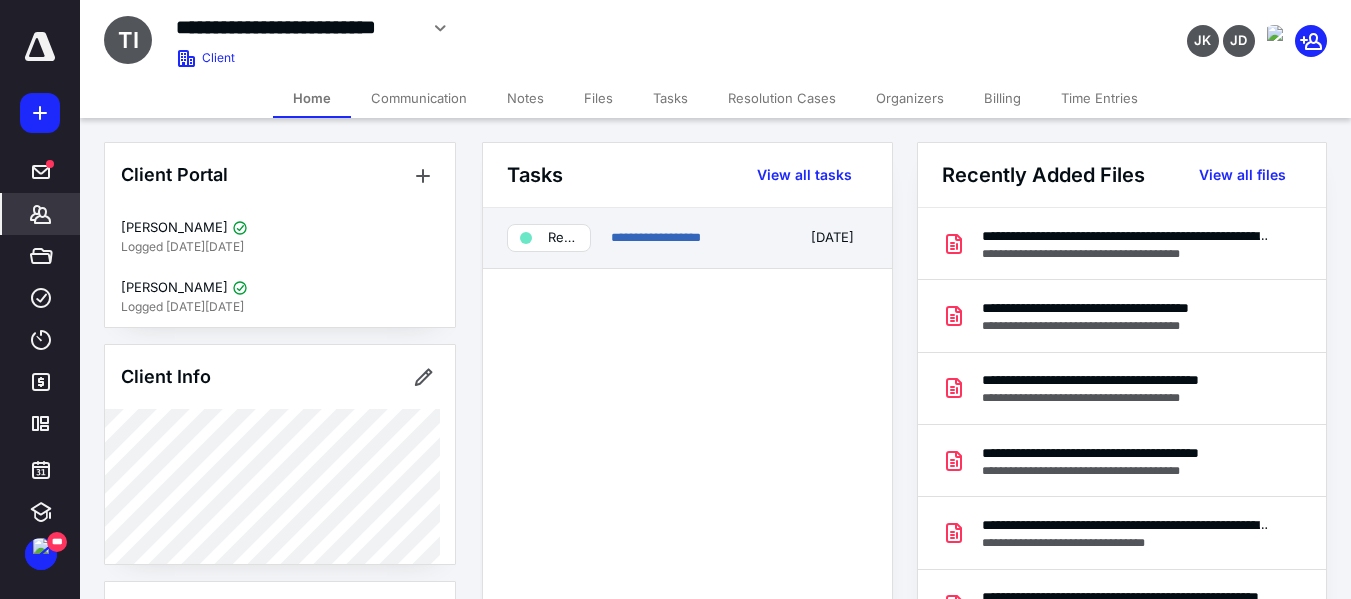 click on "Ready" at bounding box center [549, 238] 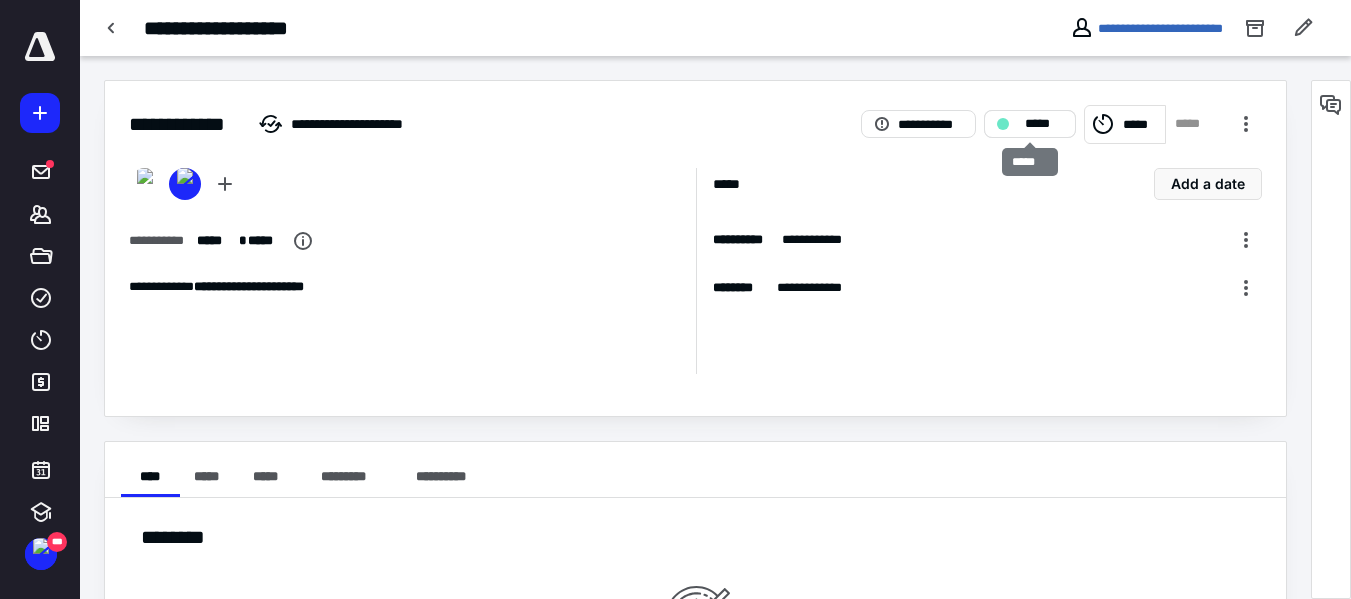 click on "*****" at bounding box center [1044, 124] 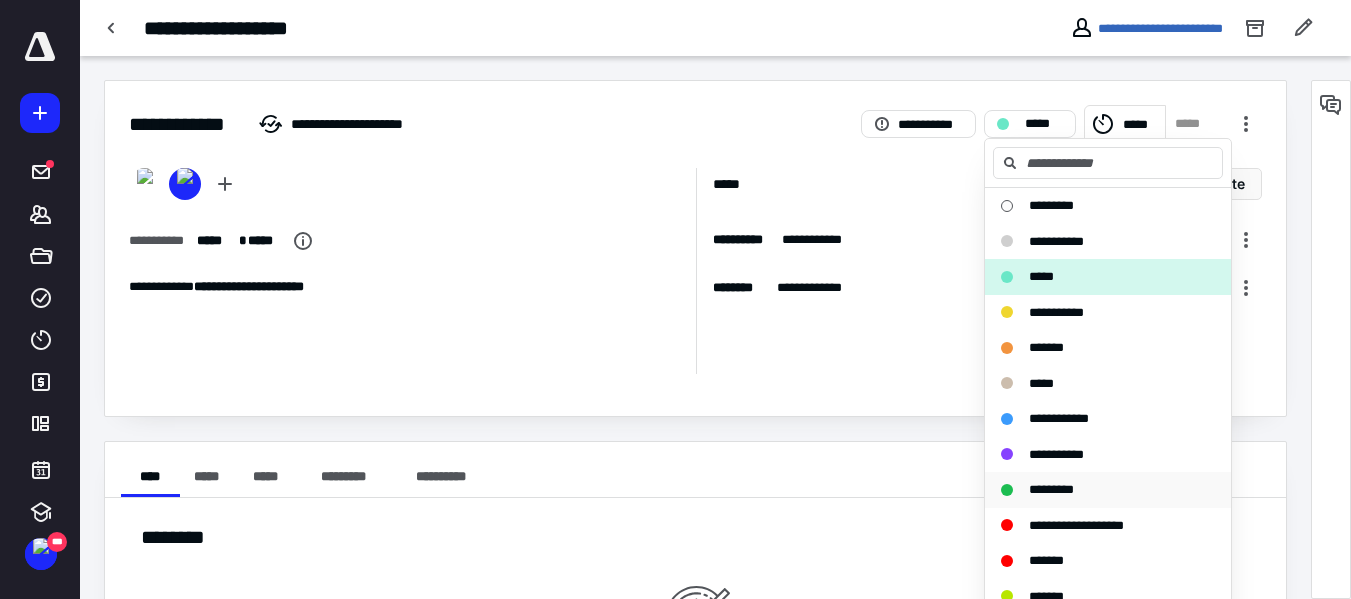 click on "*********" at bounding box center (1096, 490) 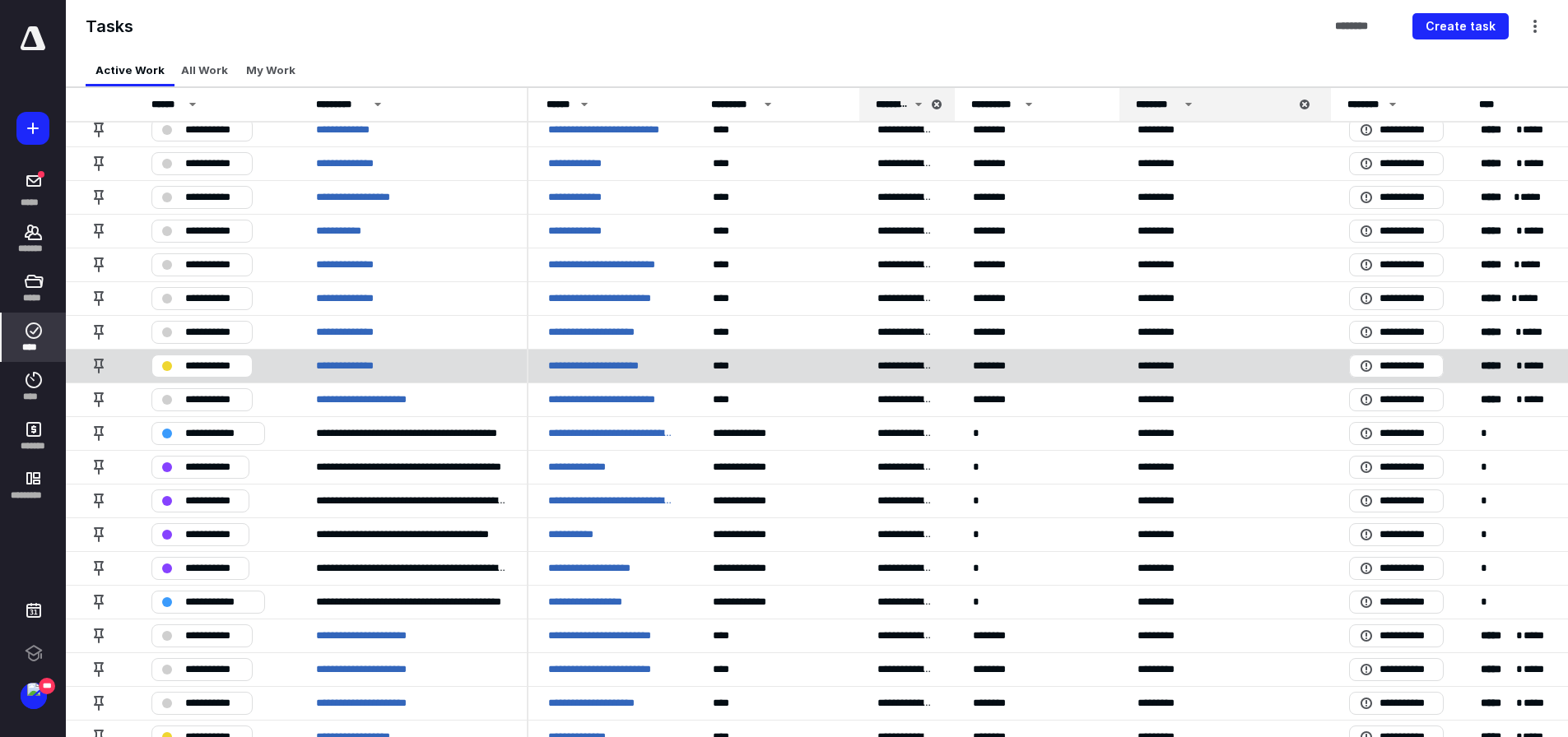 scroll, scrollTop: 576, scrollLeft: 0, axis: vertical 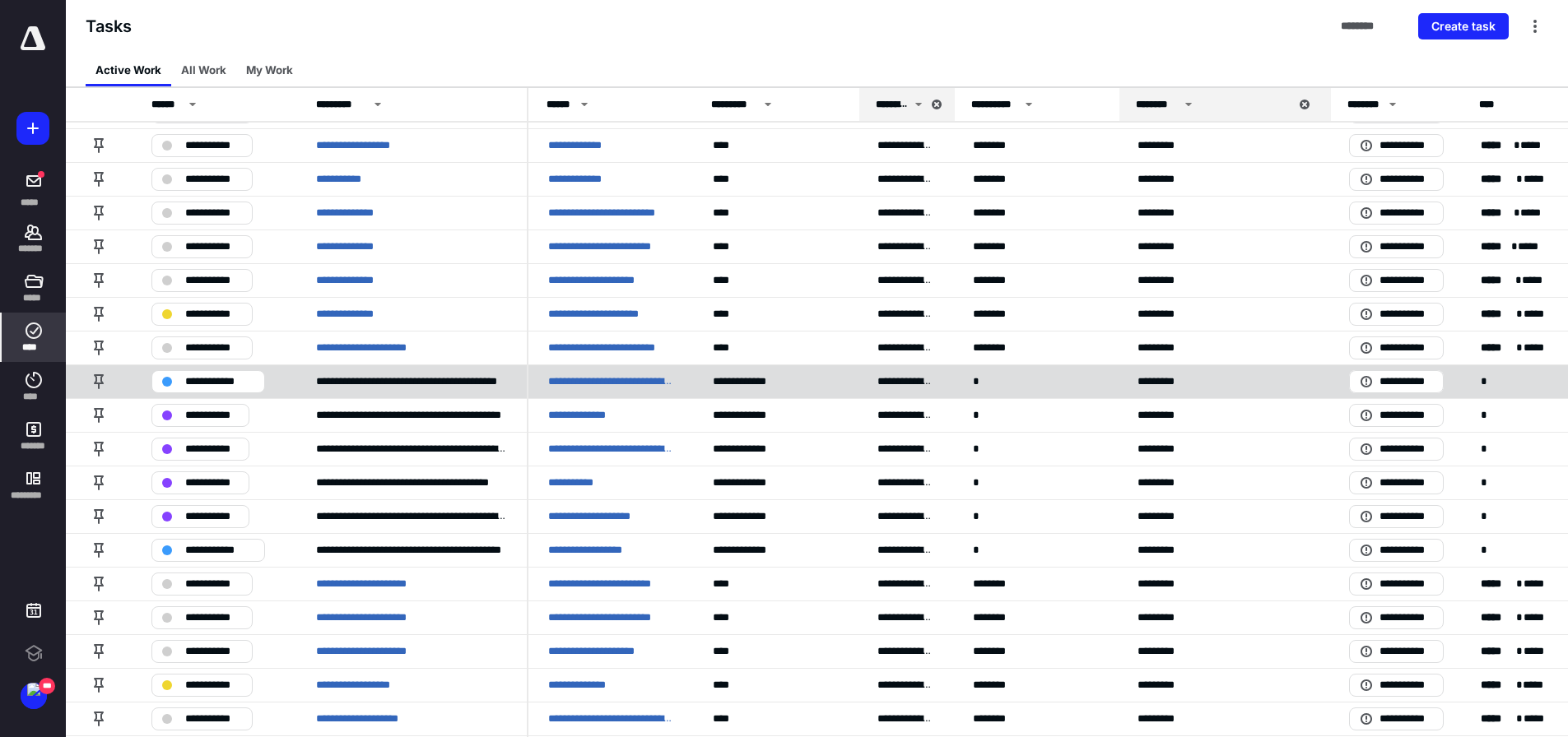 click on "**********" at bounding box center (611, 382) 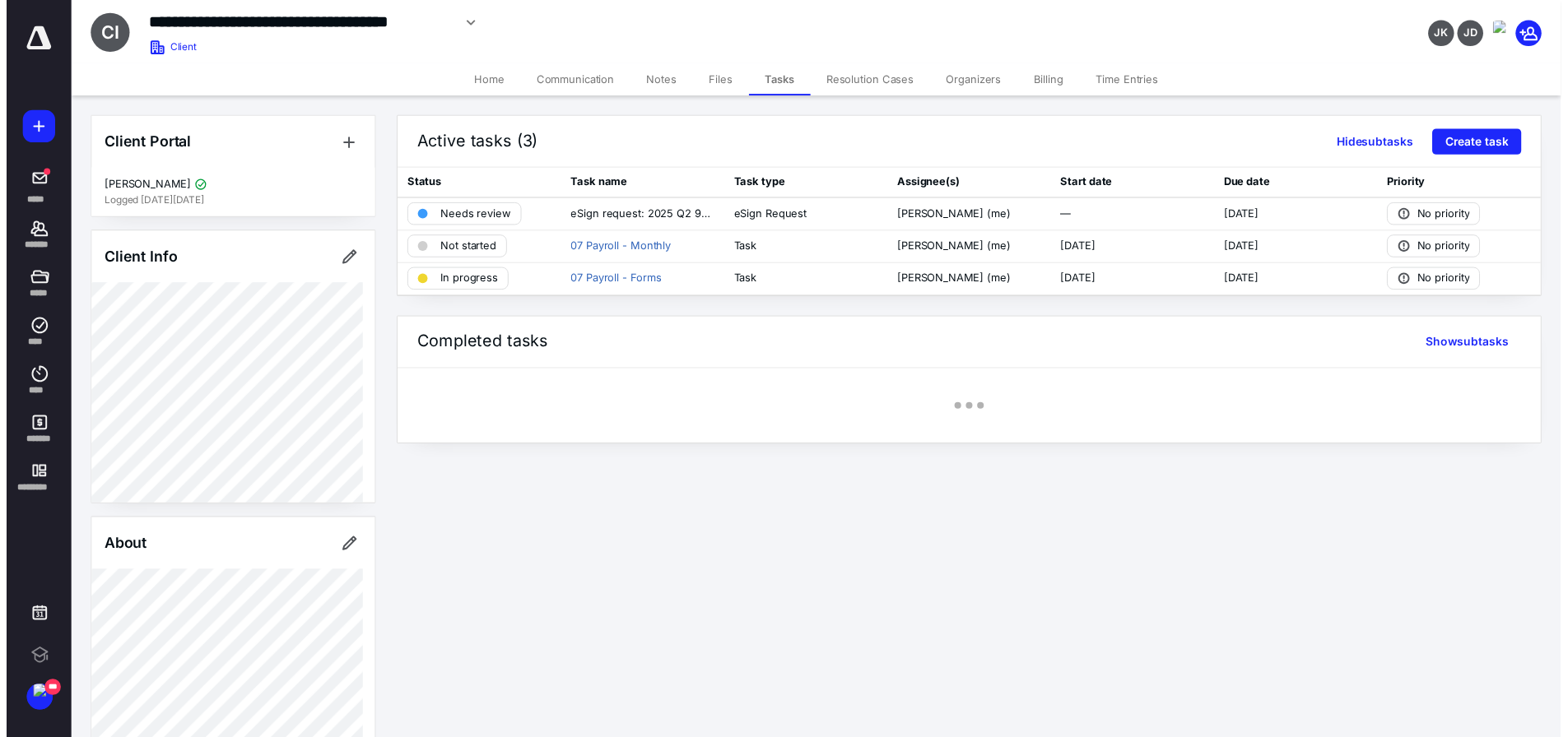 scroll, scrollTop: 0, scrollLeft: 0, axis: both 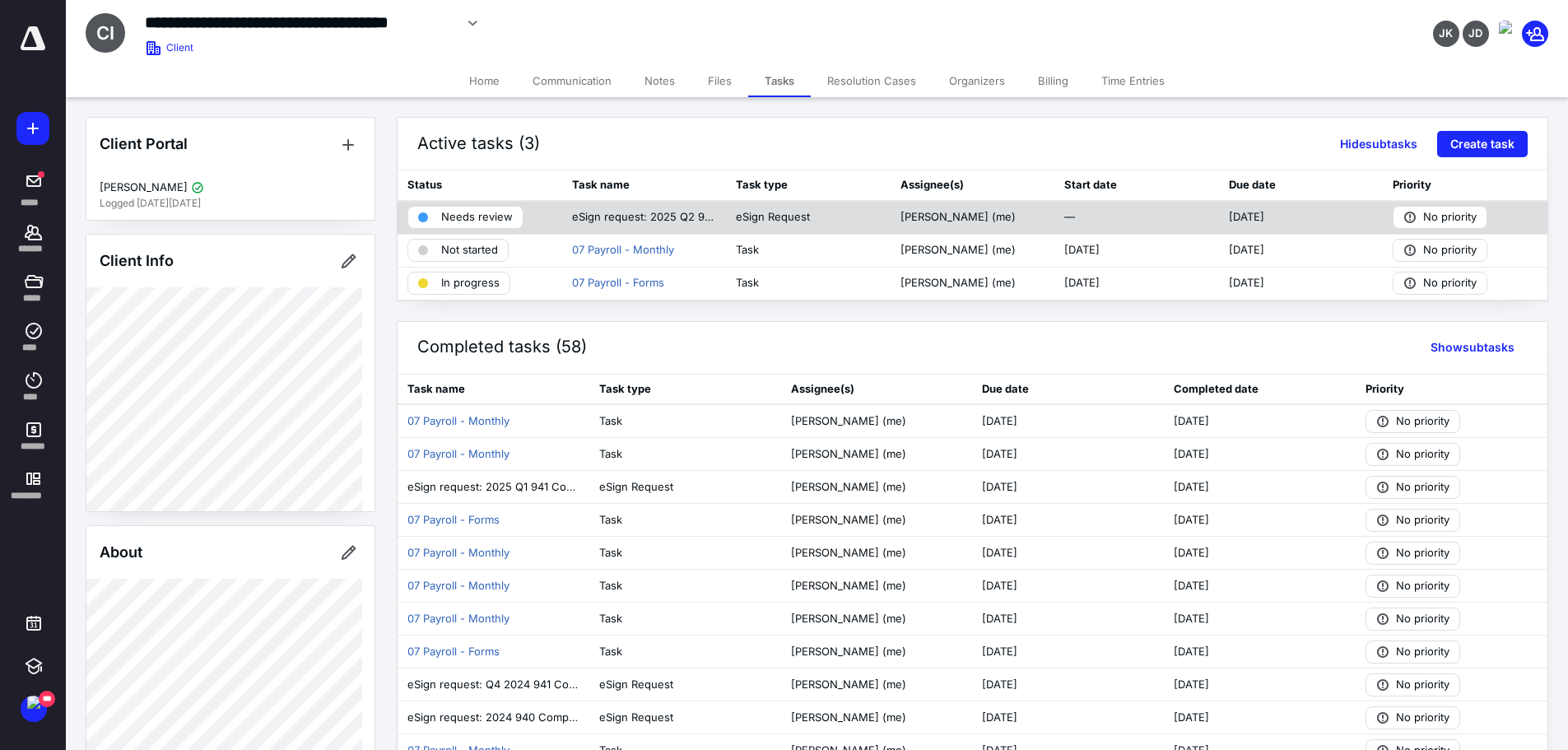 click on "Needs review" at bounding box center (477, 217) 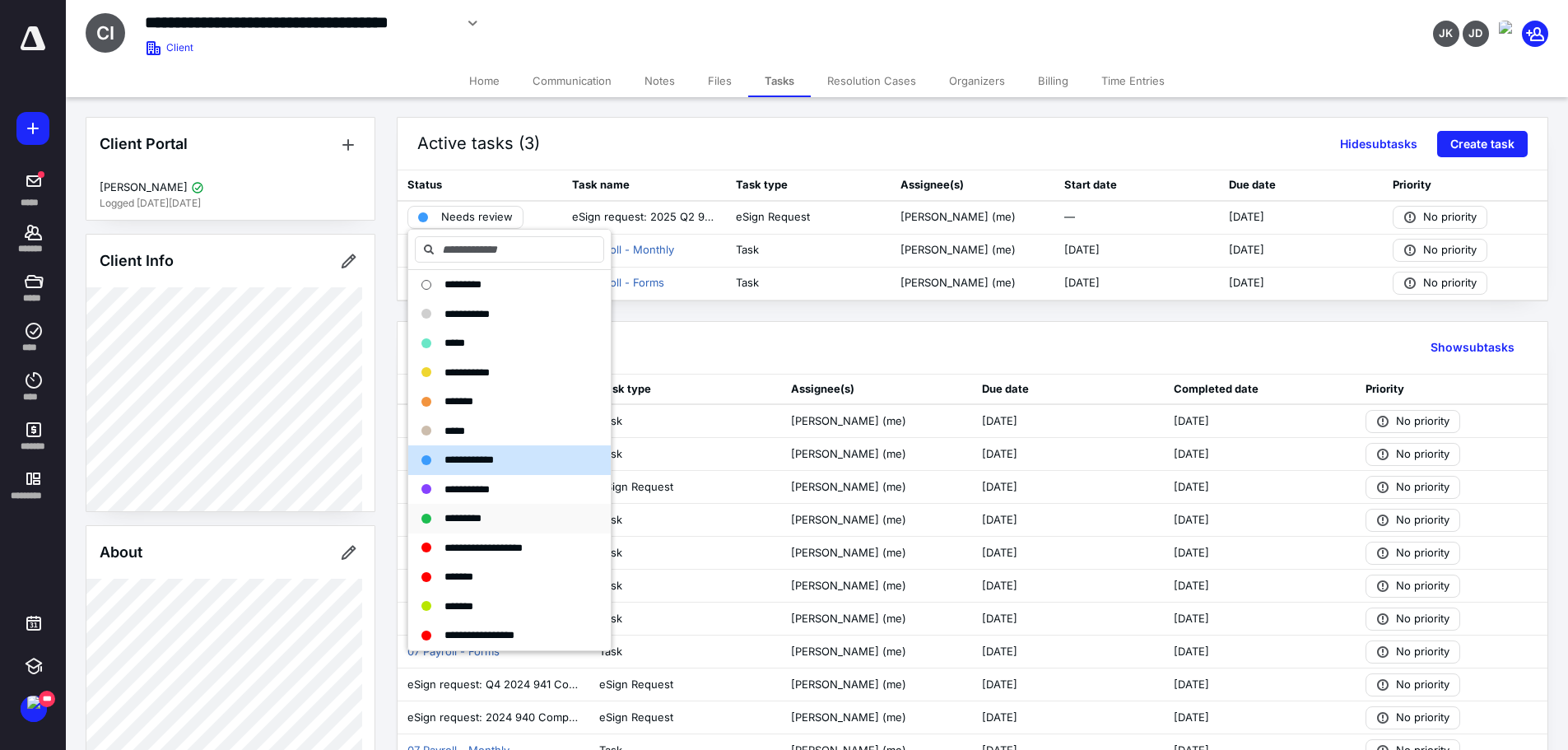 click on "*********" at bounding box center [500, 519] 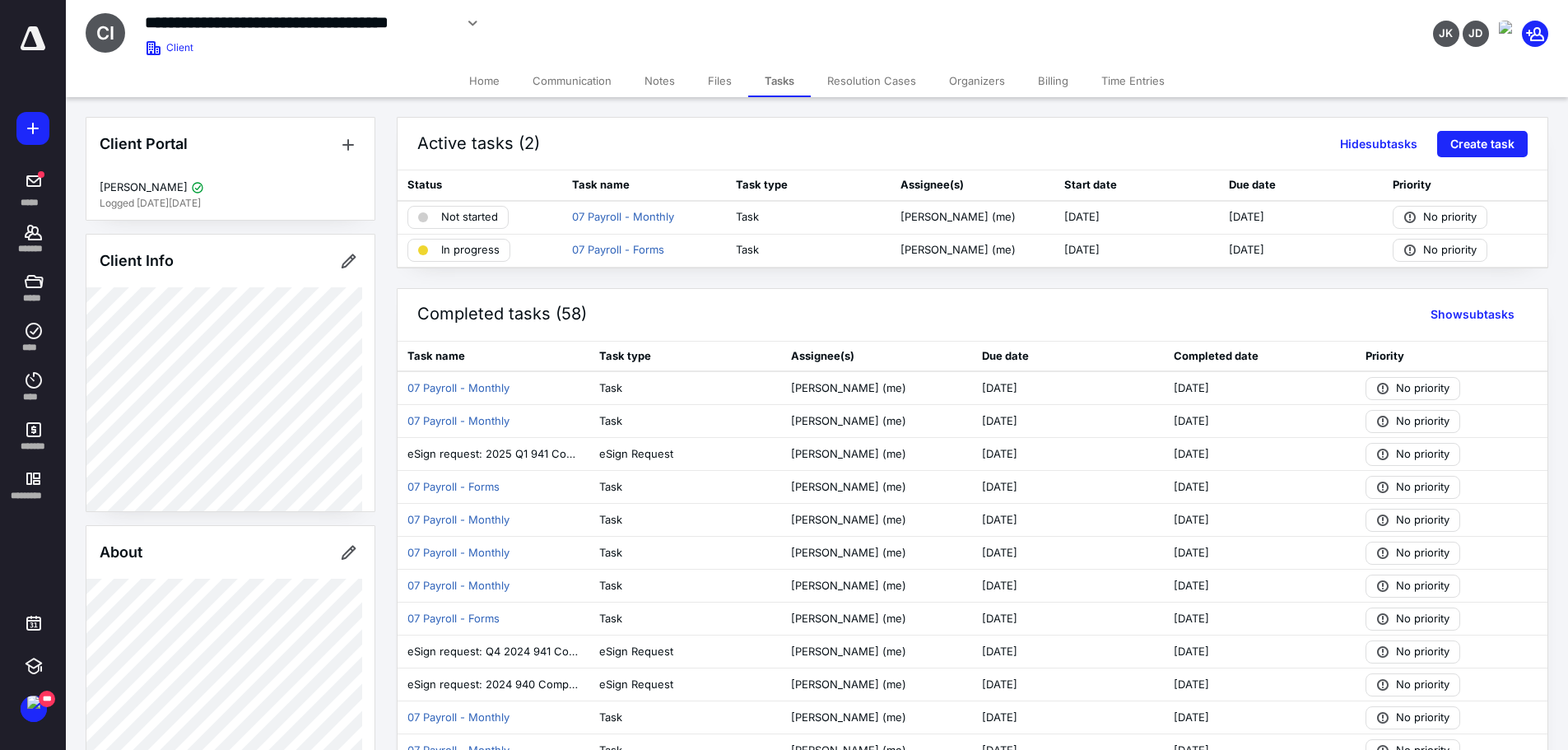 click on "Files" at bounding box center [719, 81] 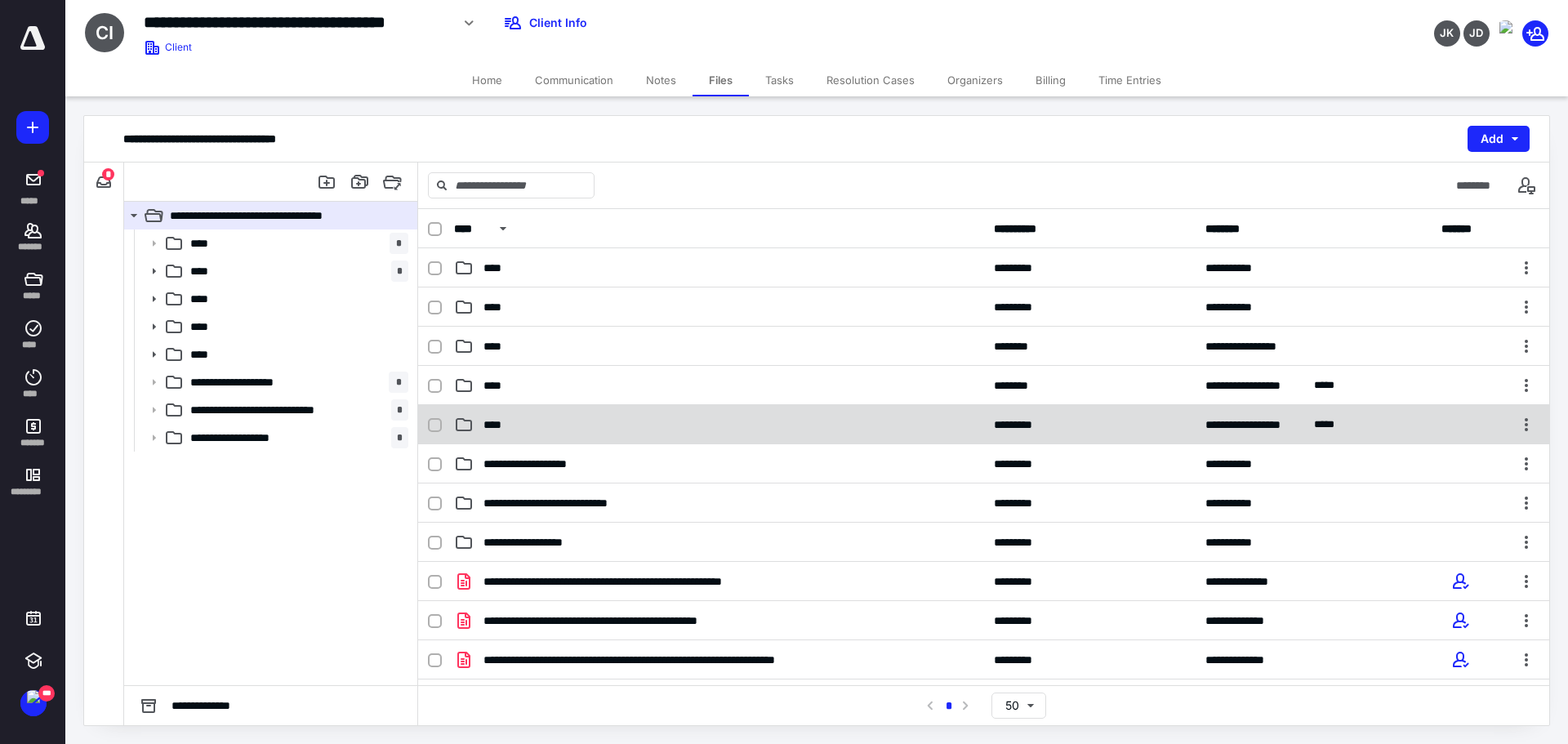 click on "**********" at bounding box center [983, 425] 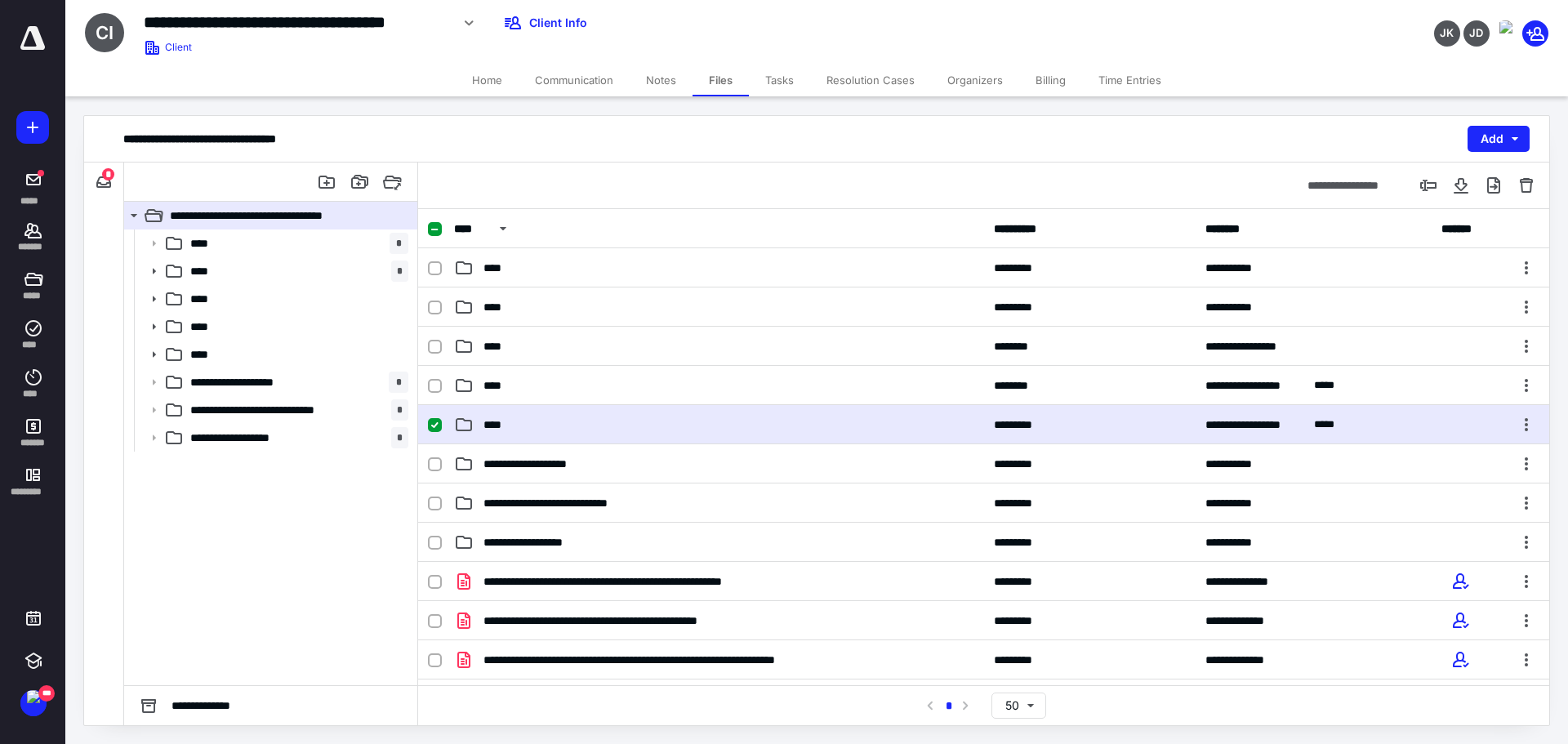 click on "**********" at bounding box center (983, 425) 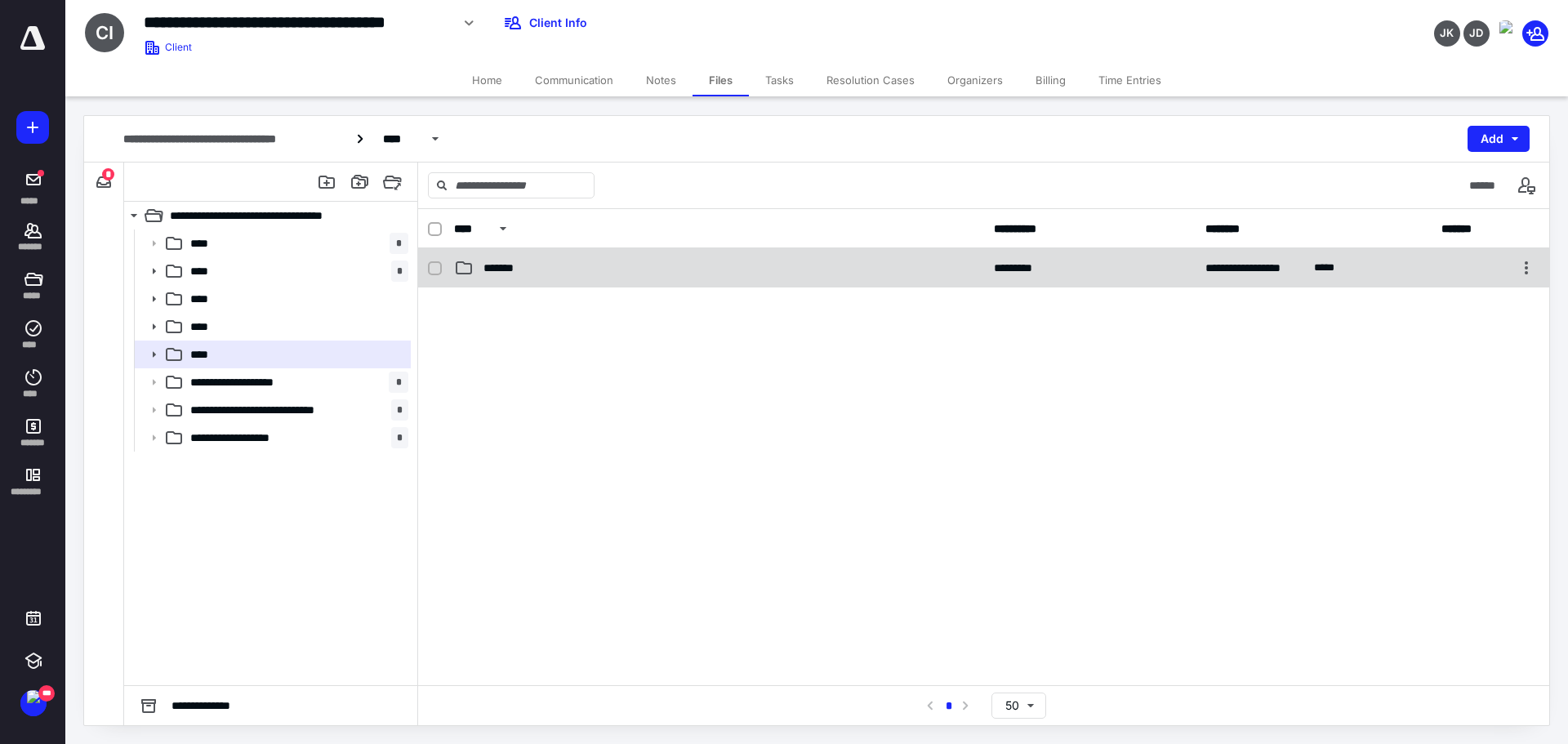 click on "**********" at bounding box center [983, 268] 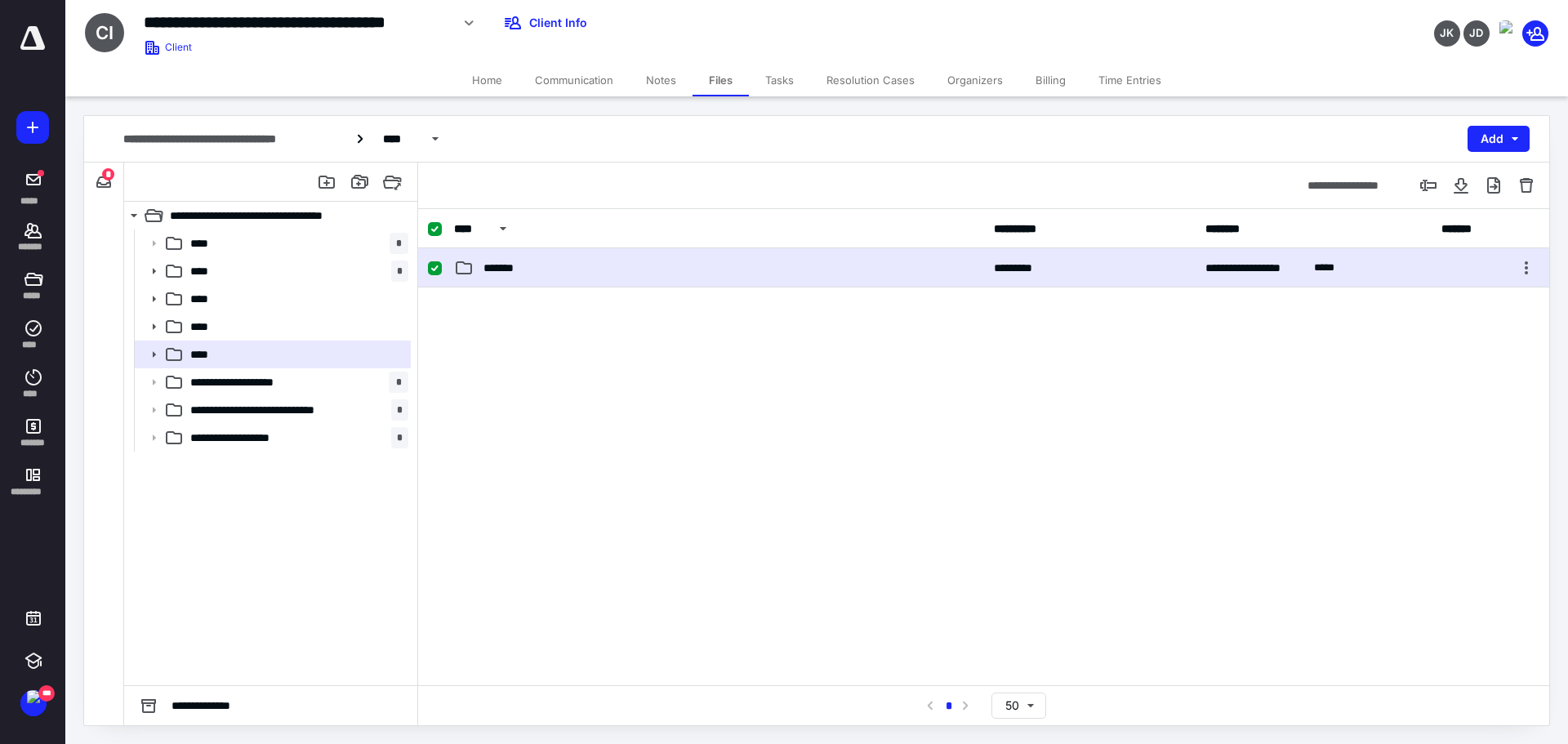 click on "**********" at bounding box center [983, 268] 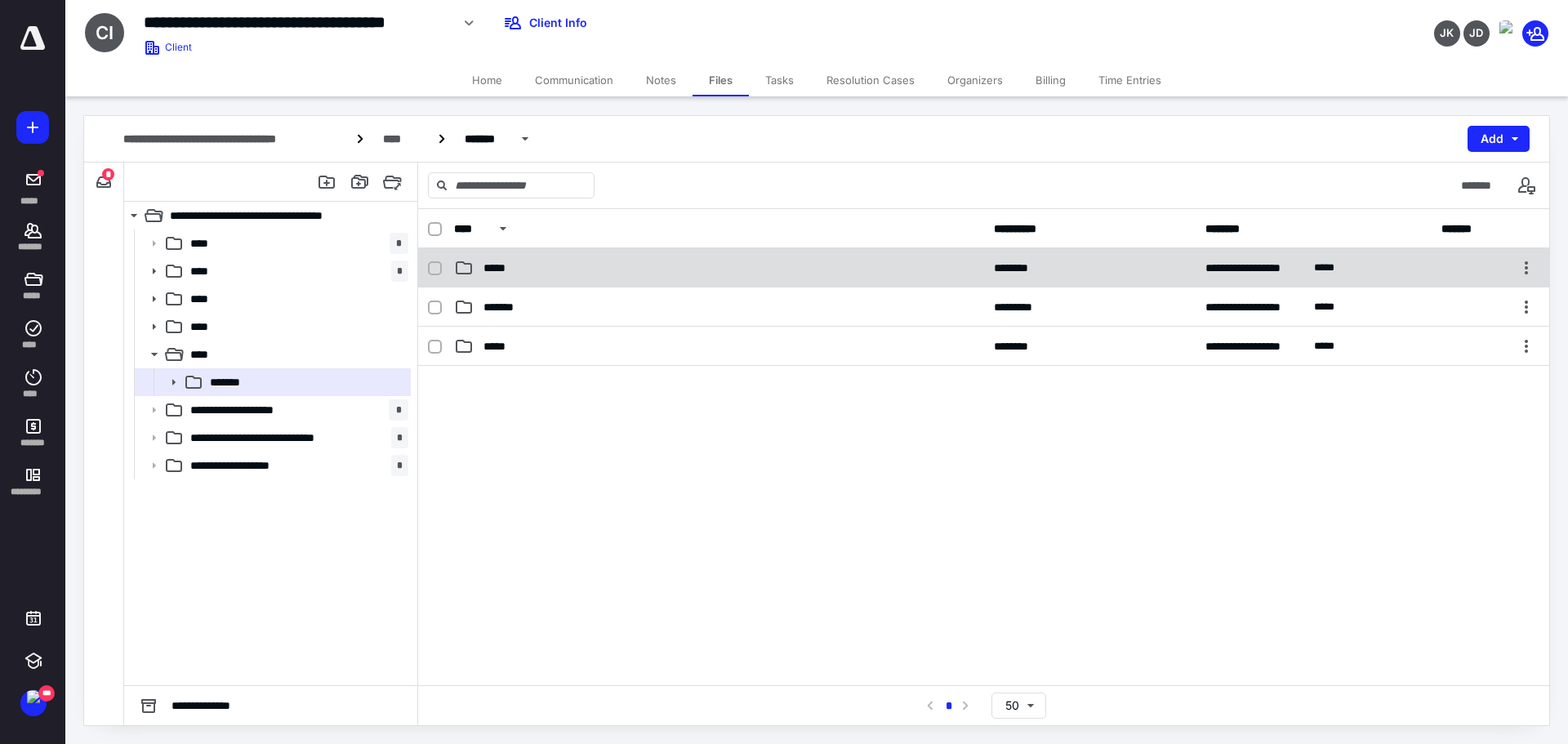 click on "*****" at bounding box center (719, 268) 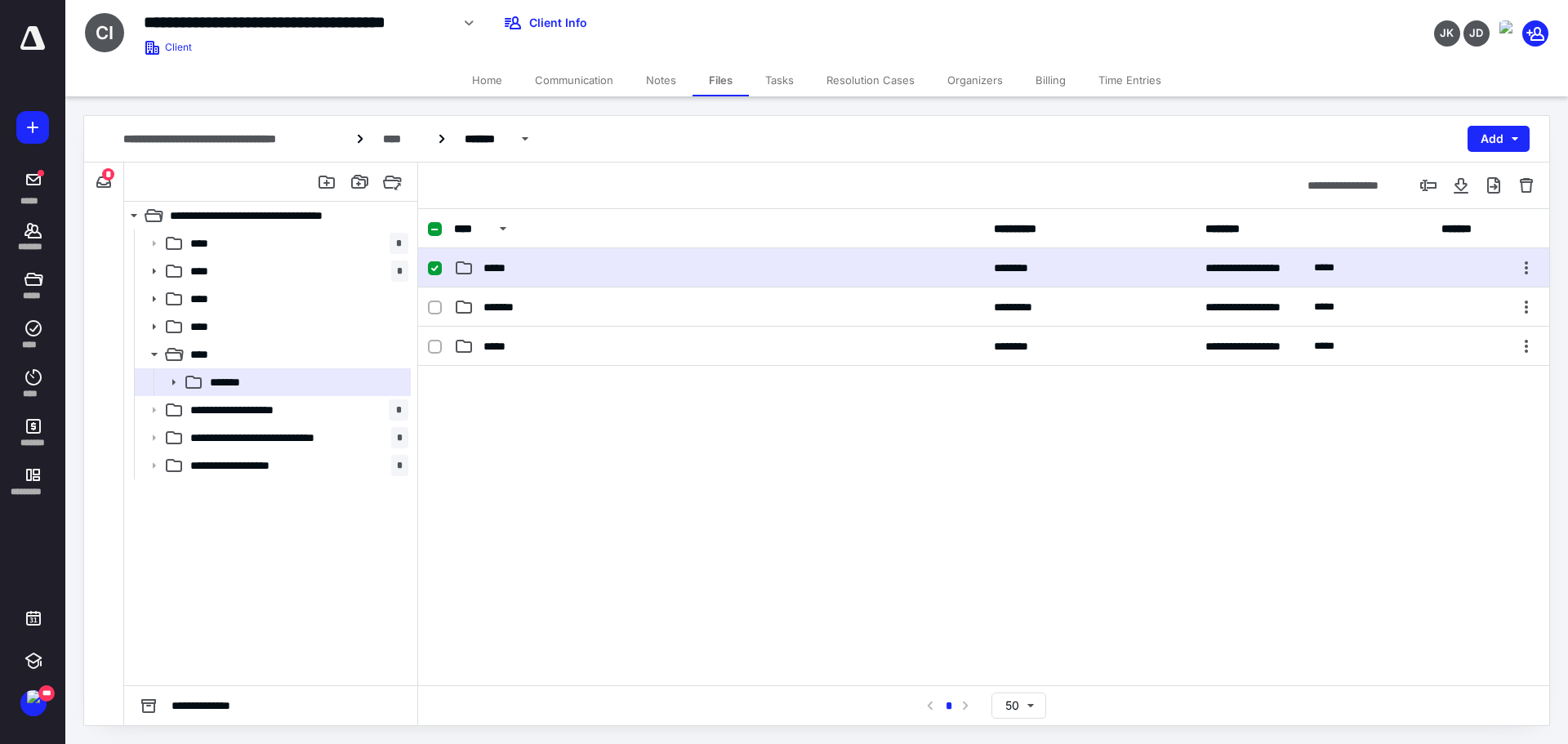 click on "*****" at bounding box center [719, 268] 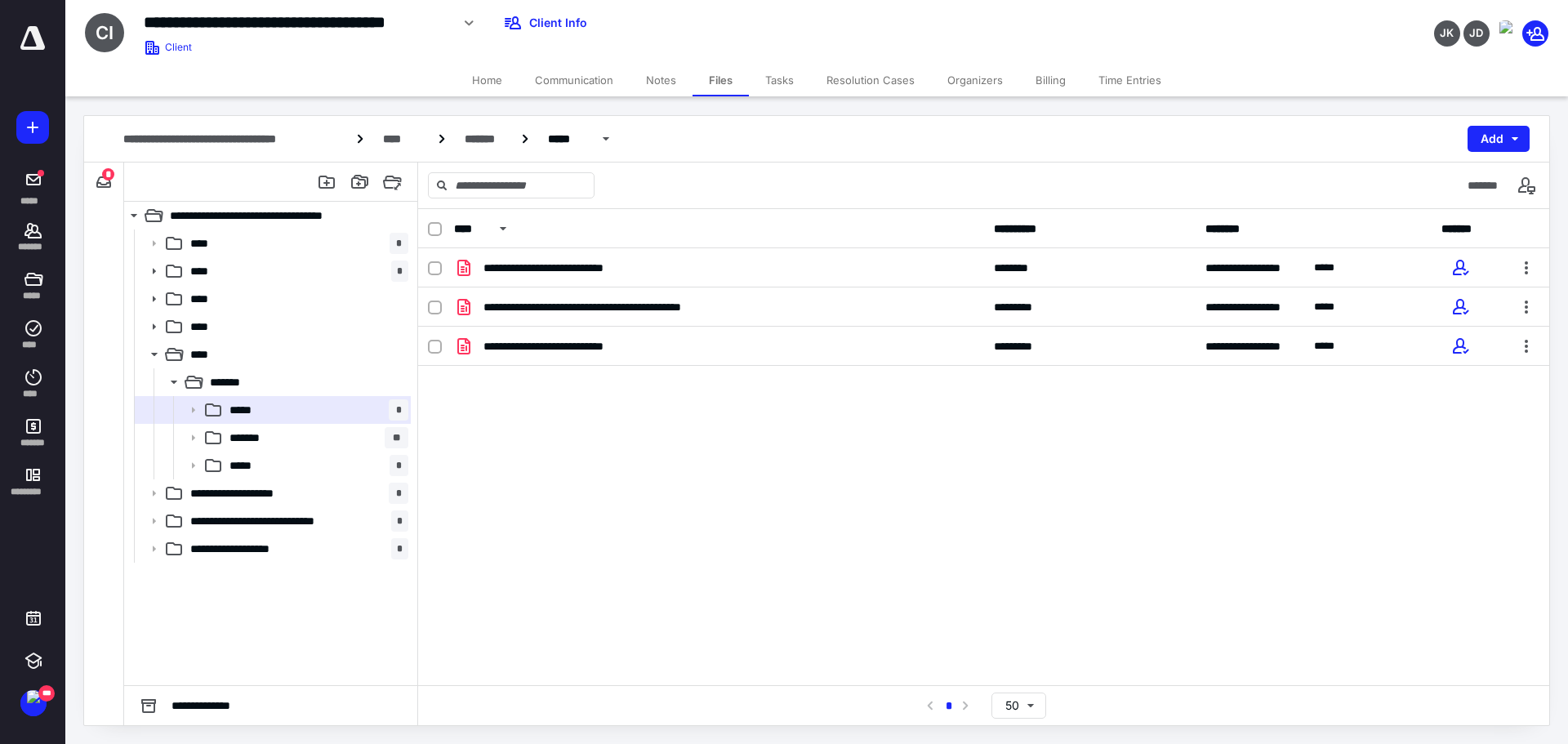 click on "*" at bounding box center [108, 174] 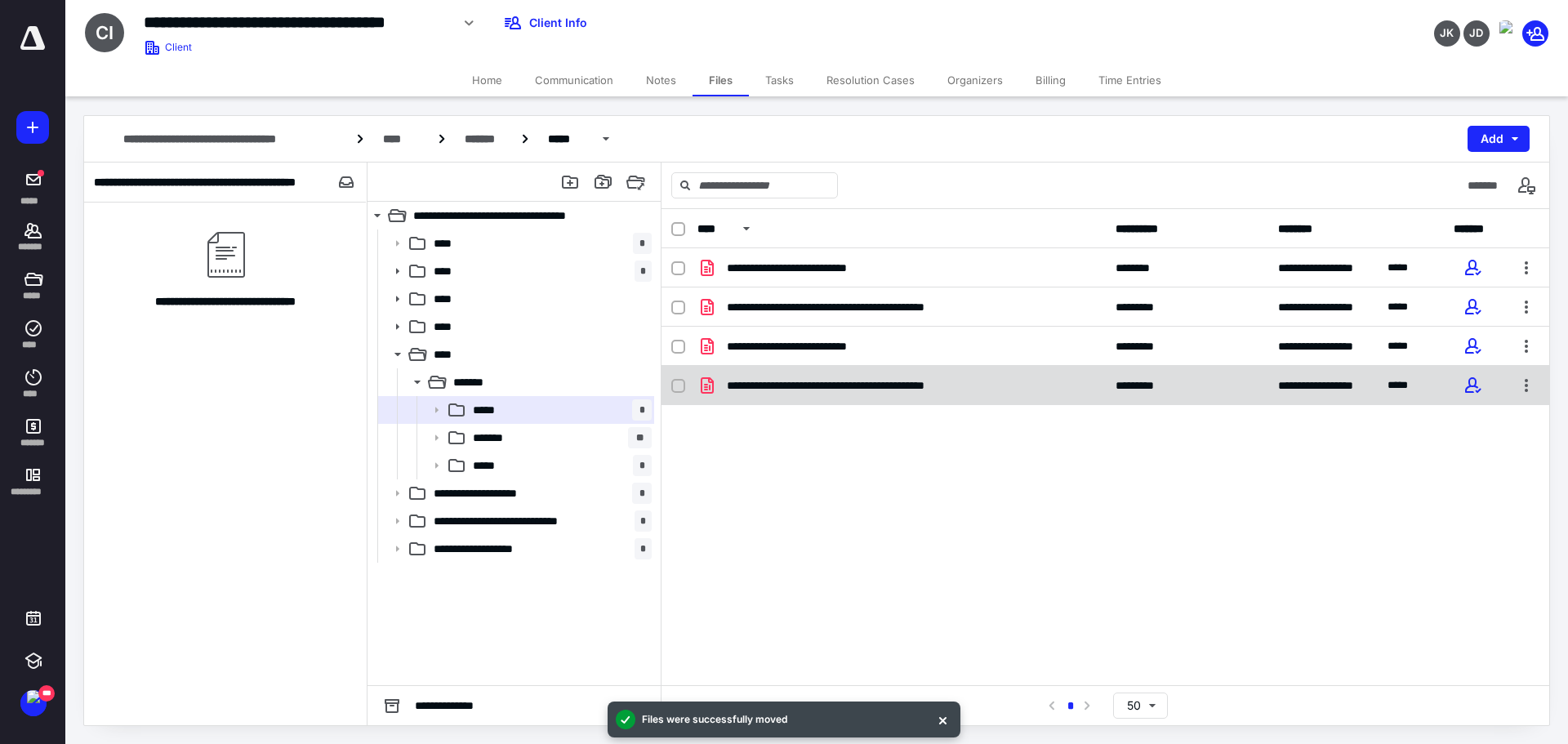 click on "**********" at bounding box center (871, 385) 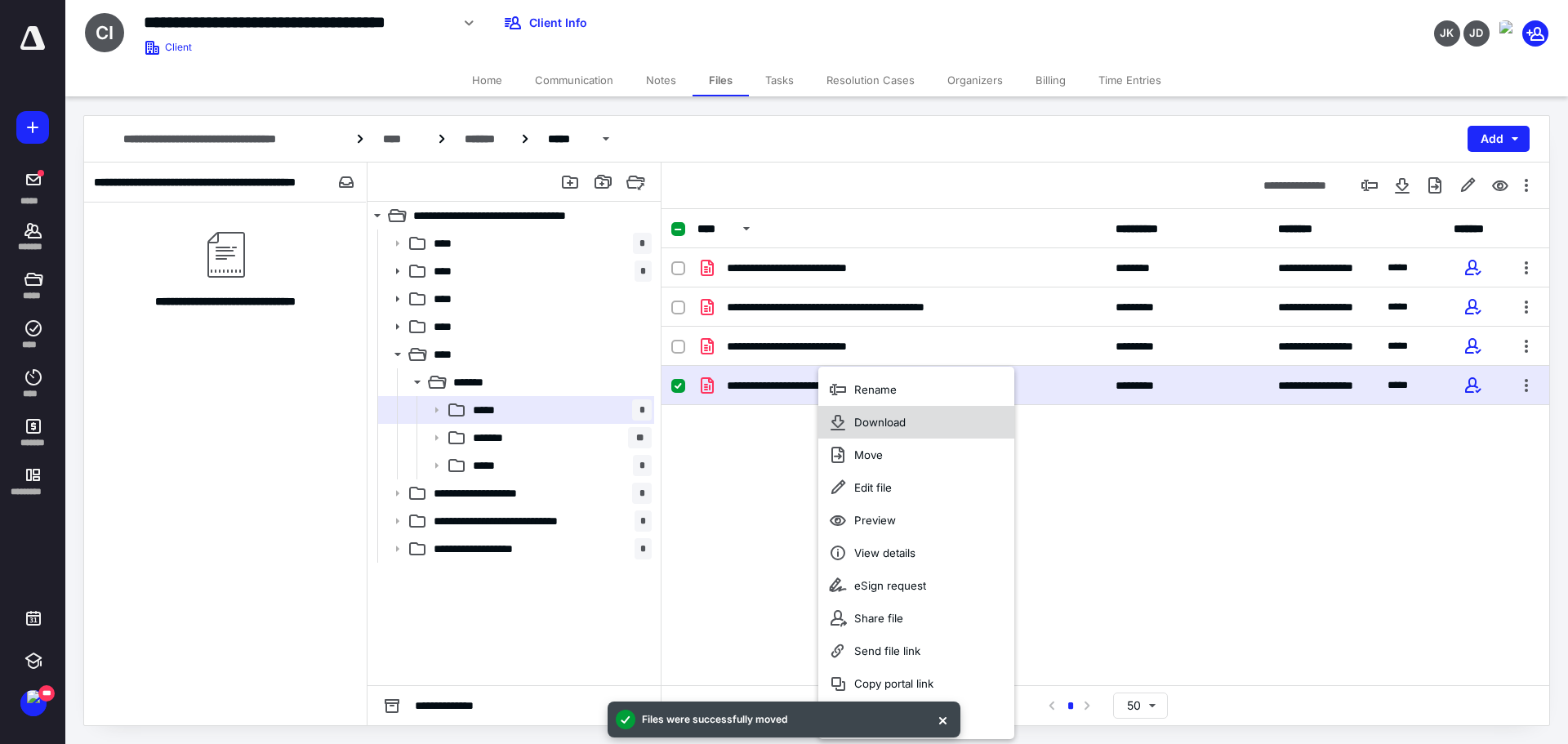 click on "Download" at bounding box center [916, 422] 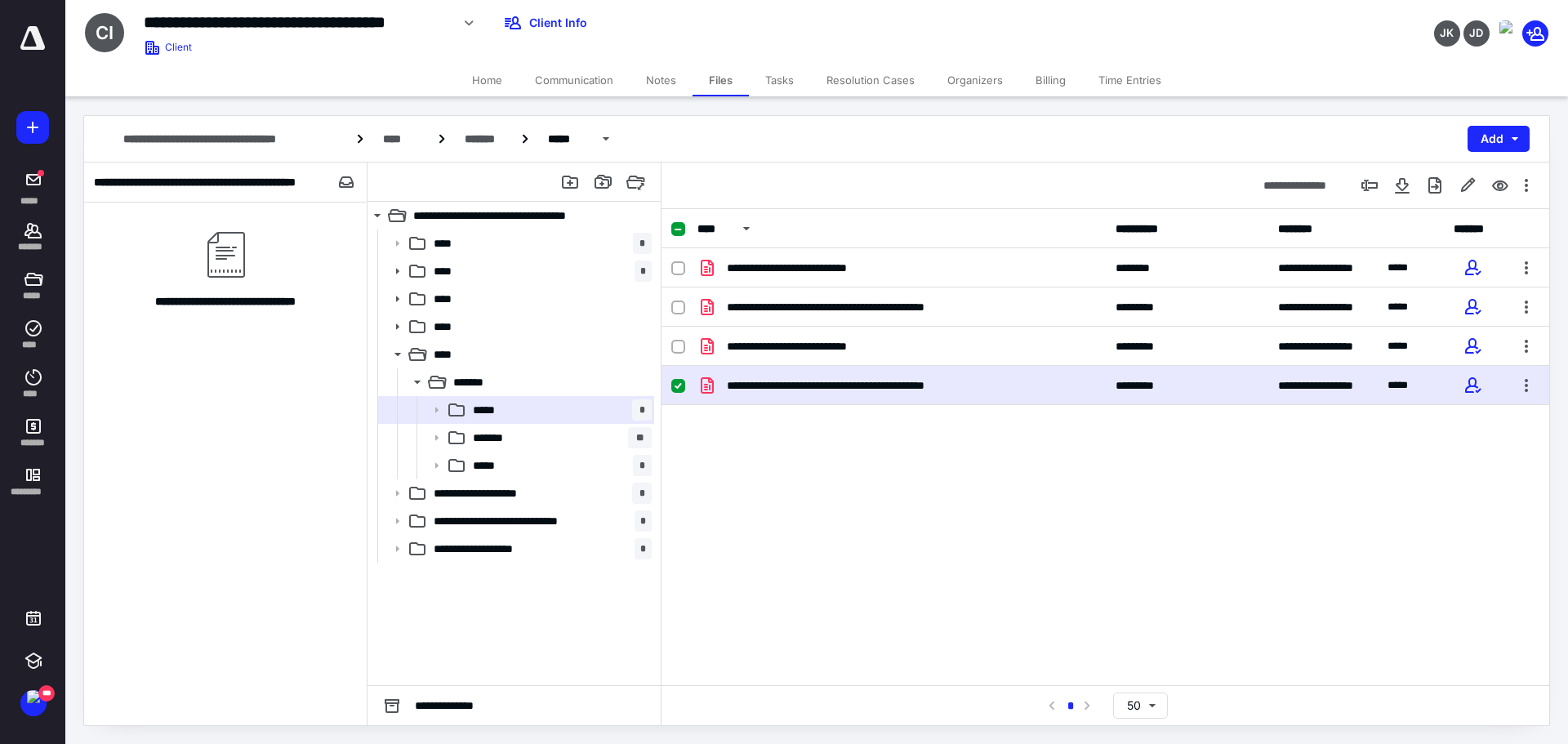 click on "Tasks" at bounding box center [779, 80] 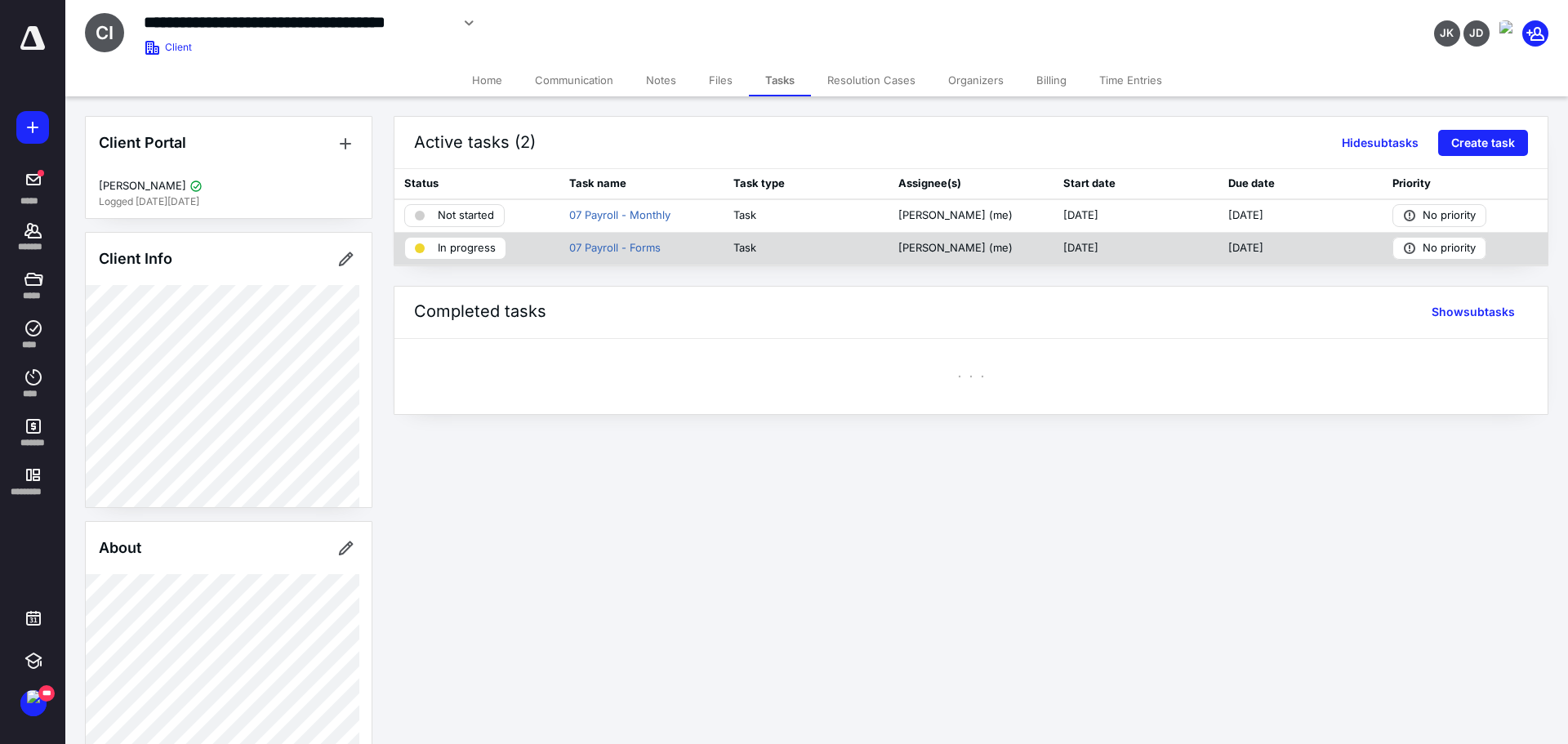 click on "In progress" at bounding box center [466, 248] 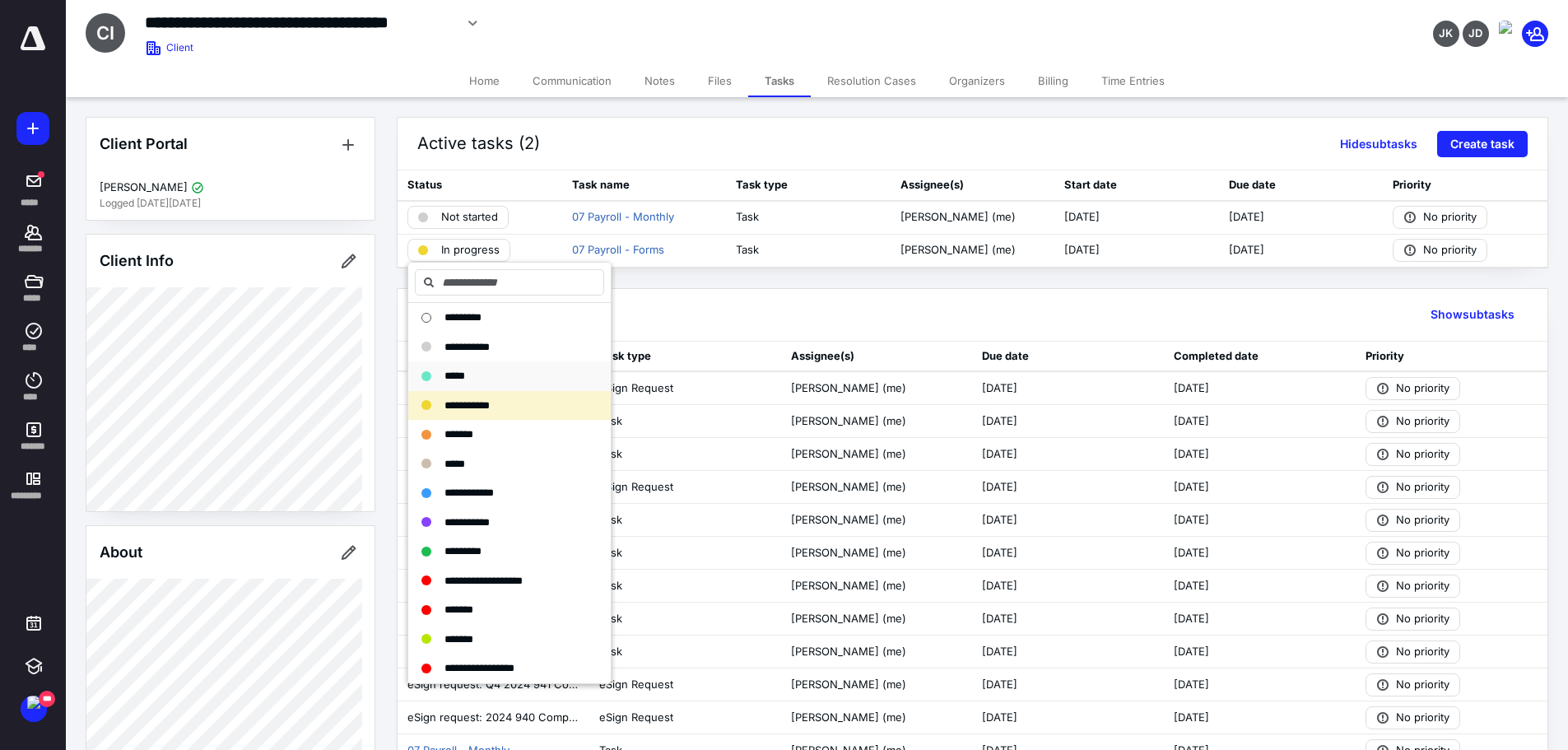 click on "*****" at bounding box center (500, 376) 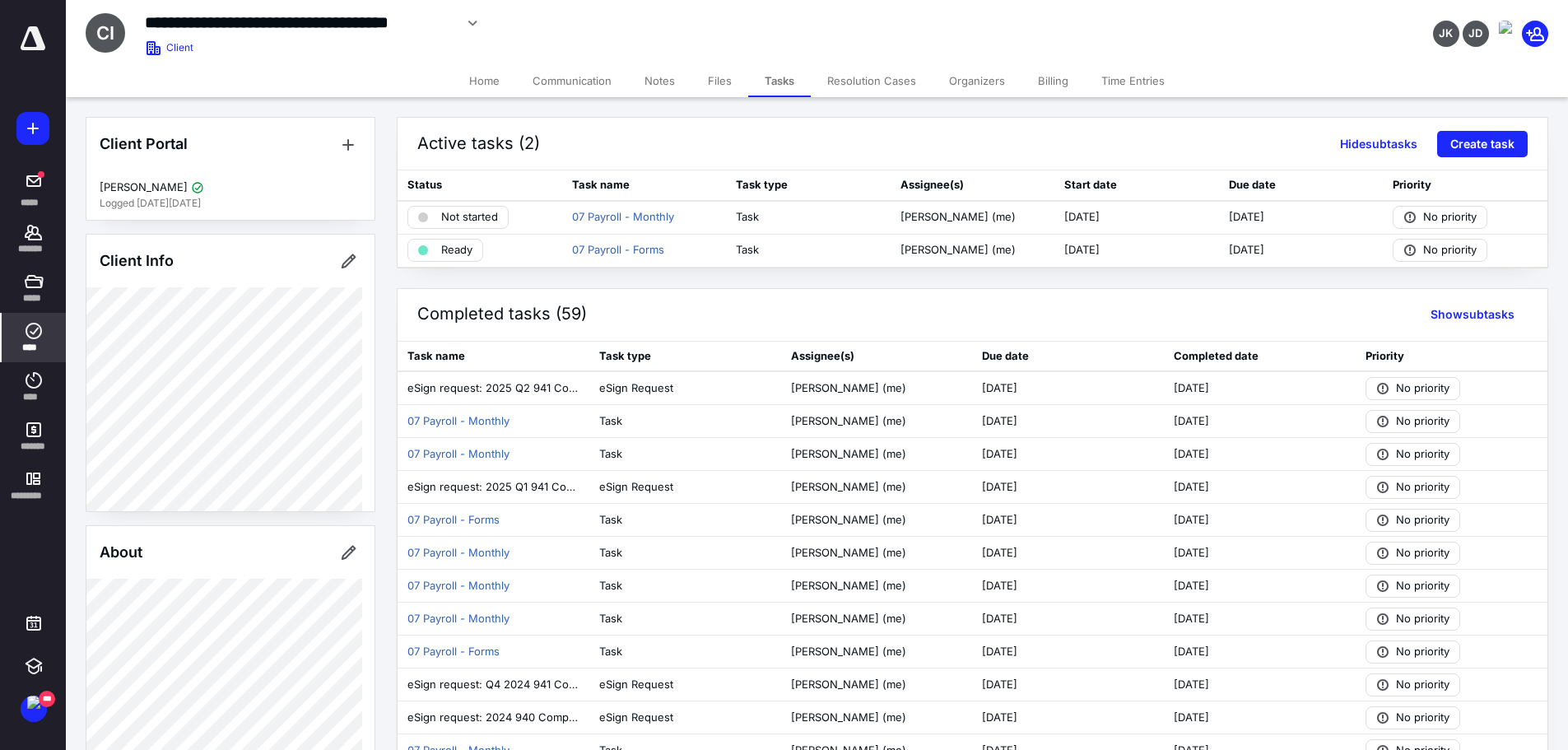 click 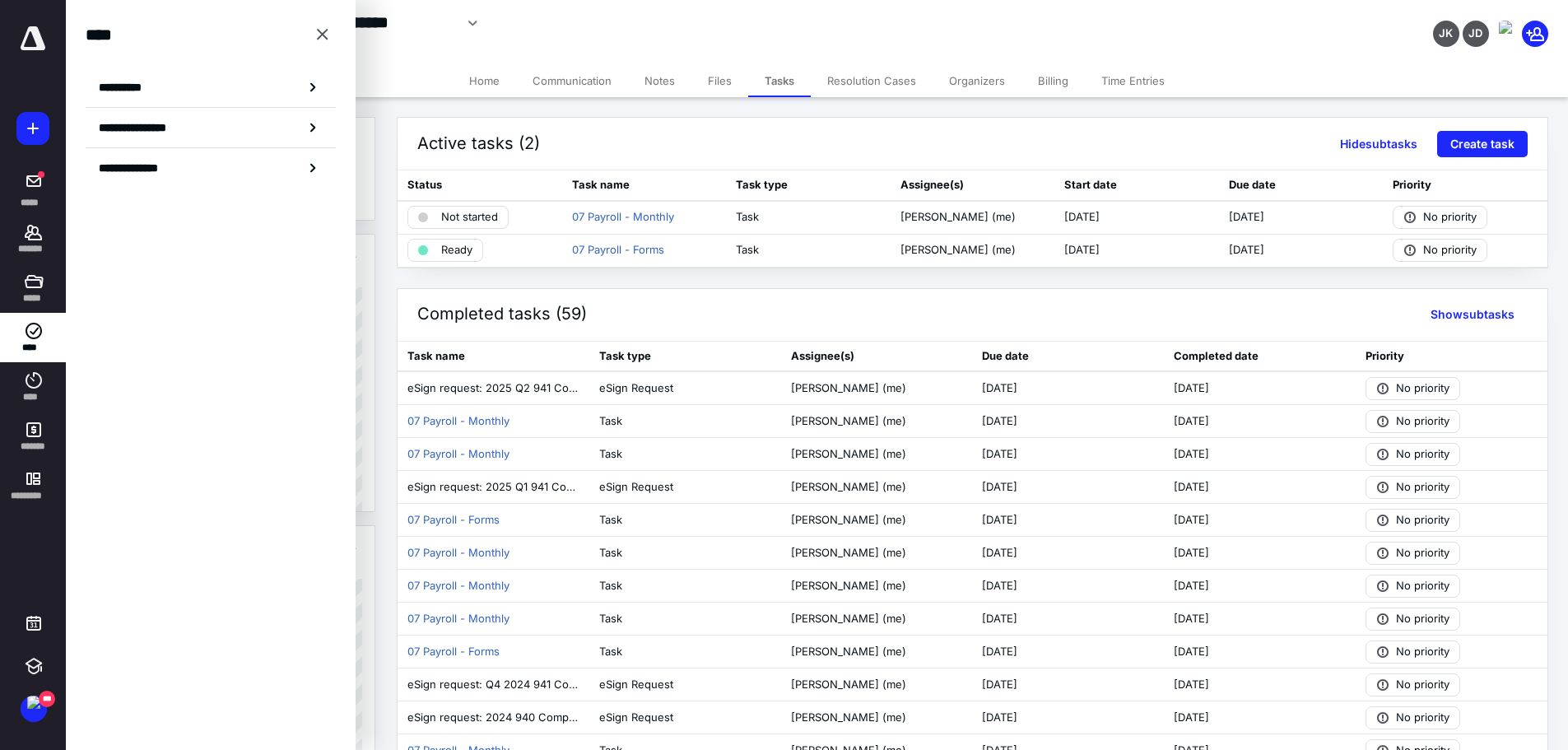 click 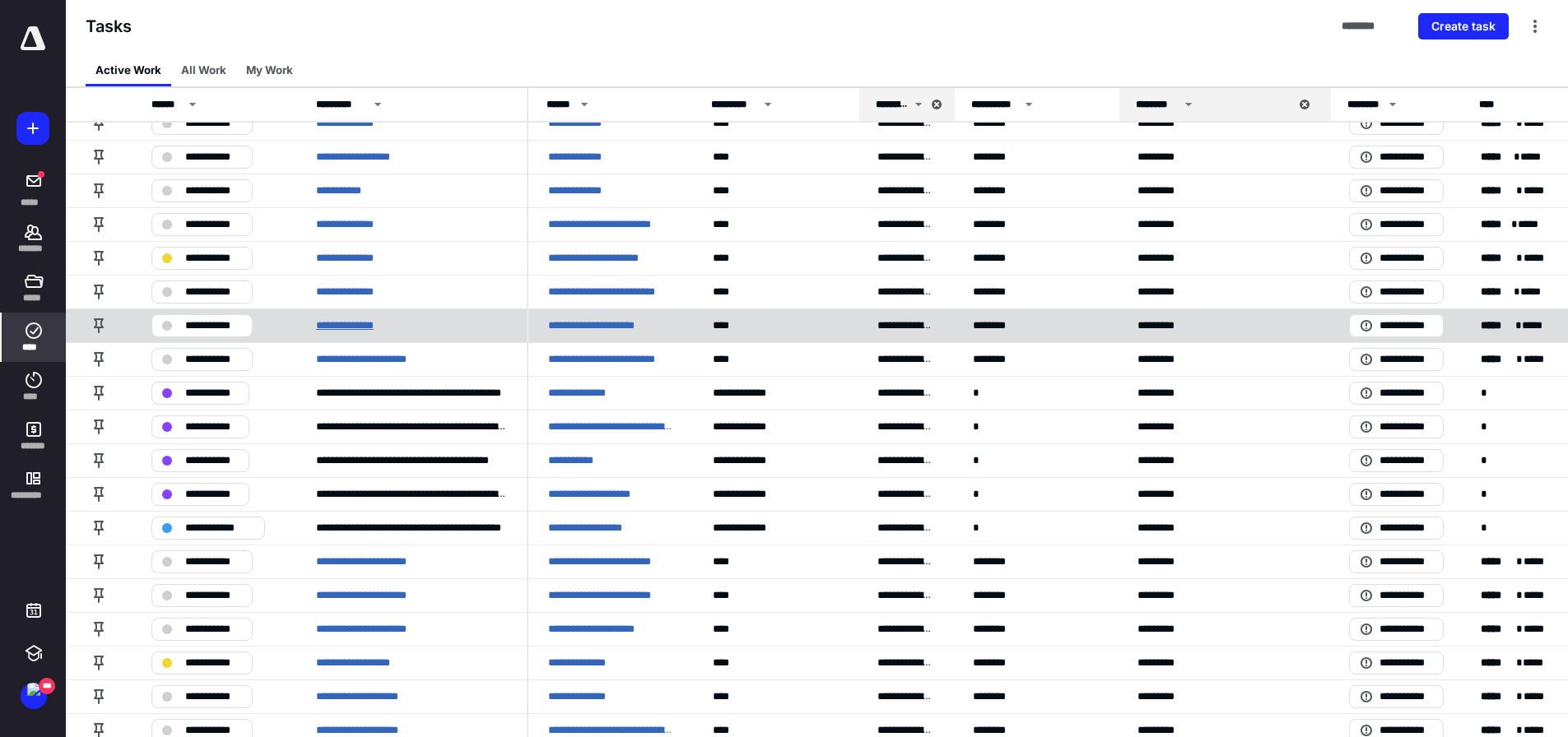 scroll, scrollTop: 576, scrollLeft: 0, axis: vertical 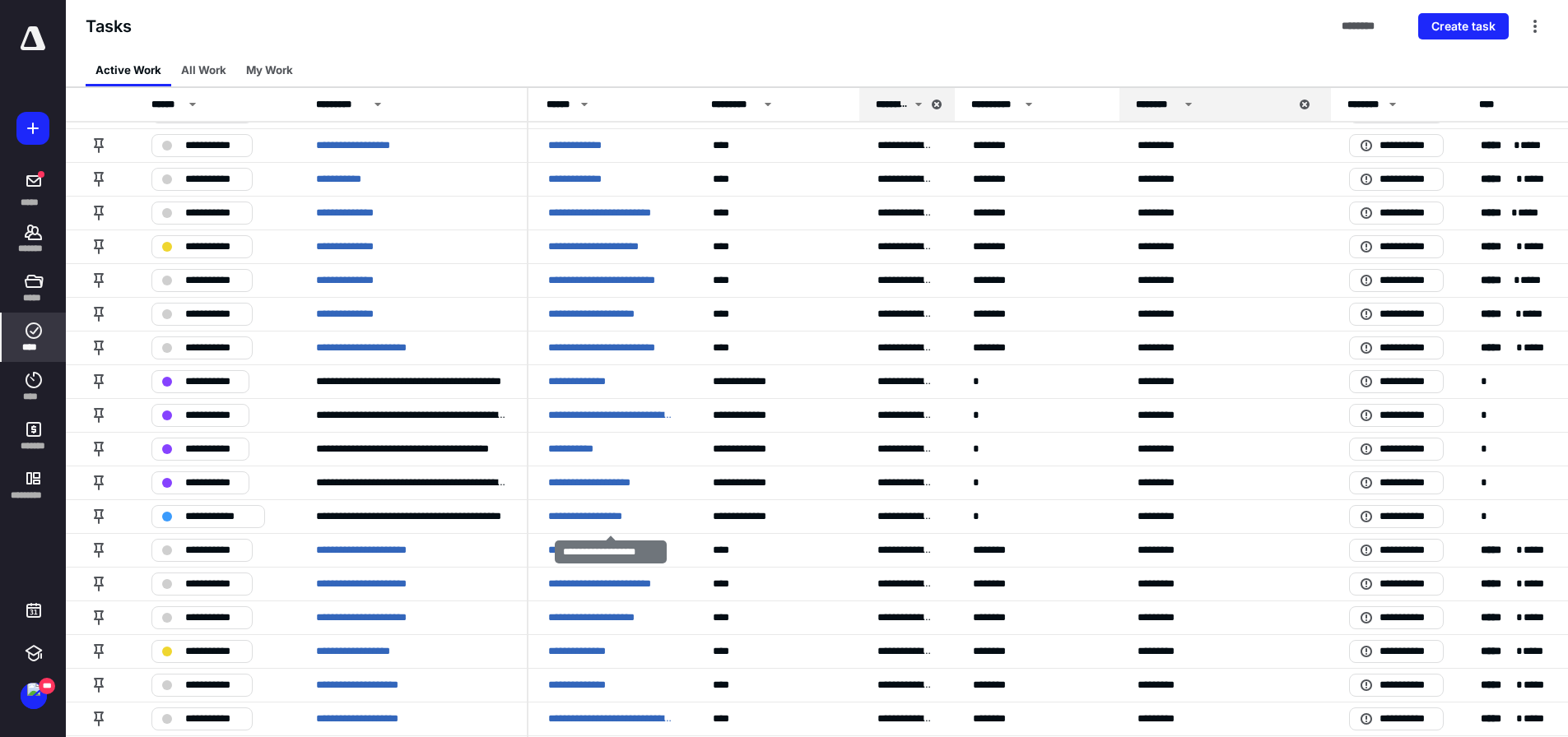 click on "**********" at bounding box center [599, 517] 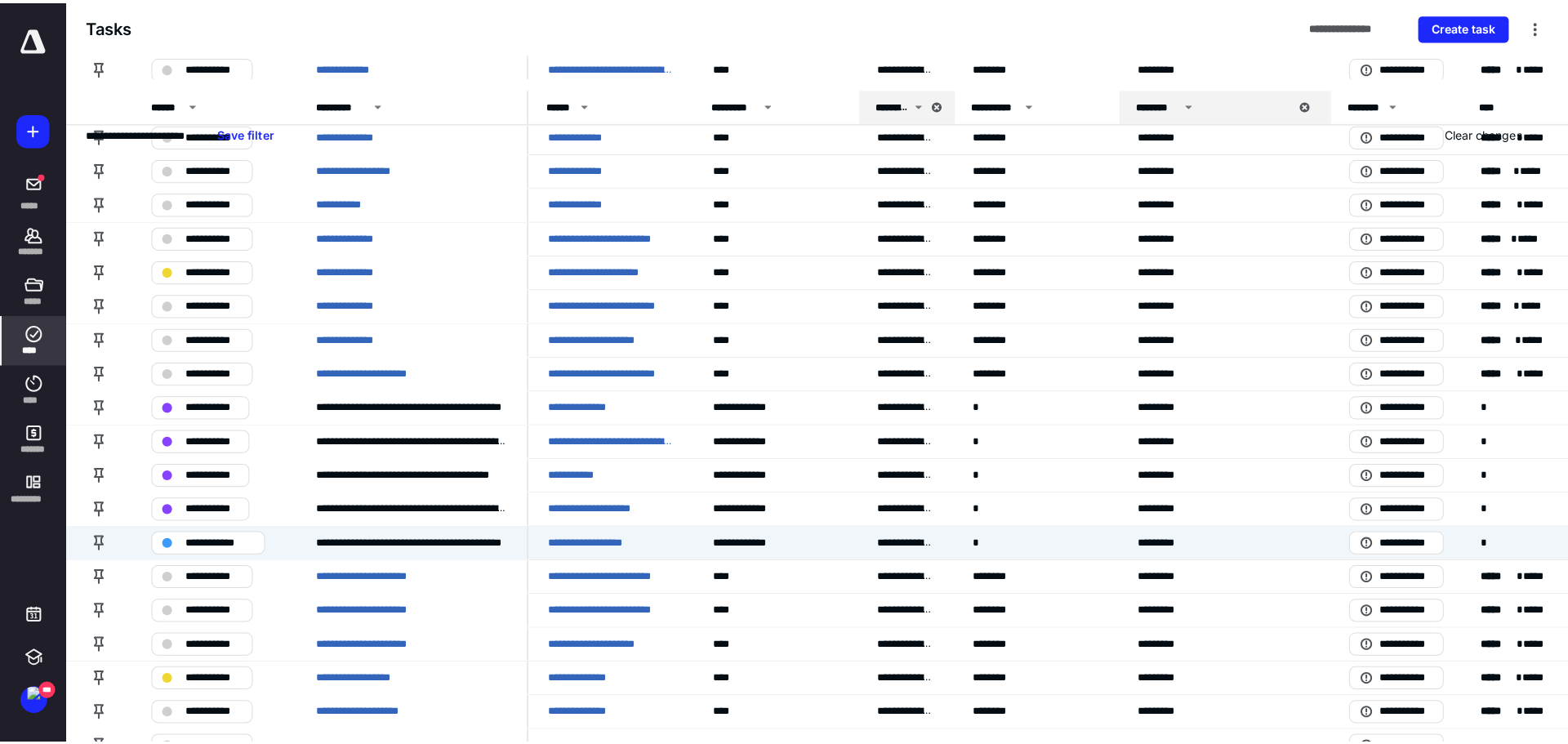 scroll, scrollTop: 0, scrollLeft: 0, axis: both 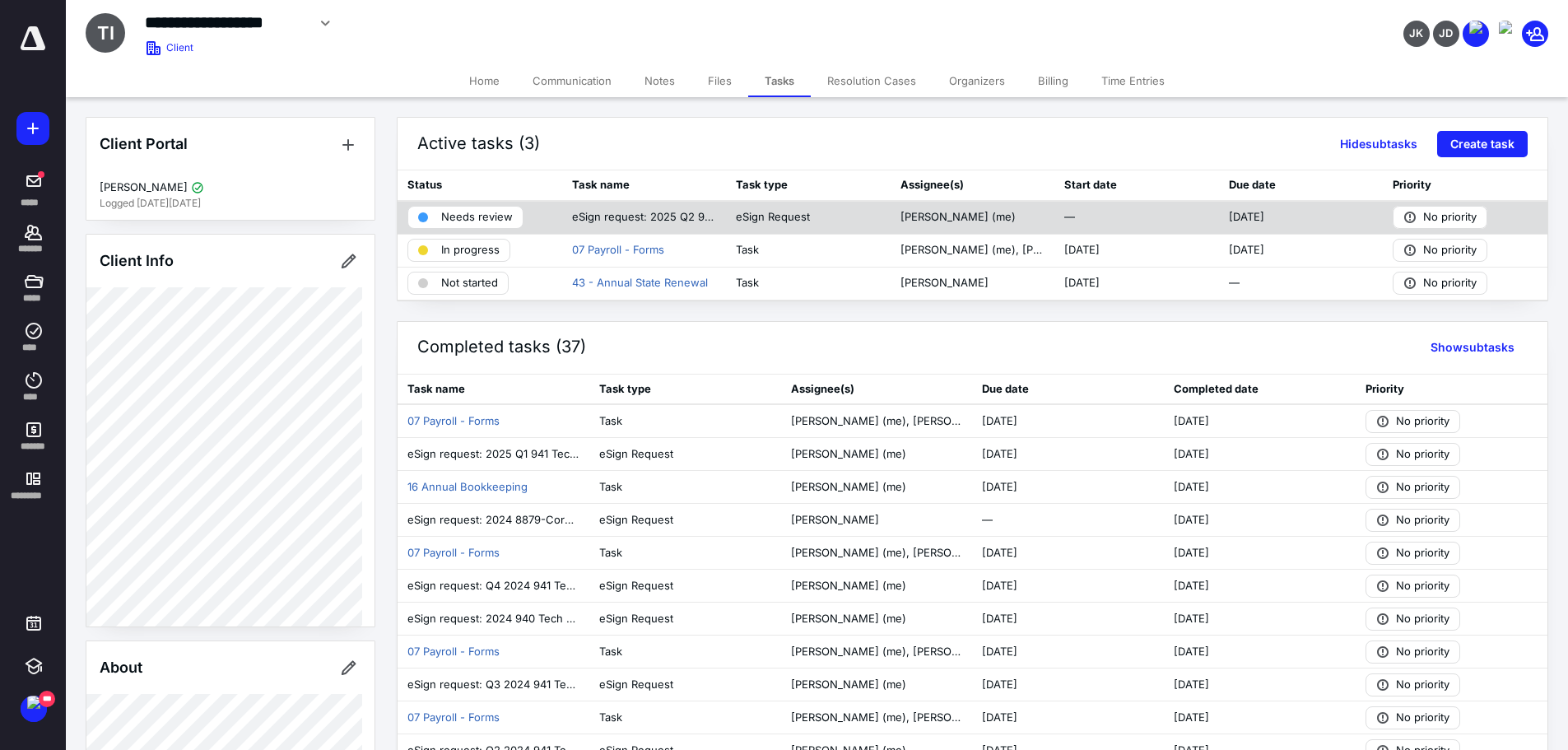 click on "Needs review" at bounding box center [465, 217] 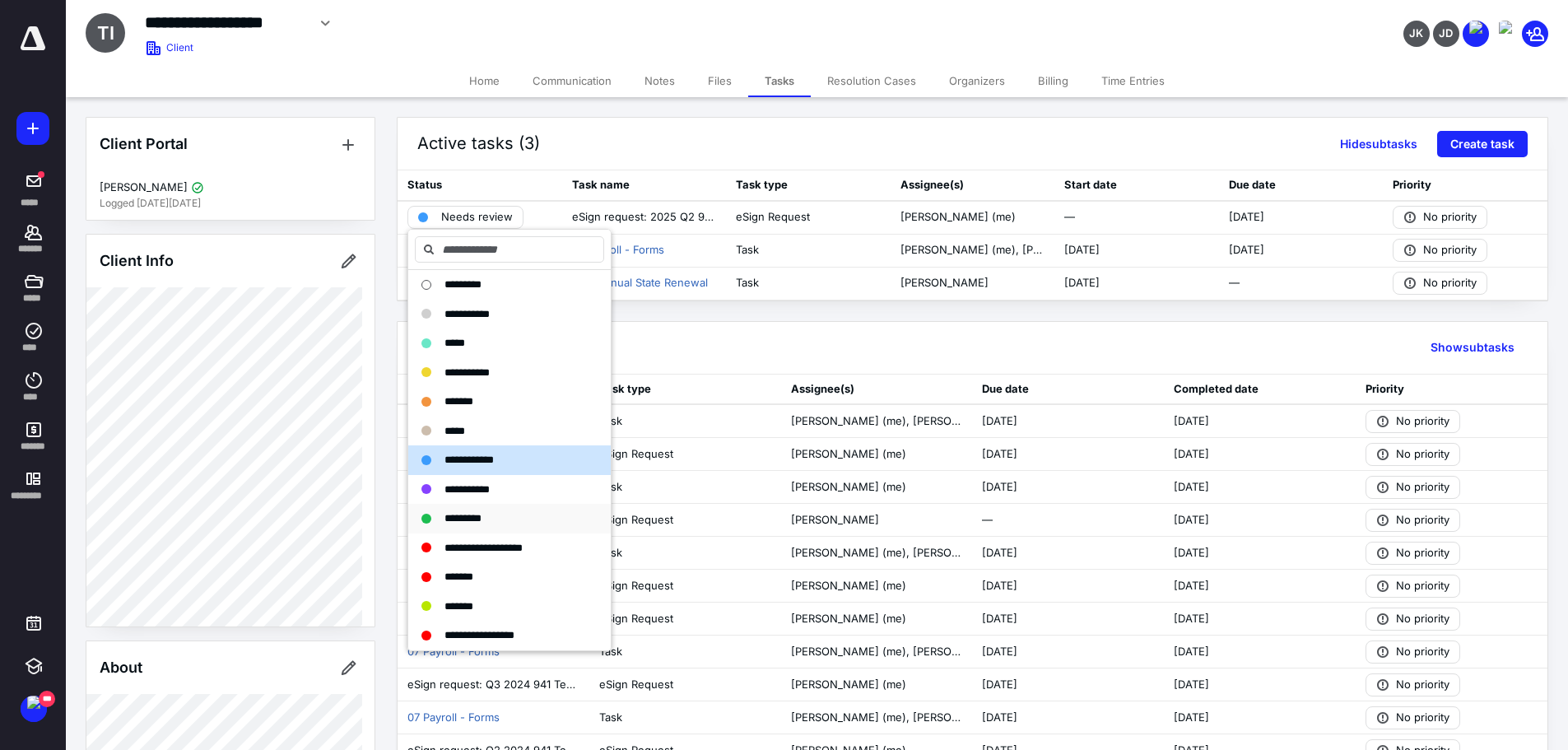 click on "*********" at bounding box center (463, 518) 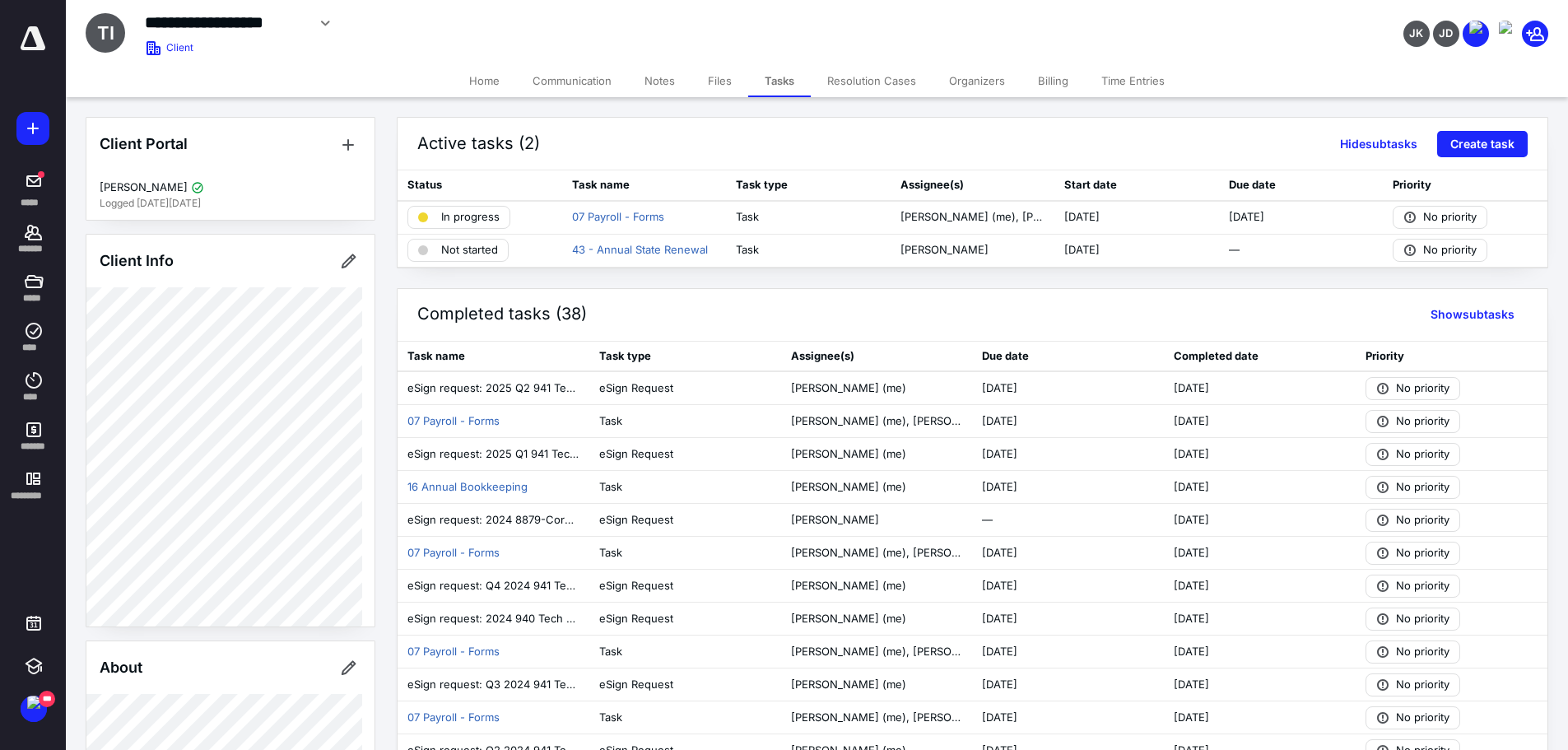 drag, startPoint x: 711, startPoint y: 76, endPoint x: 705, endPoint y: 83, distance: 9.219544 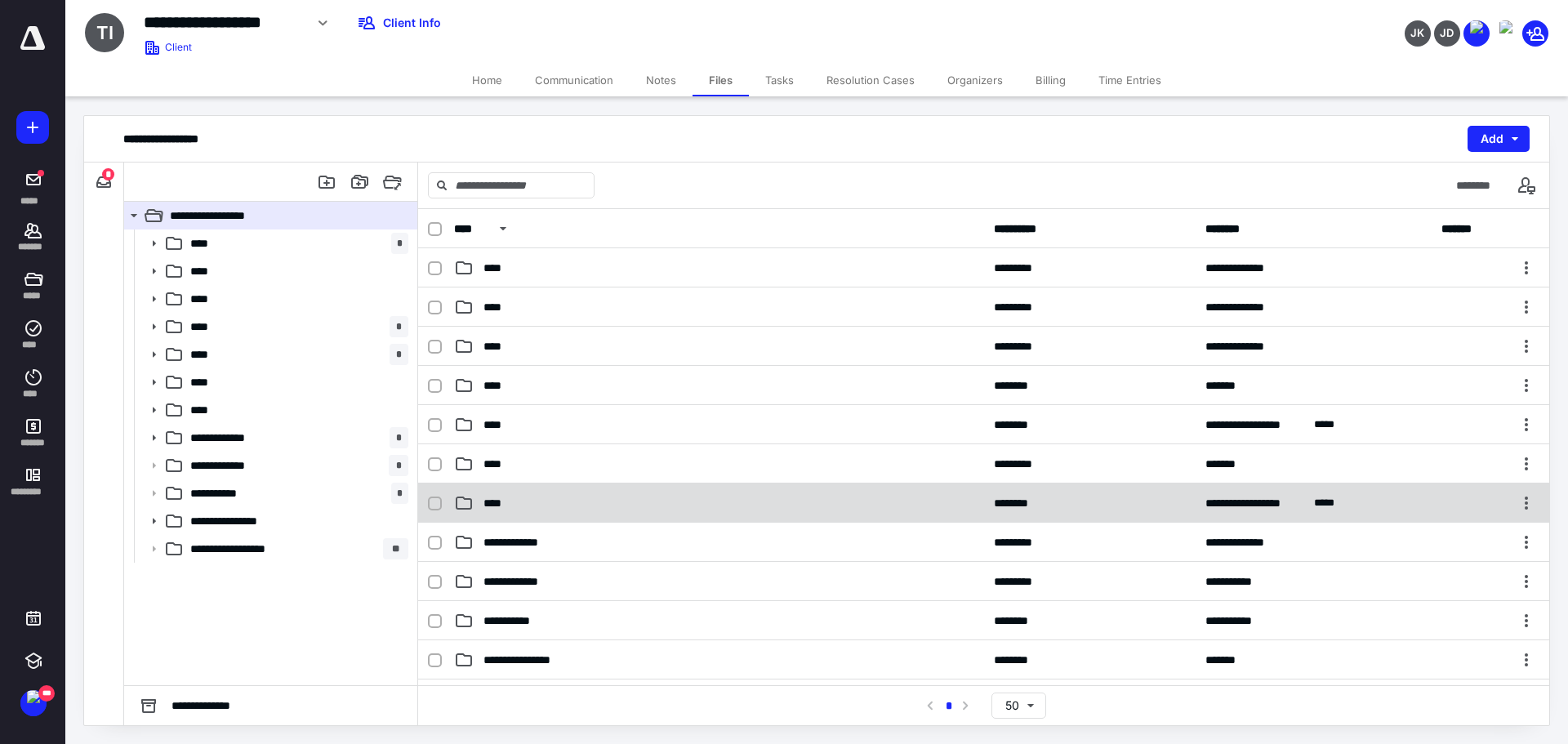 click on "**********" at bounding box center (983, 503) 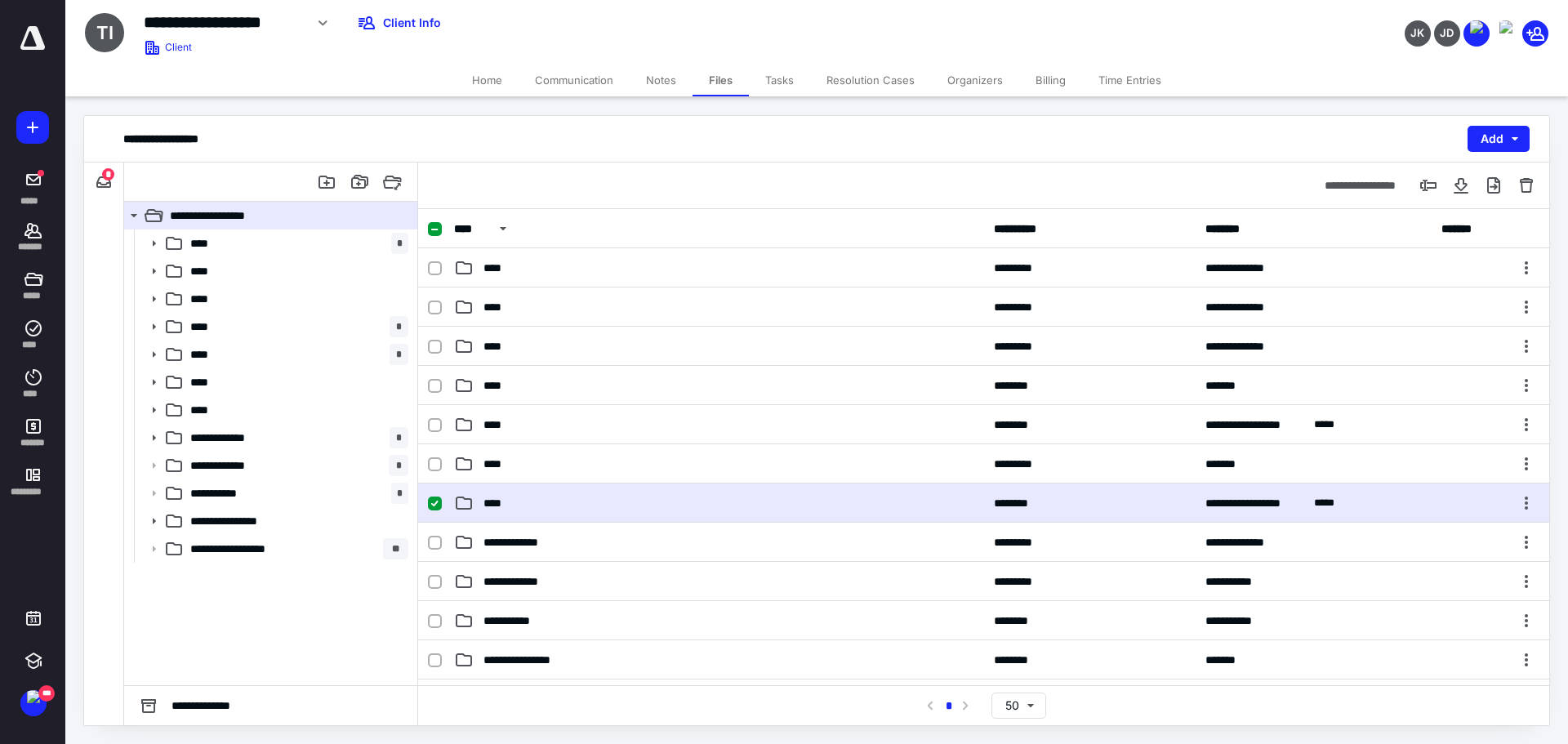 click on "**********" at bounding box center (983, 503) 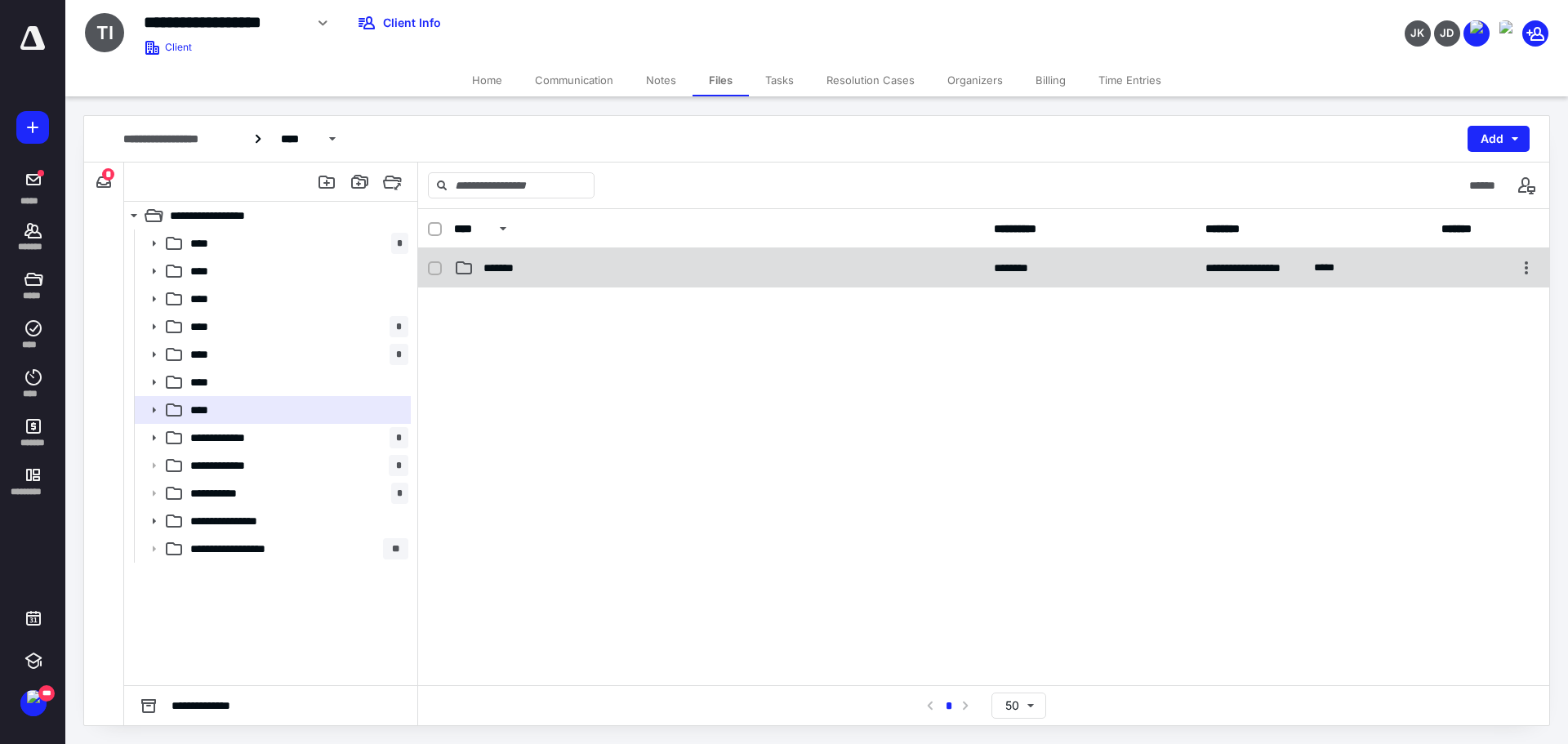 click on "*******" at bounding box center [501, 268] 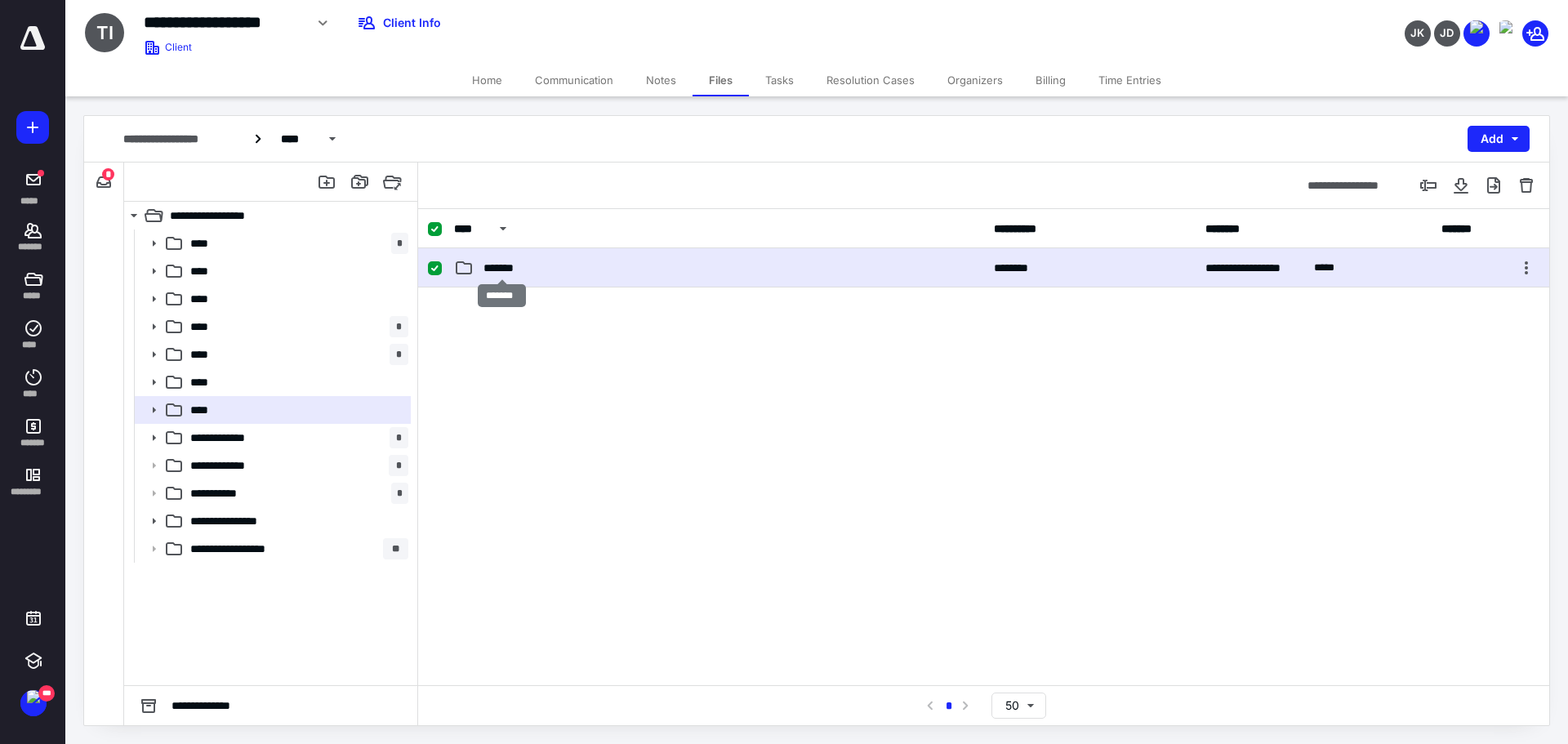 click on "*******" at bounding box center (501, 268) 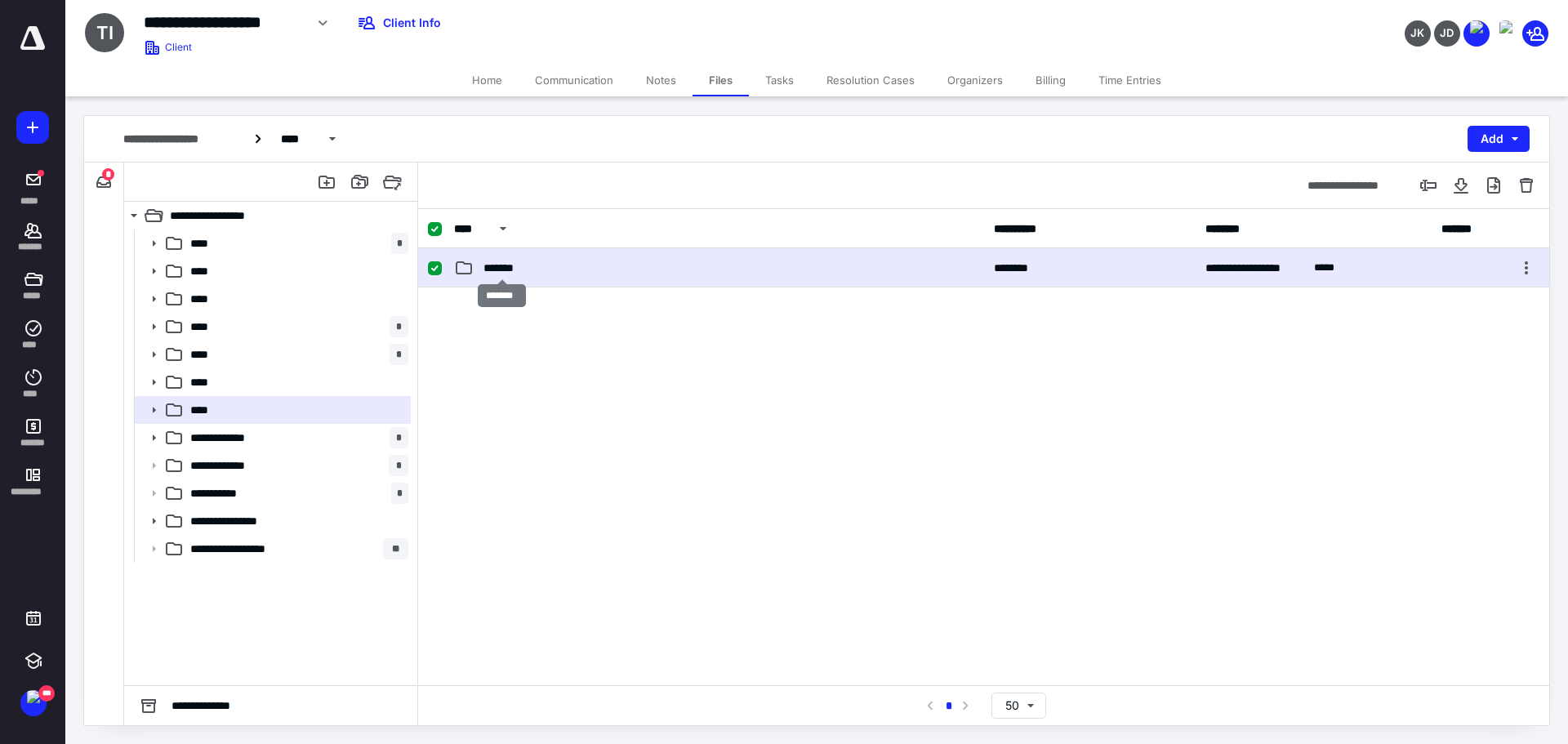 checkbox on "false" 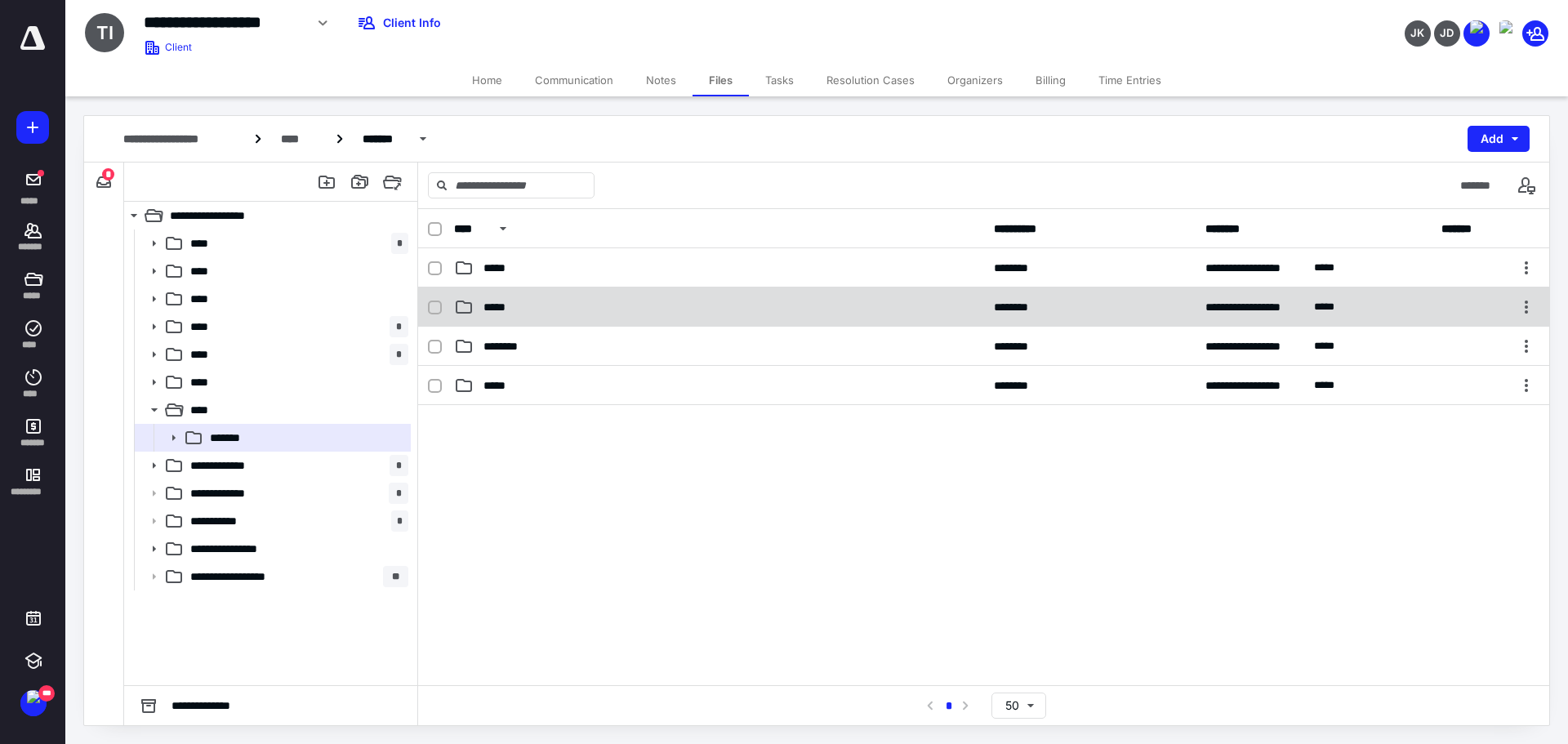 click on "*****" at bounding box center [719, 307] 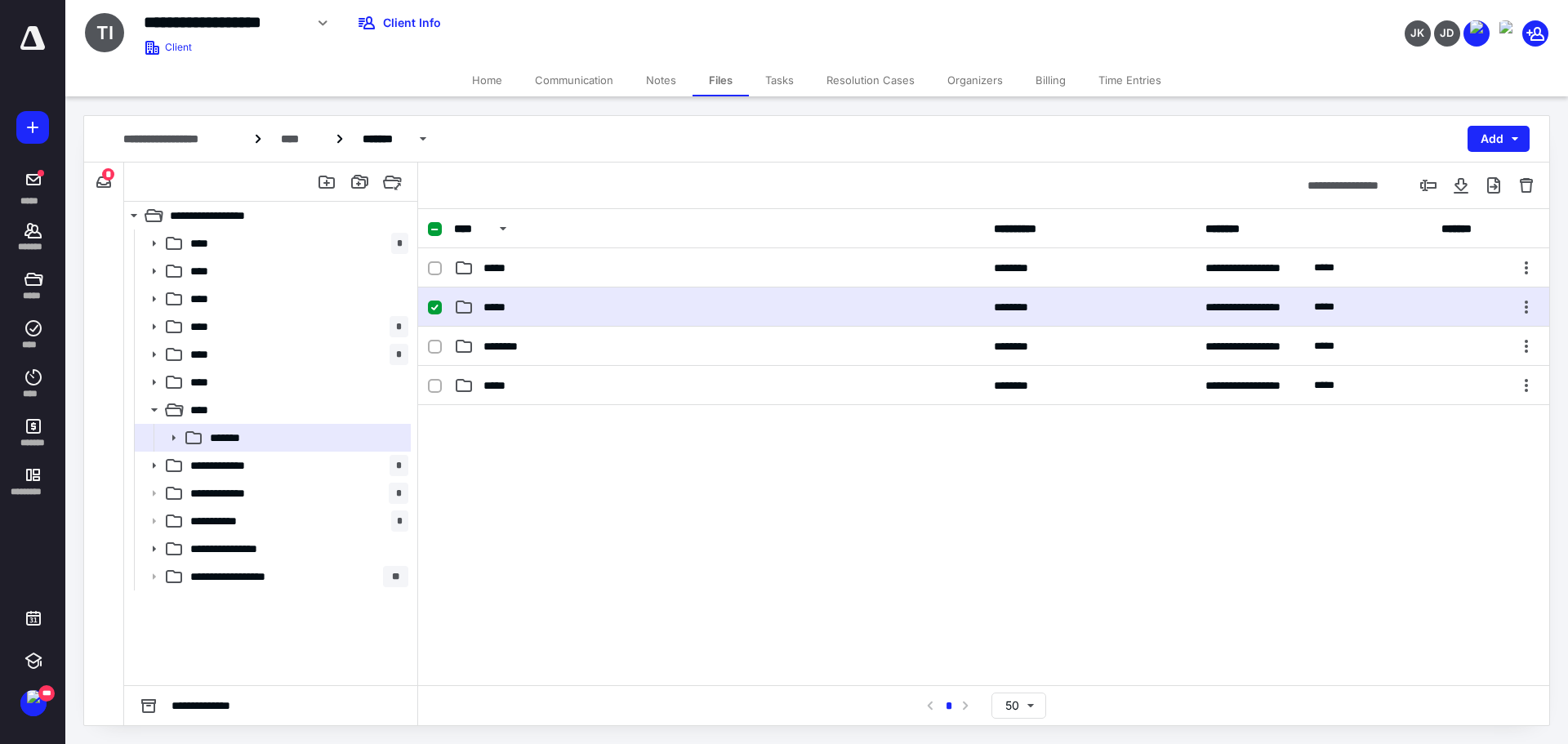 click on "*****" at bounding box center (719, 307) 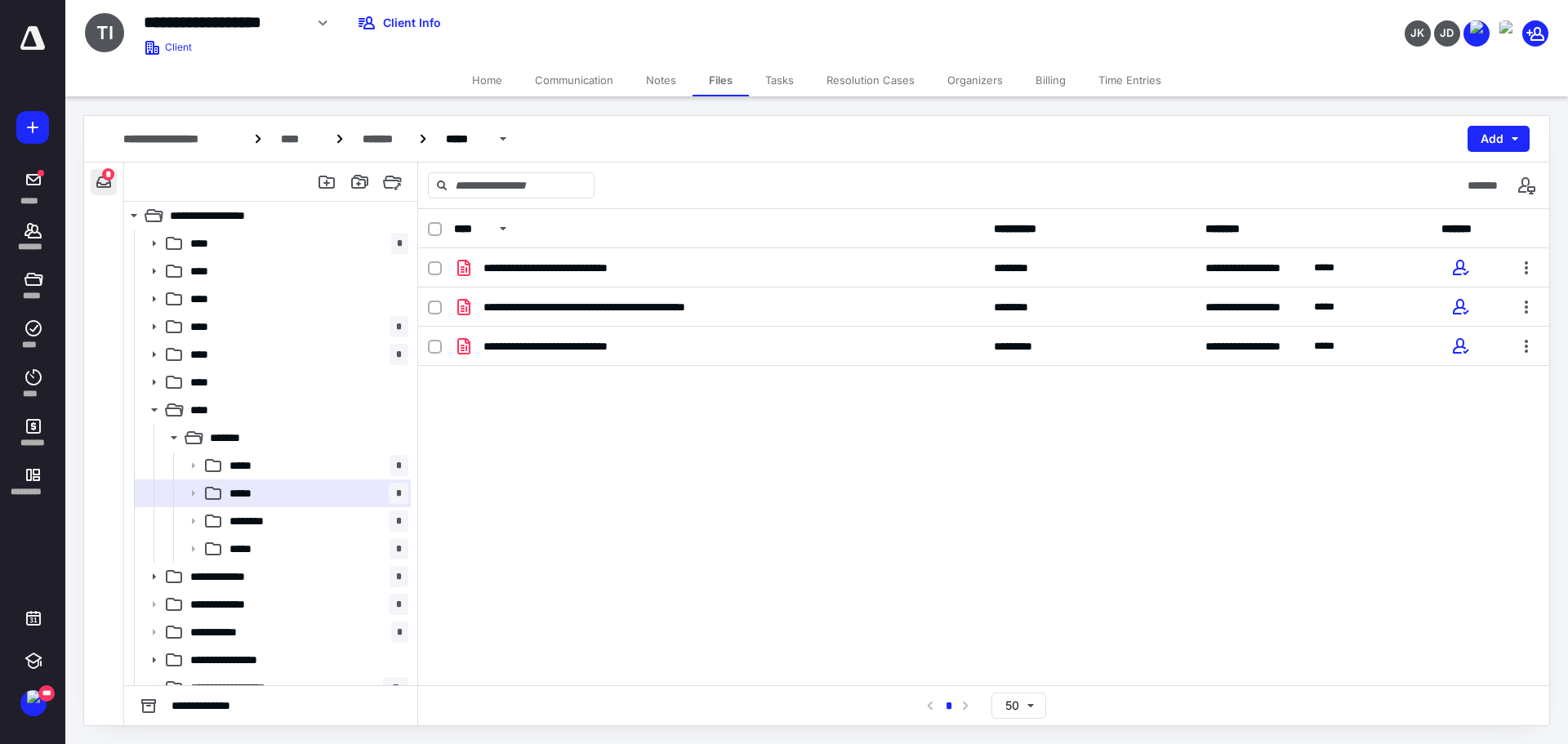 click at bounding box center (104, 182) 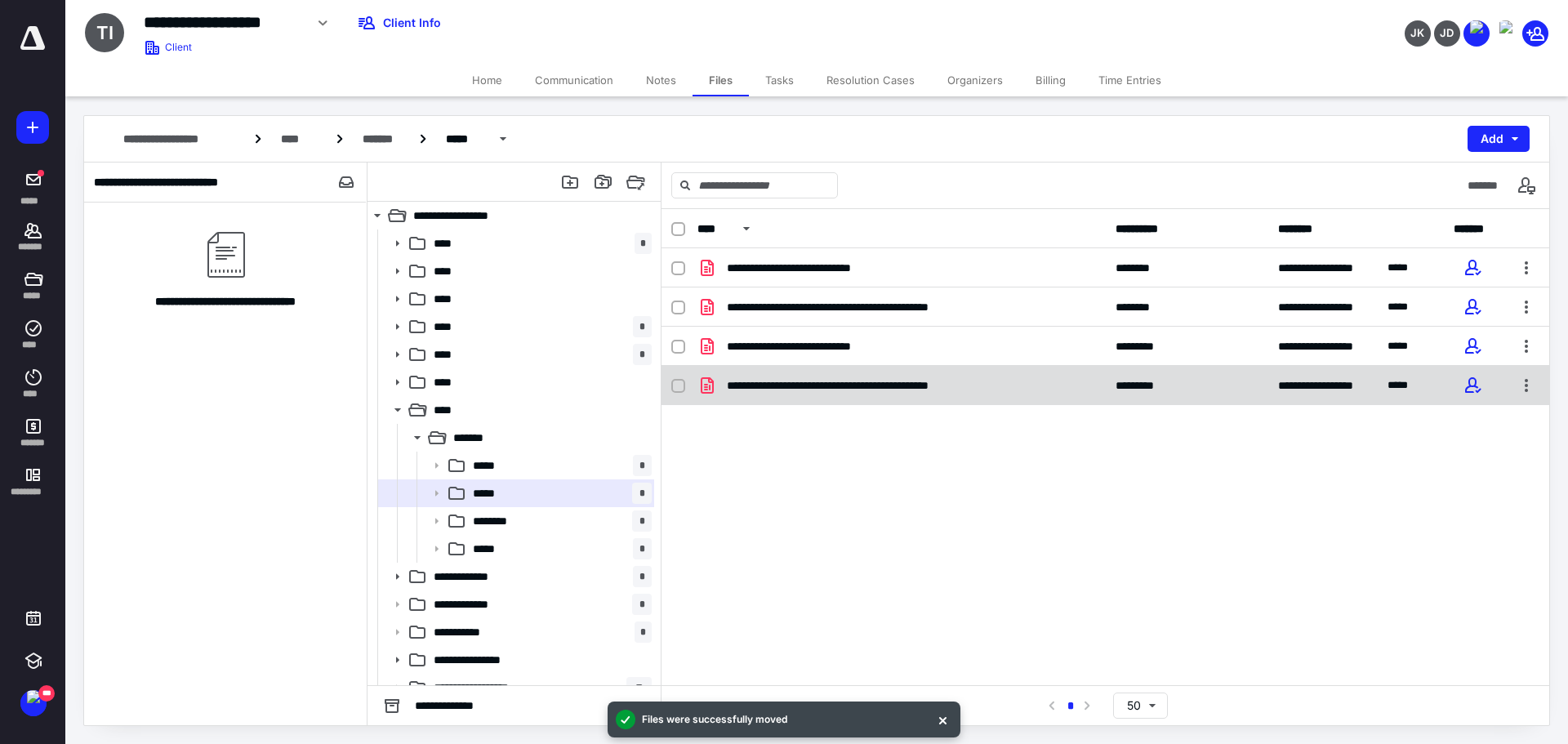 click on "**********" at bounding box center [875, 385] 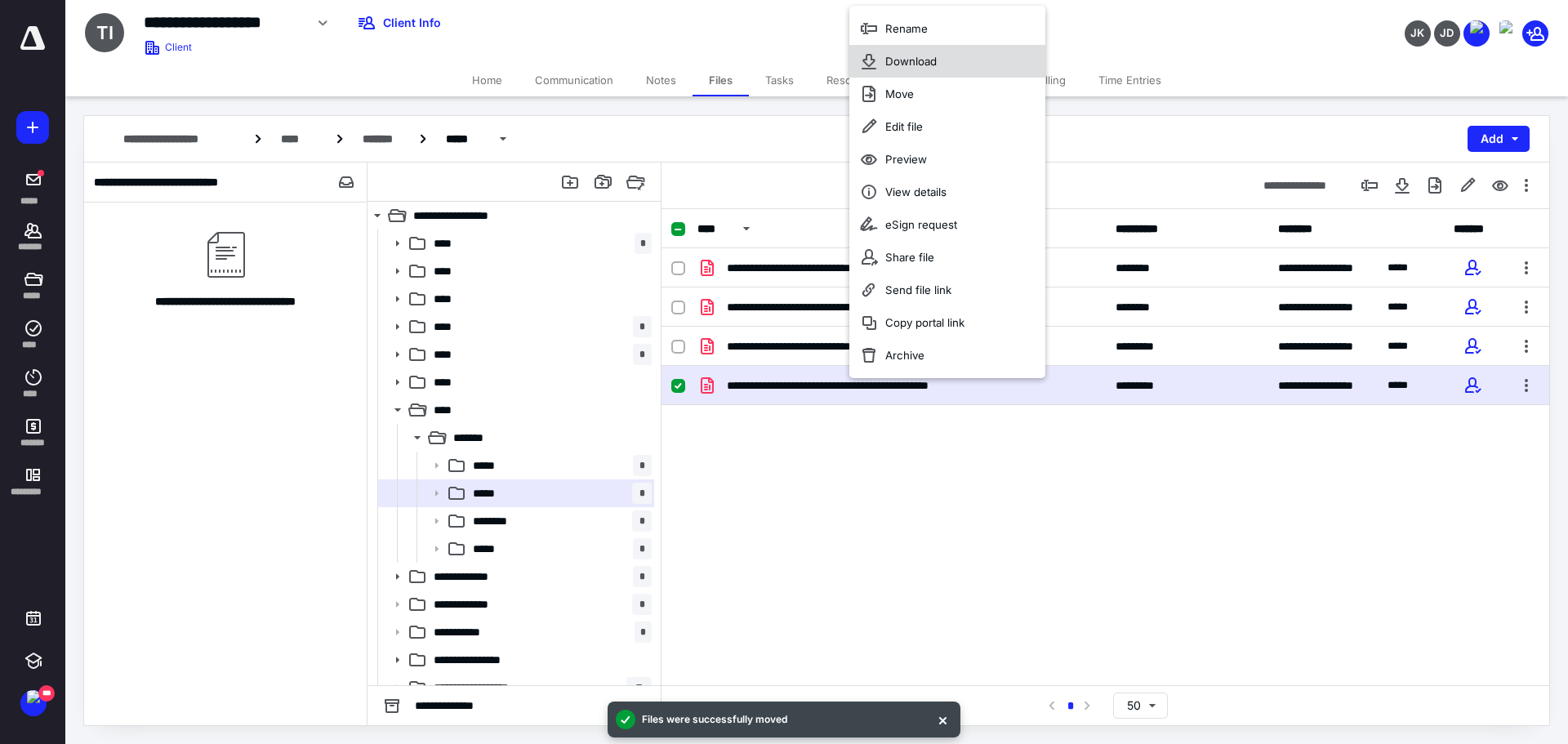 click on "Download" at bounding box center (947, 61) 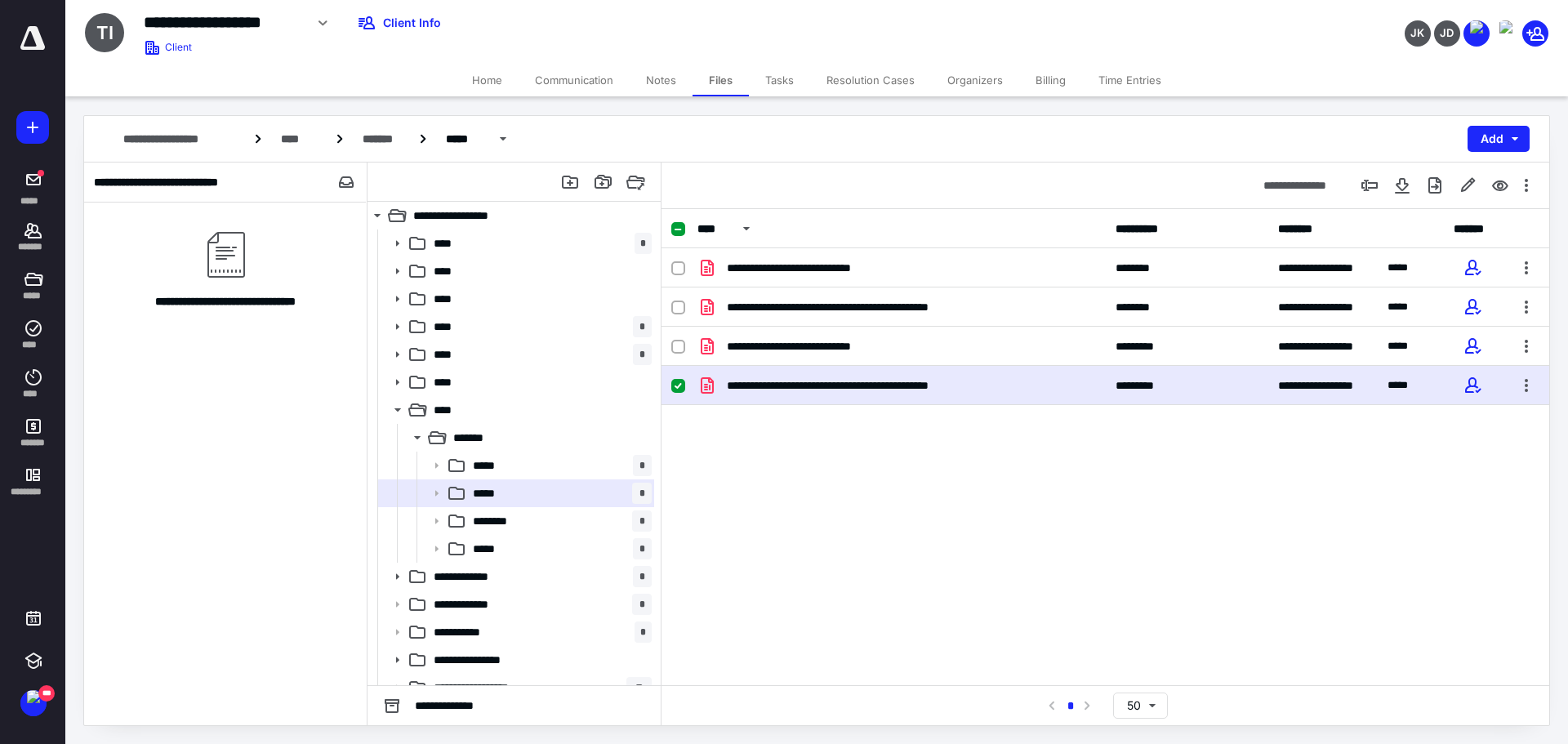 click on "**********" at bounding box center (817, 421) 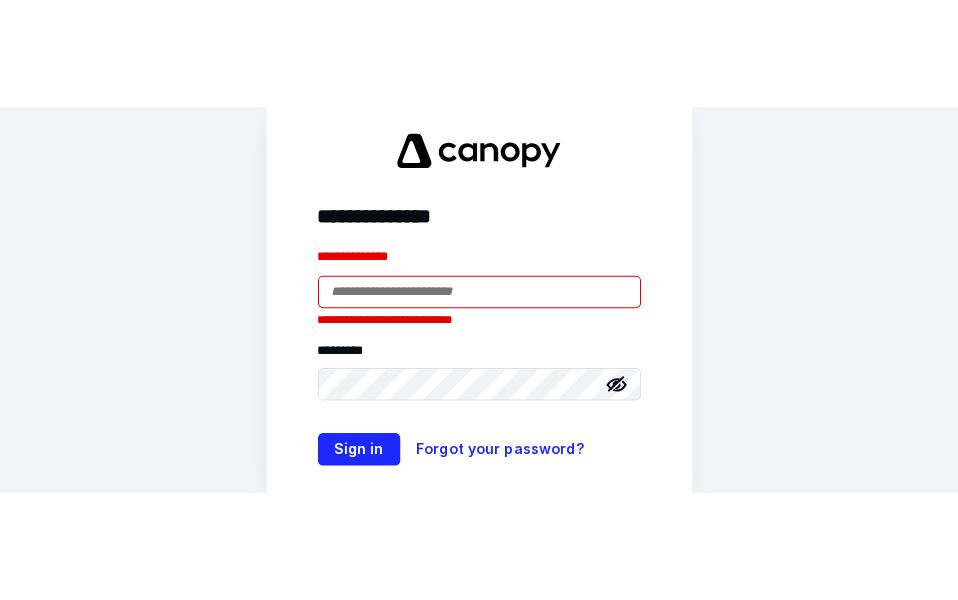 scroll, scrollTop: 0, scrollLeft: 0, axis: both 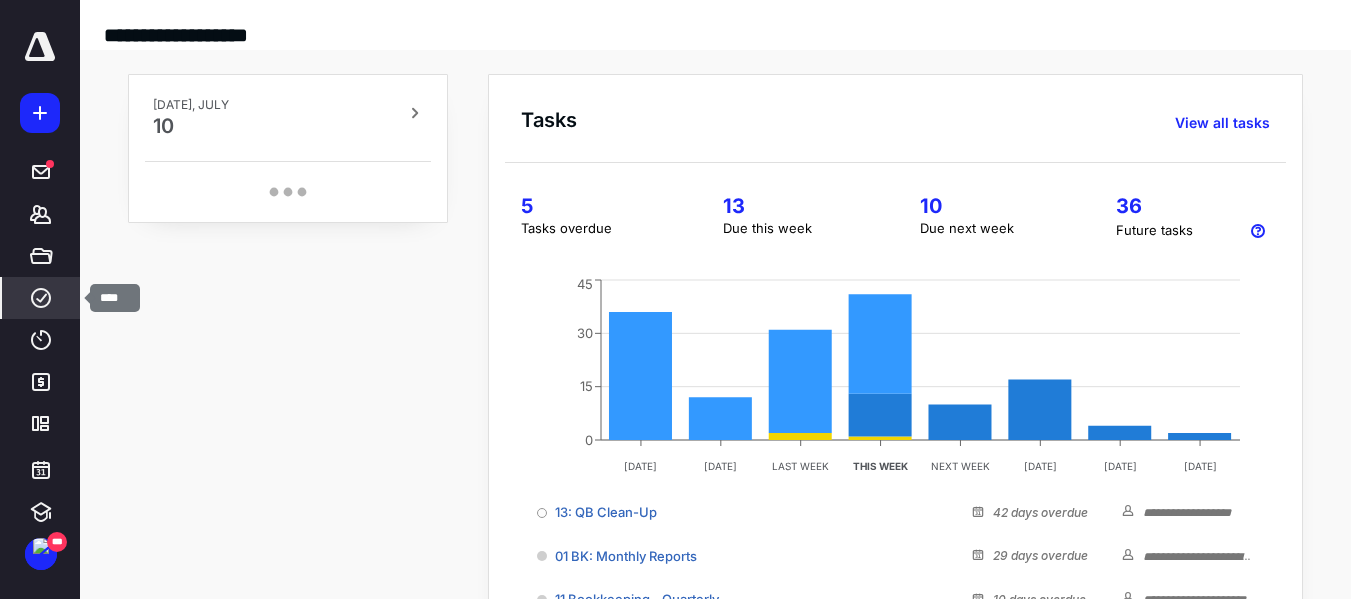 click on "****" at bounding box center (41, 298) 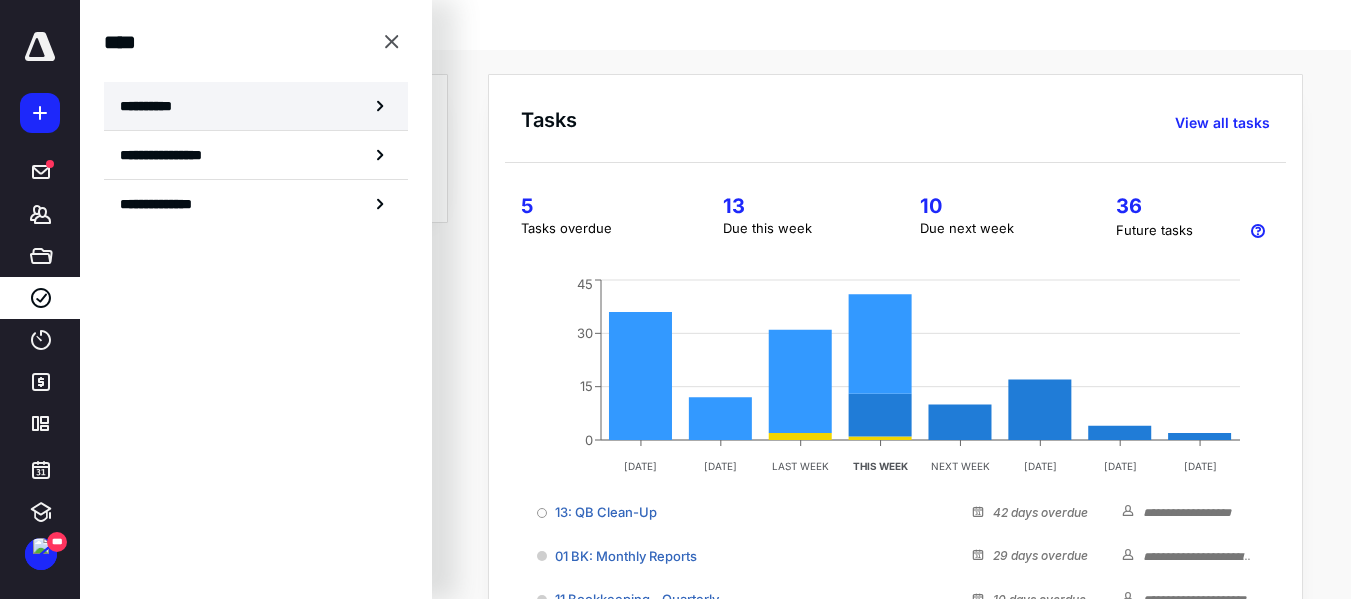 click on "**********" at bounding box center [256, 106] 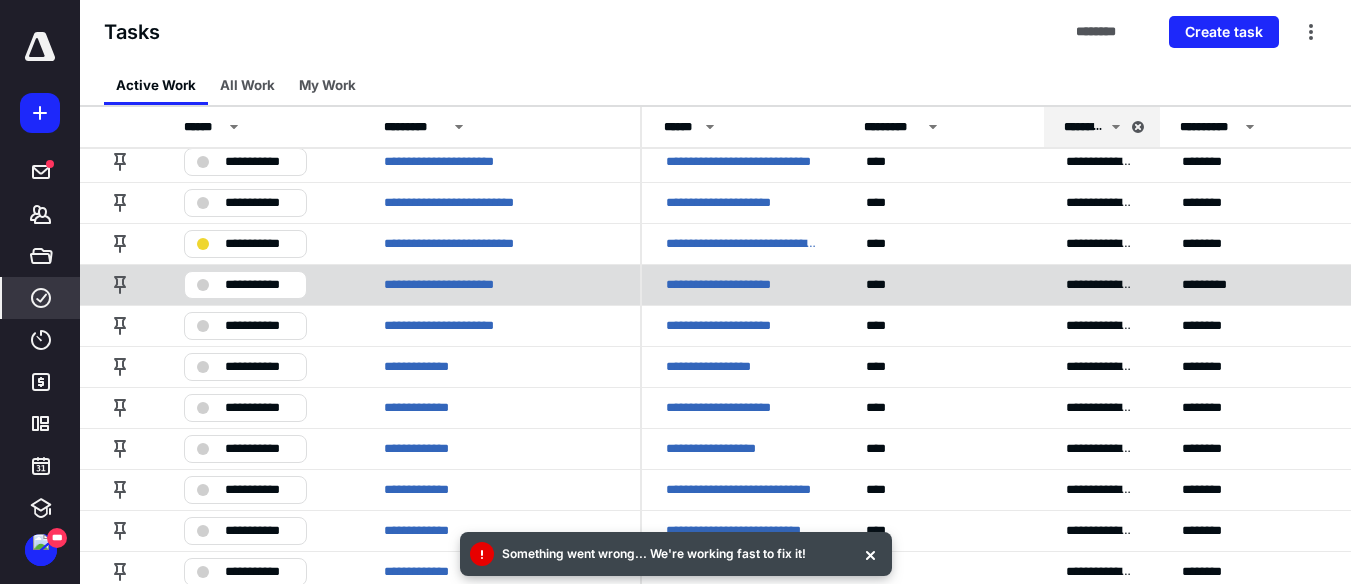 scroll, scrollTop: 0, scrollLeft: 0, axis: both 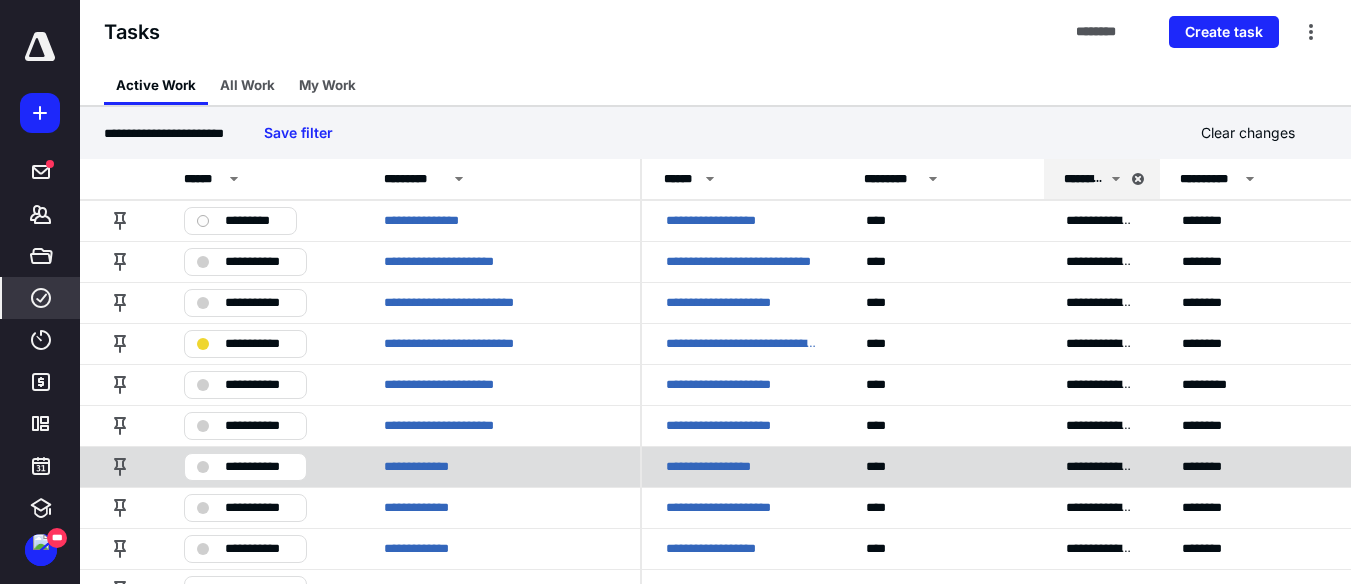 click on "**********" at bounding box center (245, 467) 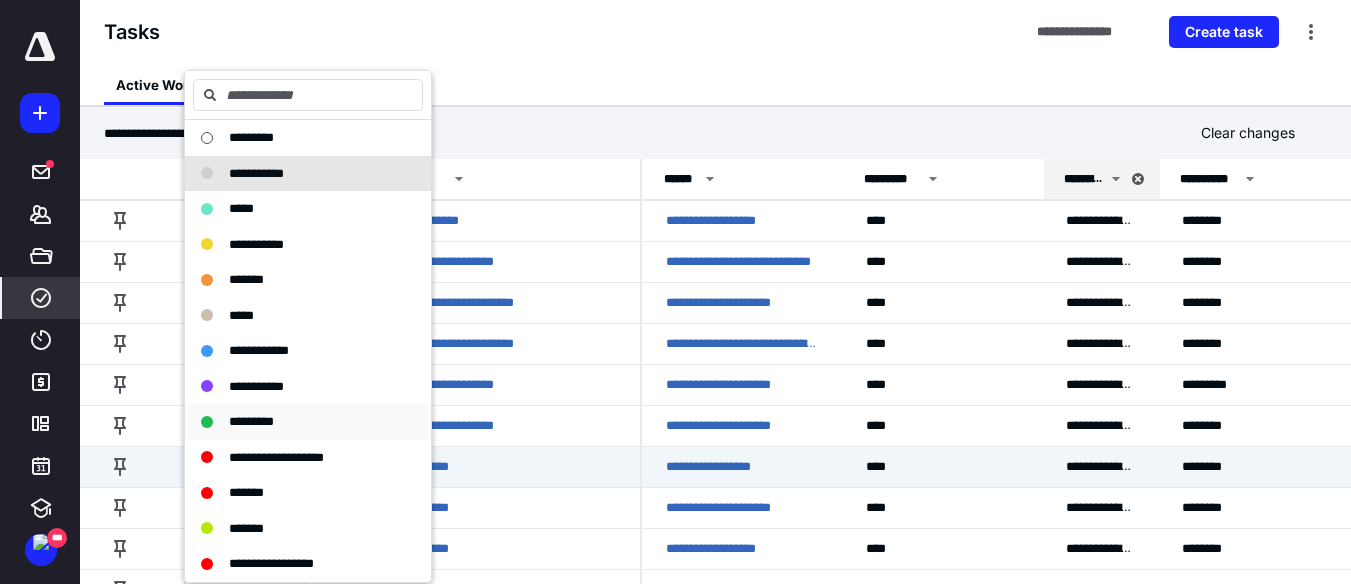 drag, startPoint x: 283, startPoint y: 409, endPoint x: 277, endPoint y: 418, distance: 10.816654 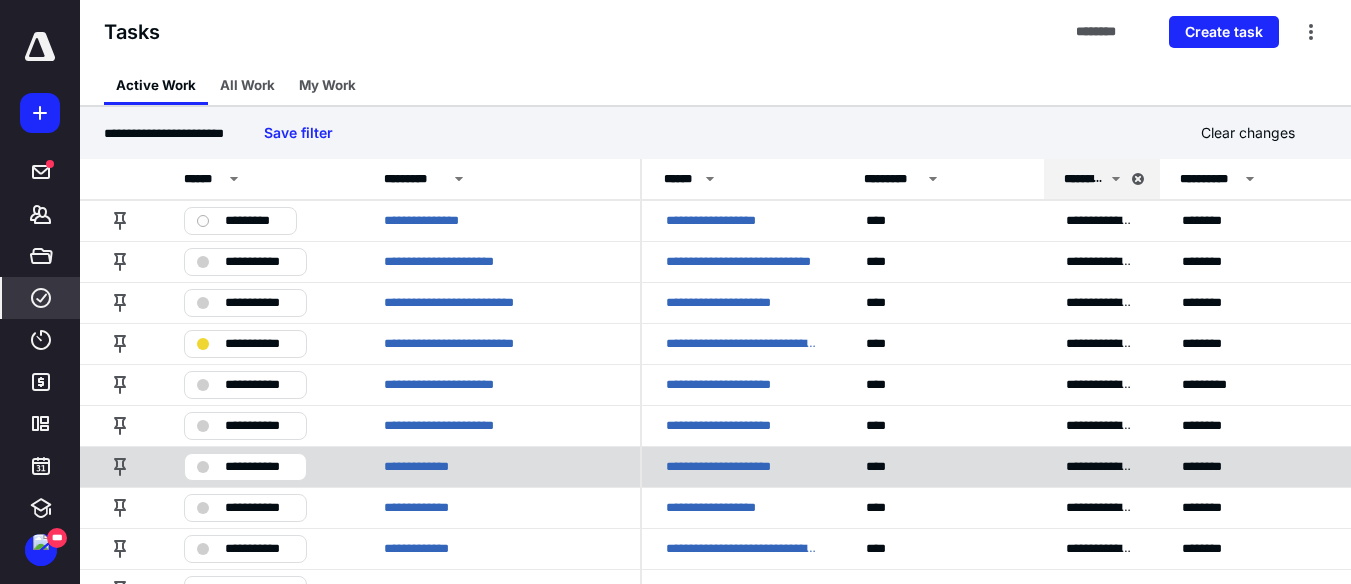 click on "**********" at bounding box center (259, 467) 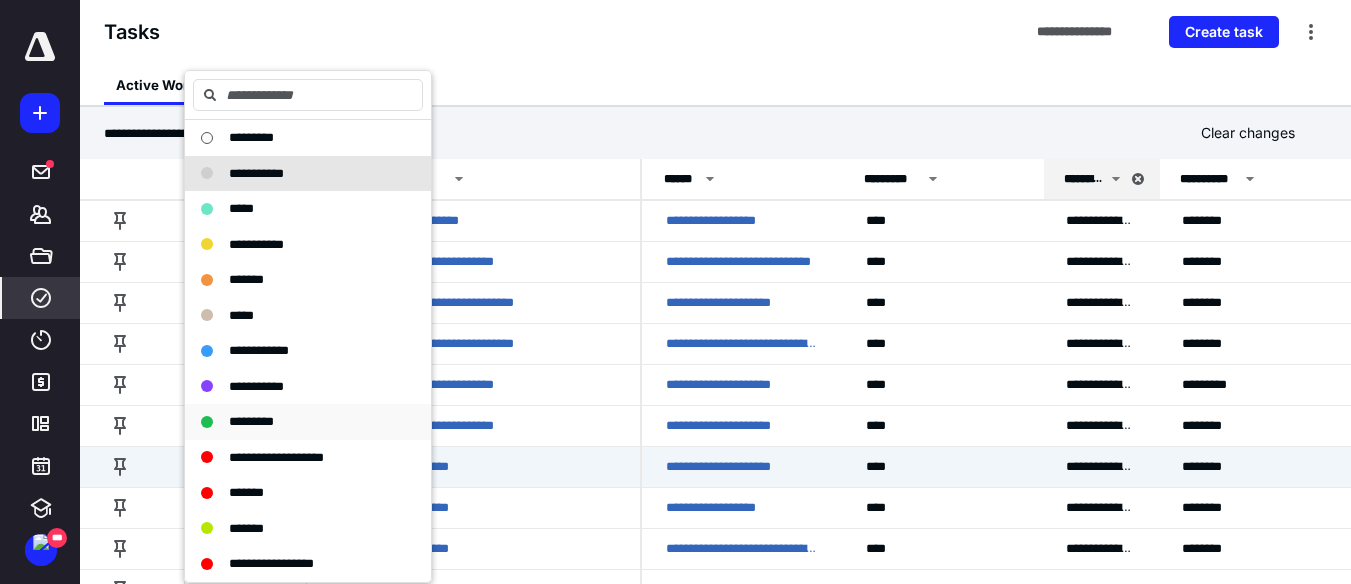 click on "*********" at bounding box center (251, 421) 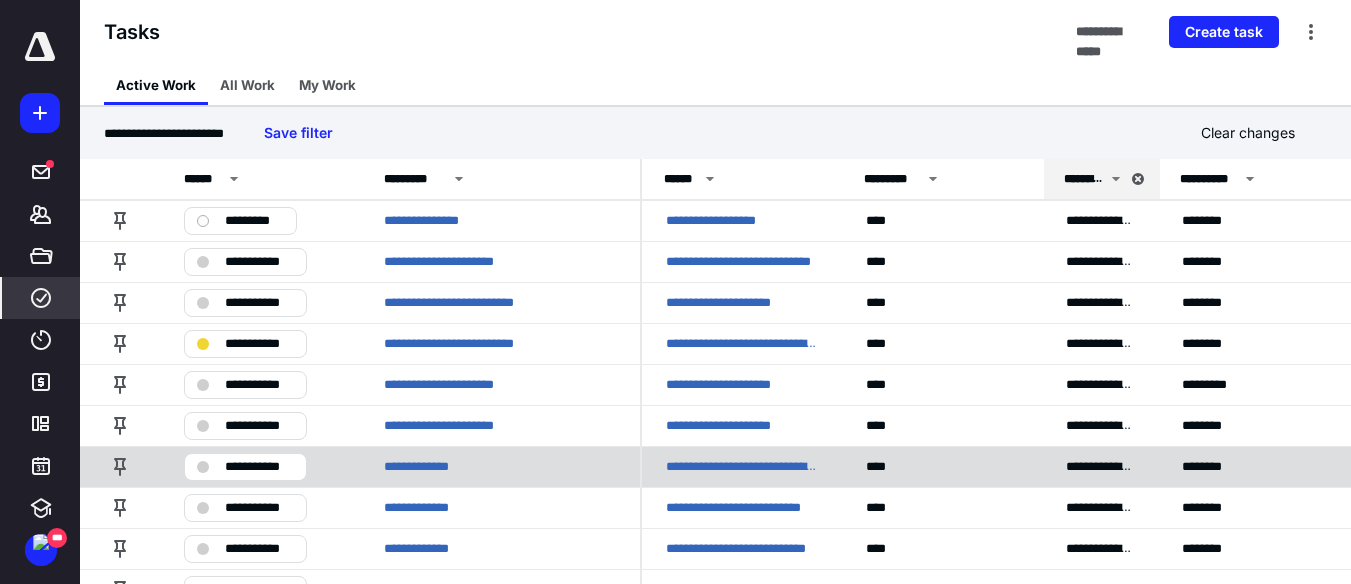 click on "**********" at bounding box center (259, 467) 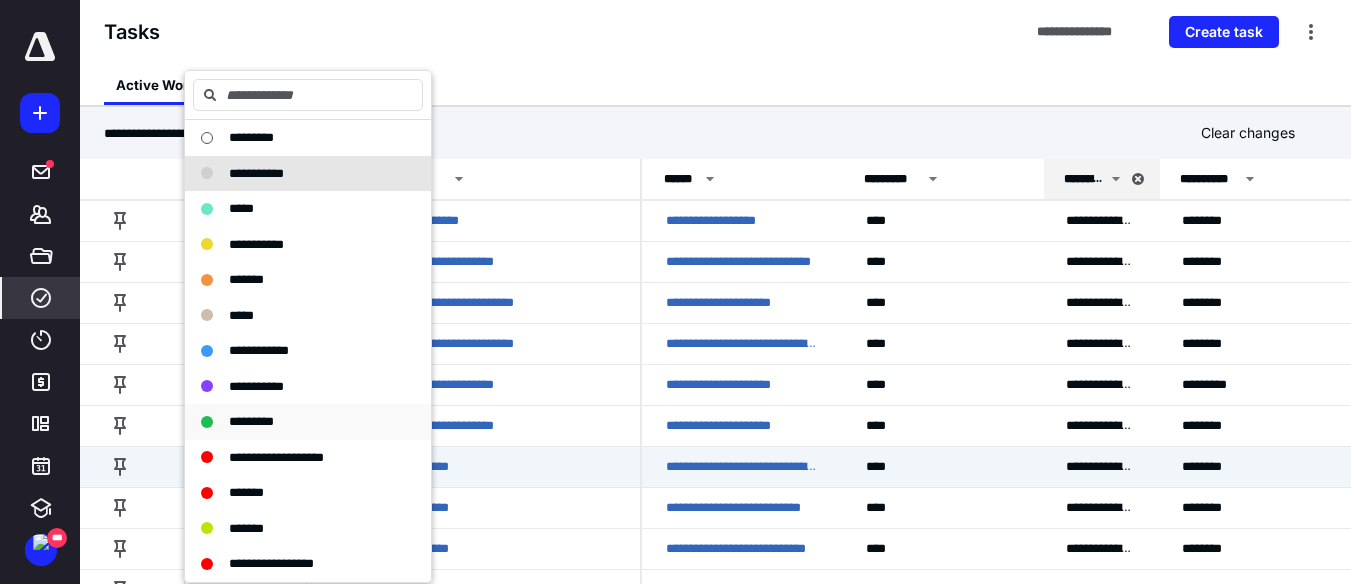 click on "*********" at bounding box center [251, 421] 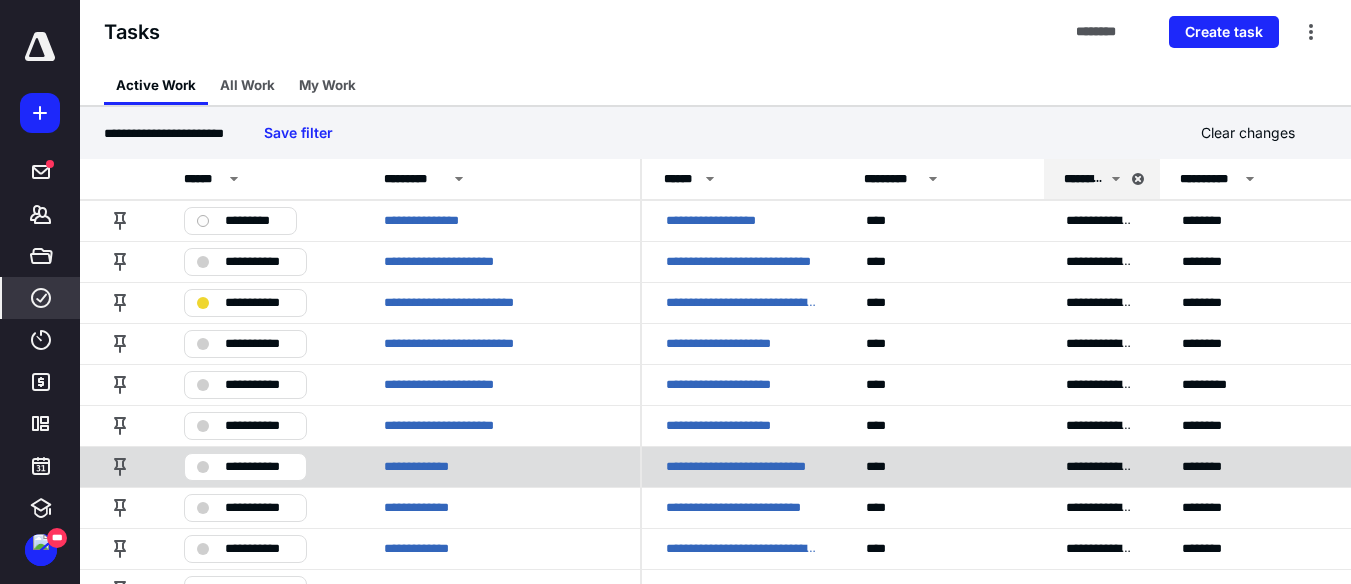 click on "**********" at bounding box center (259, 467) 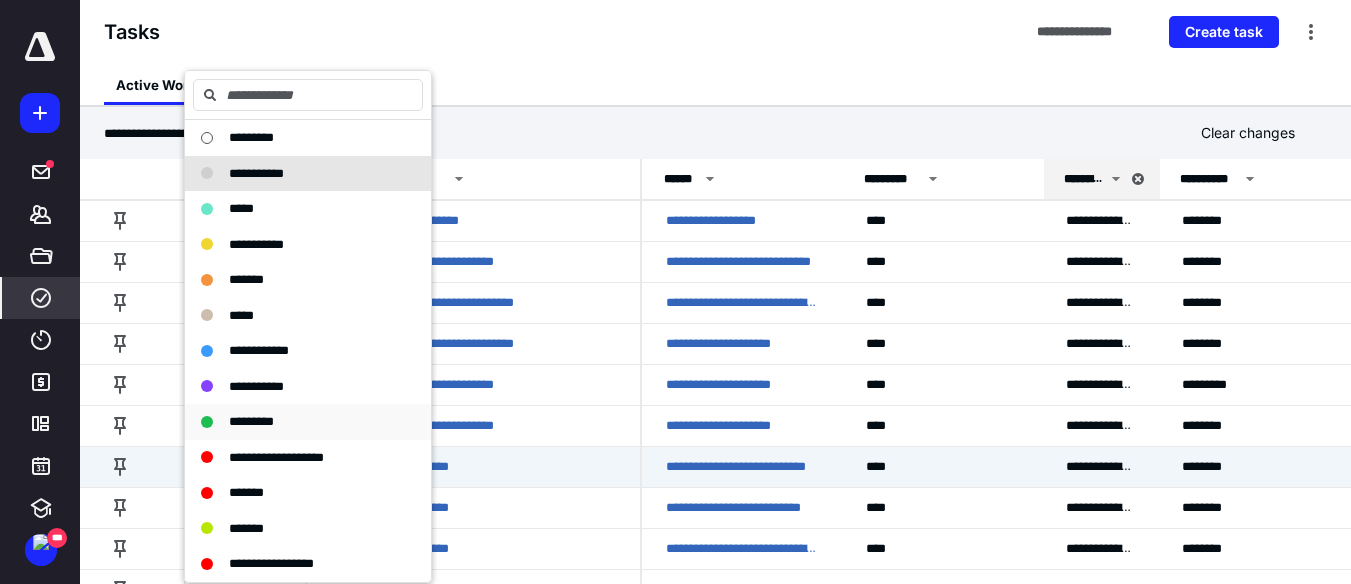 click on "*********" at bounding box center [251, 421] 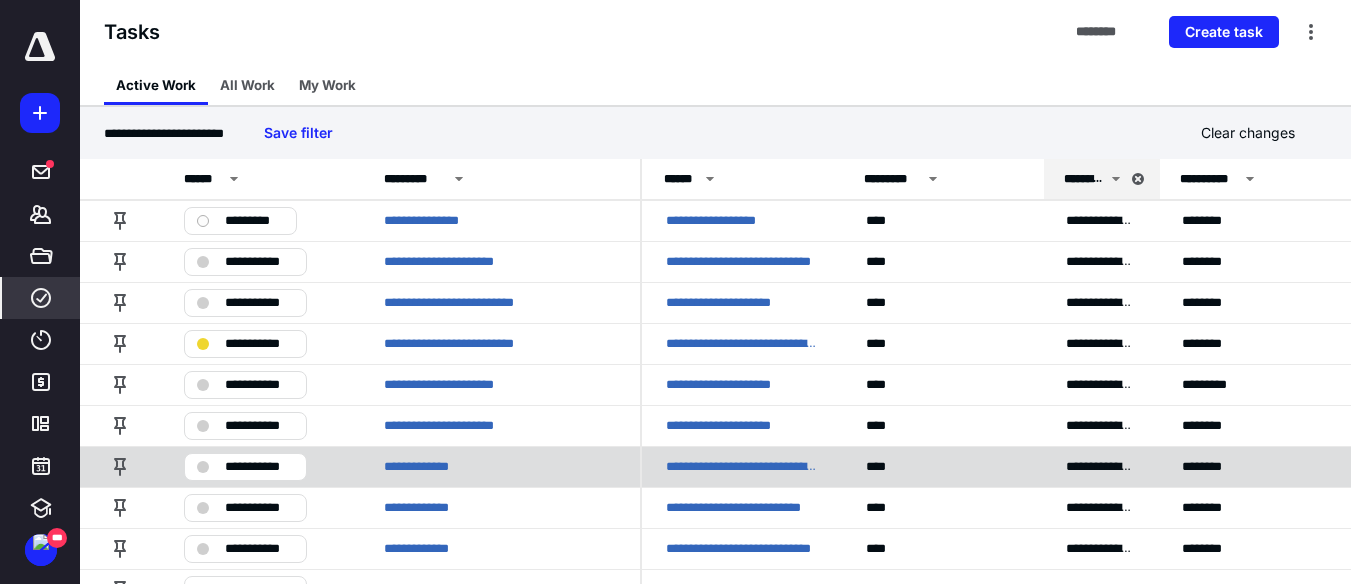 click on "**********" at bounding box center (259, 467) 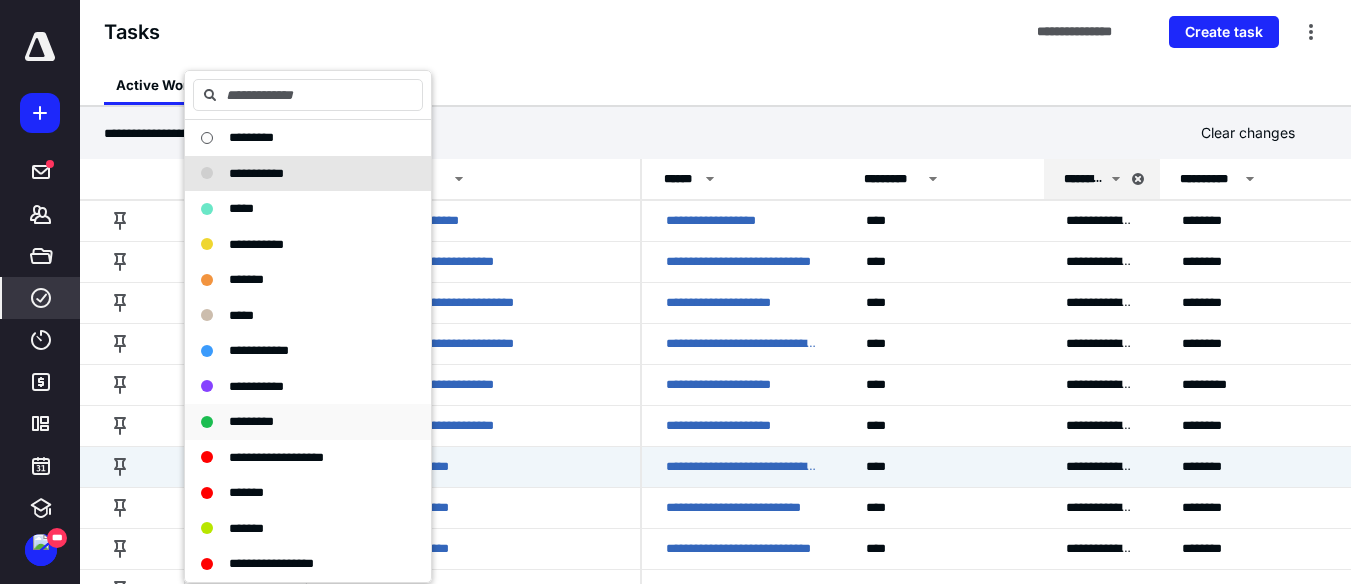 click on "*********" at bounding box center (308, 422) 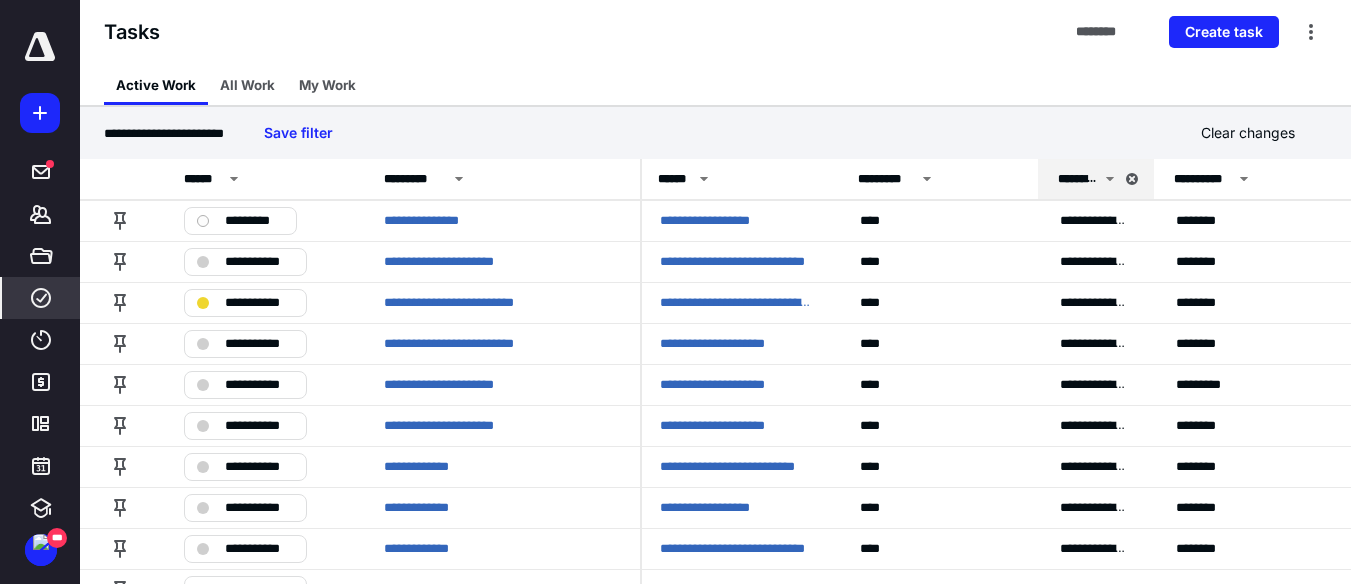 scroll, scrollTop: 0, scrollLeft: 0, axis: both 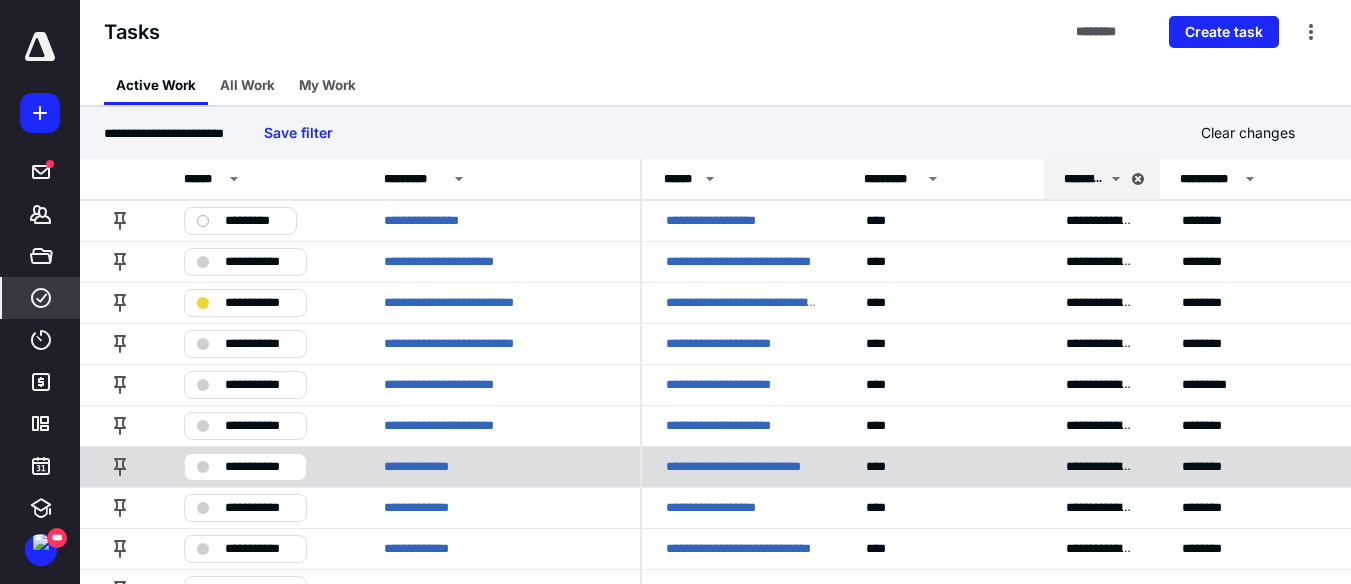 click on "**********" at bounding box center (259, 467) 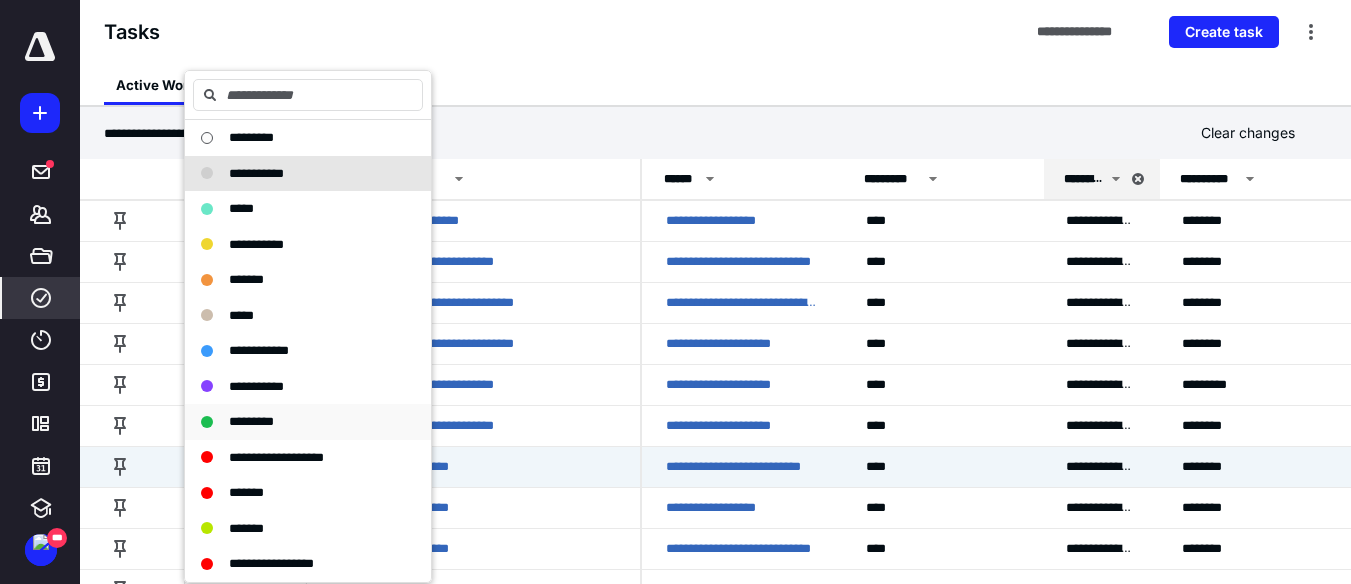 click on "*********" at bounding box center [251, 421] 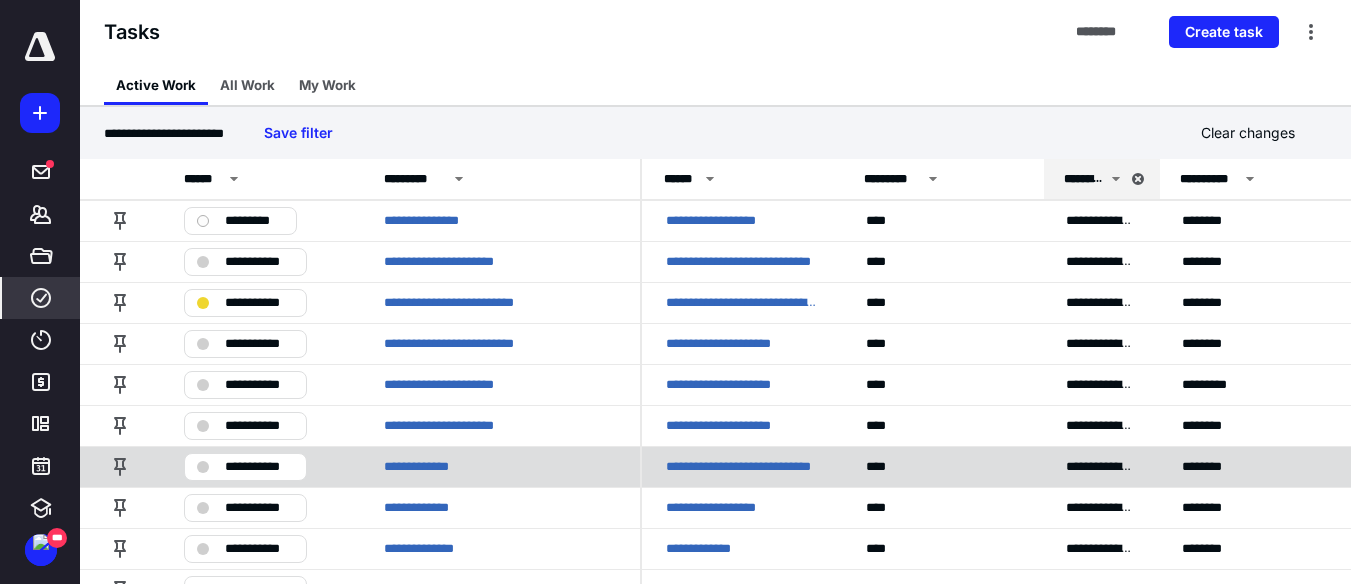 click on "**********" at bounding box center [259, 467] 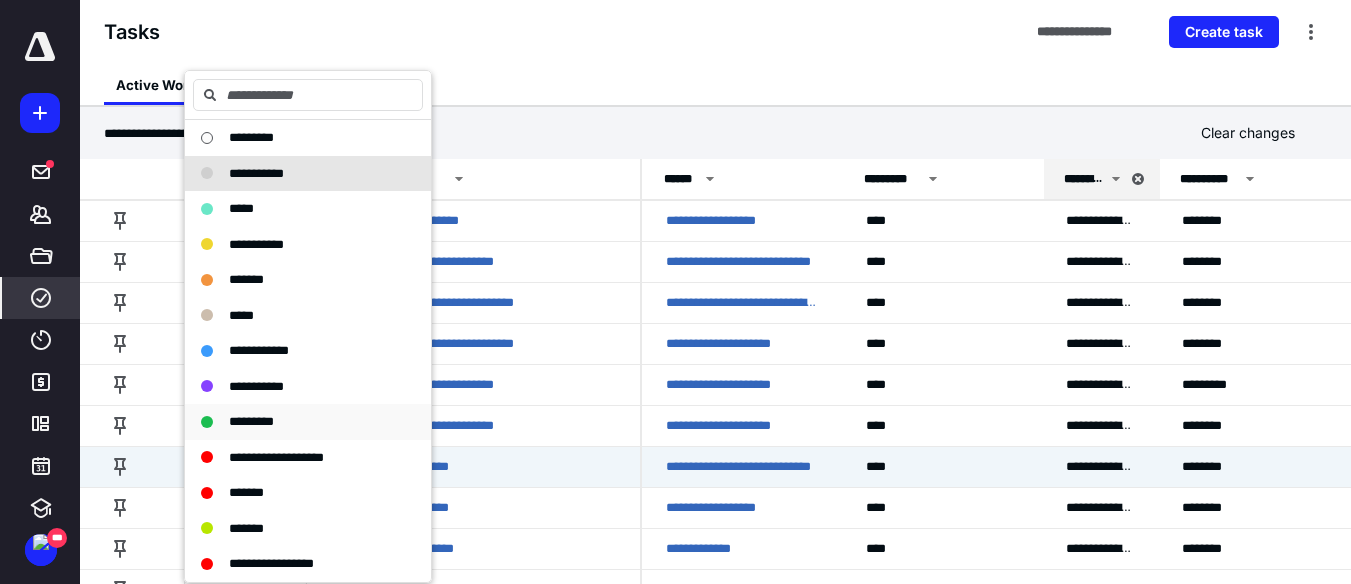 click on "*********" at bounding box center (251, 421) 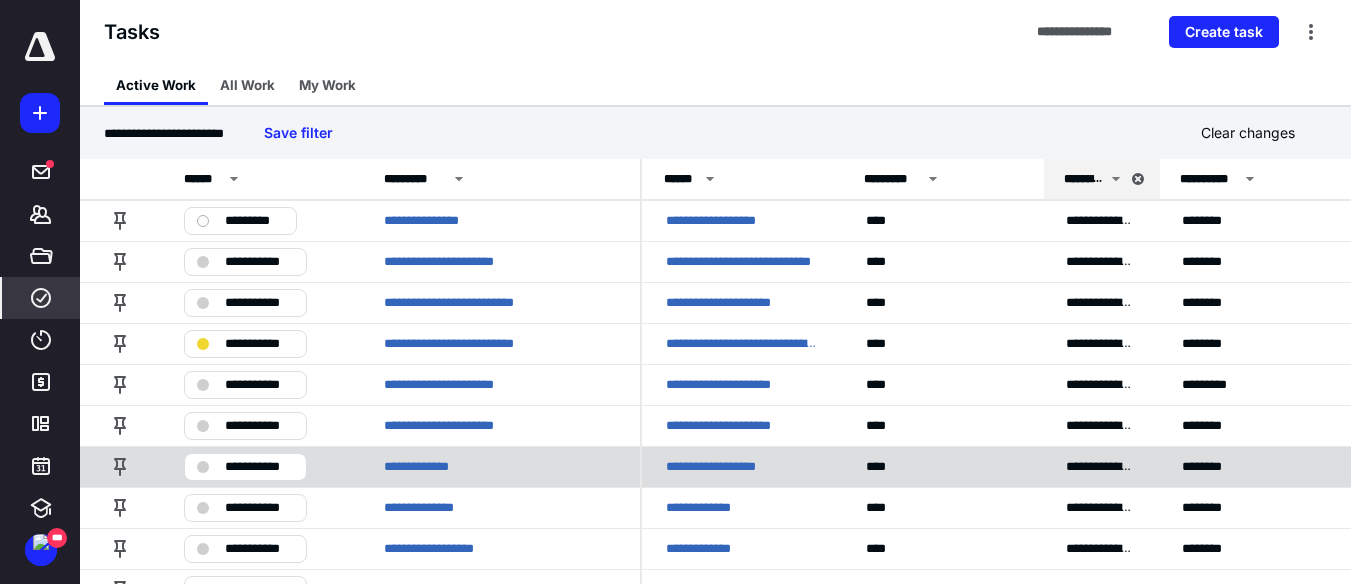 click on "**********" at bounding box center (259, 467) 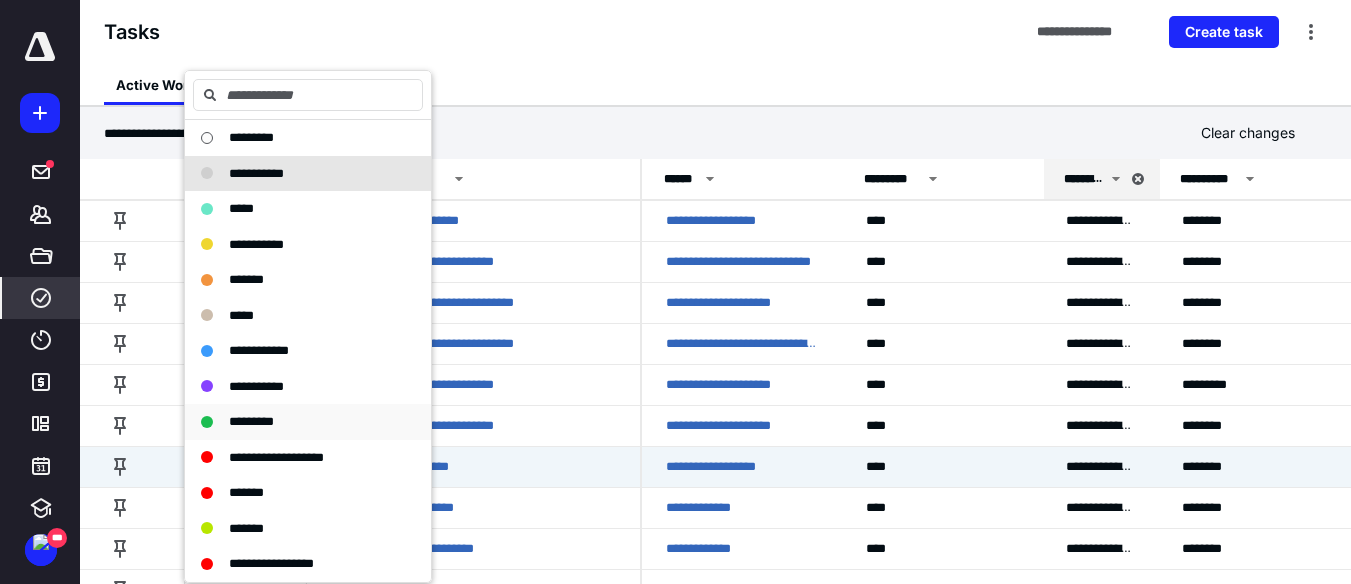 click on "*********" at bounding box center (308, 422) 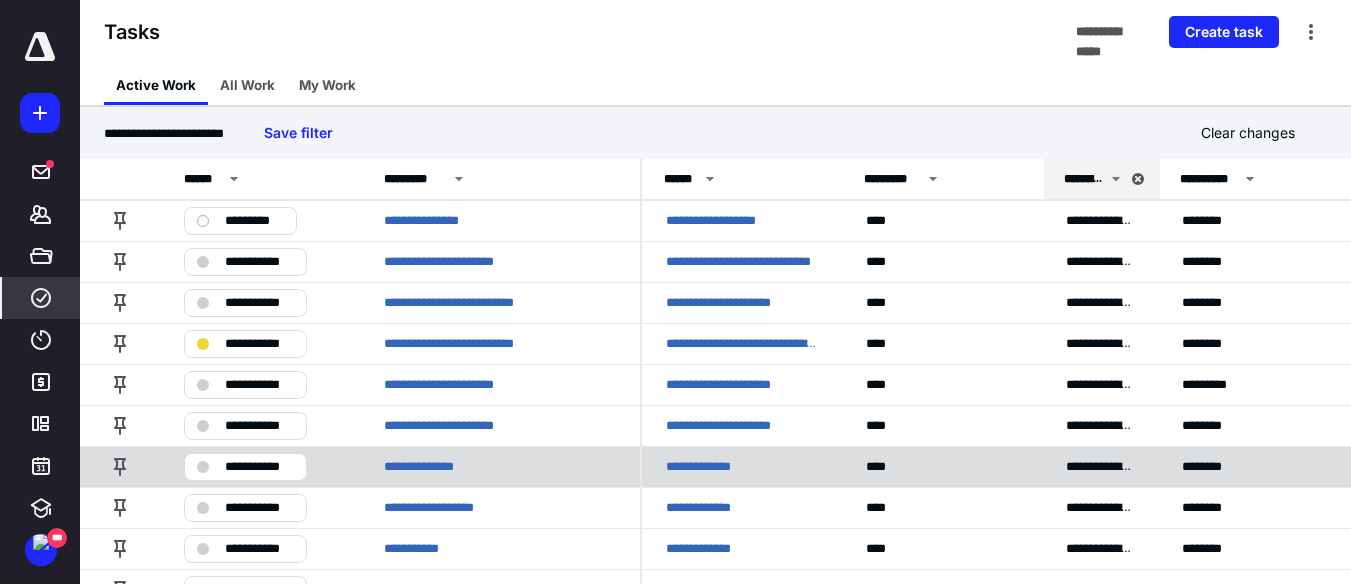 click on "**********" at bounding box center (259, 467) 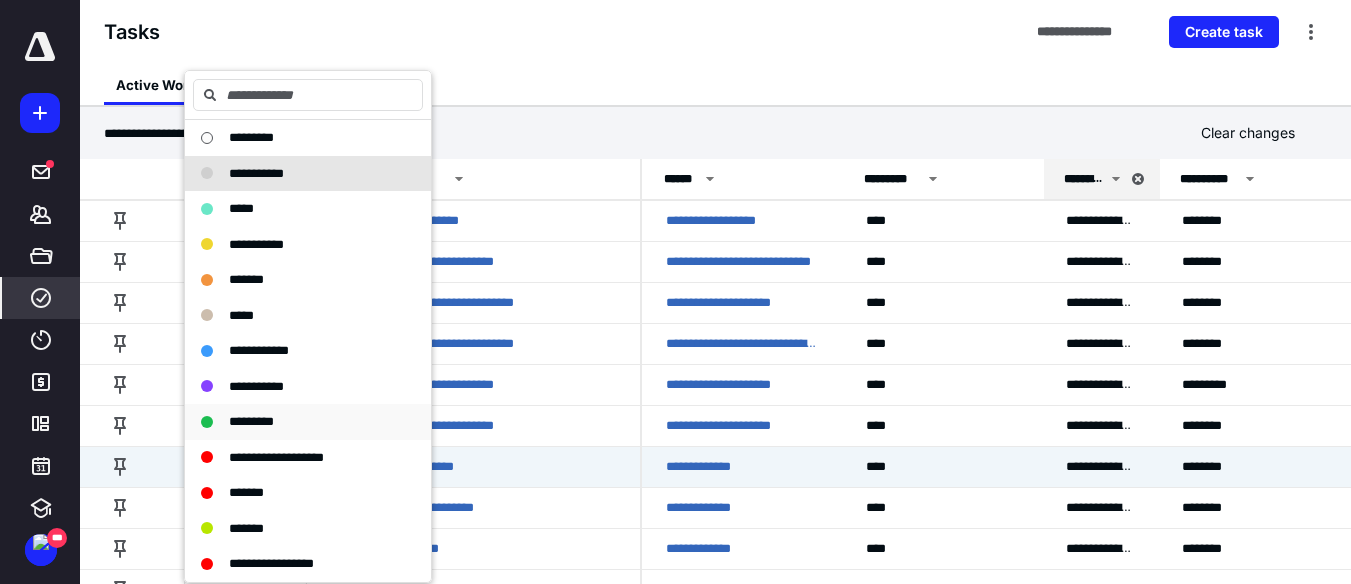 click on "*********" at bounding box center [251, 421] 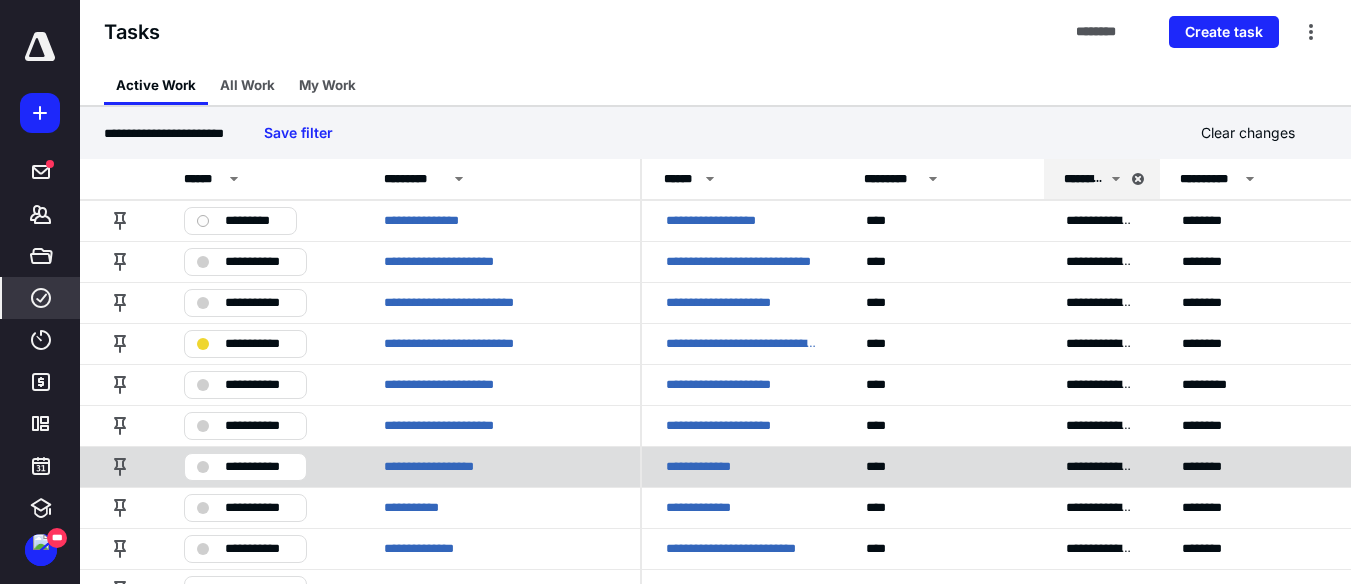 click on "**********" at bounding box center (245, 467) 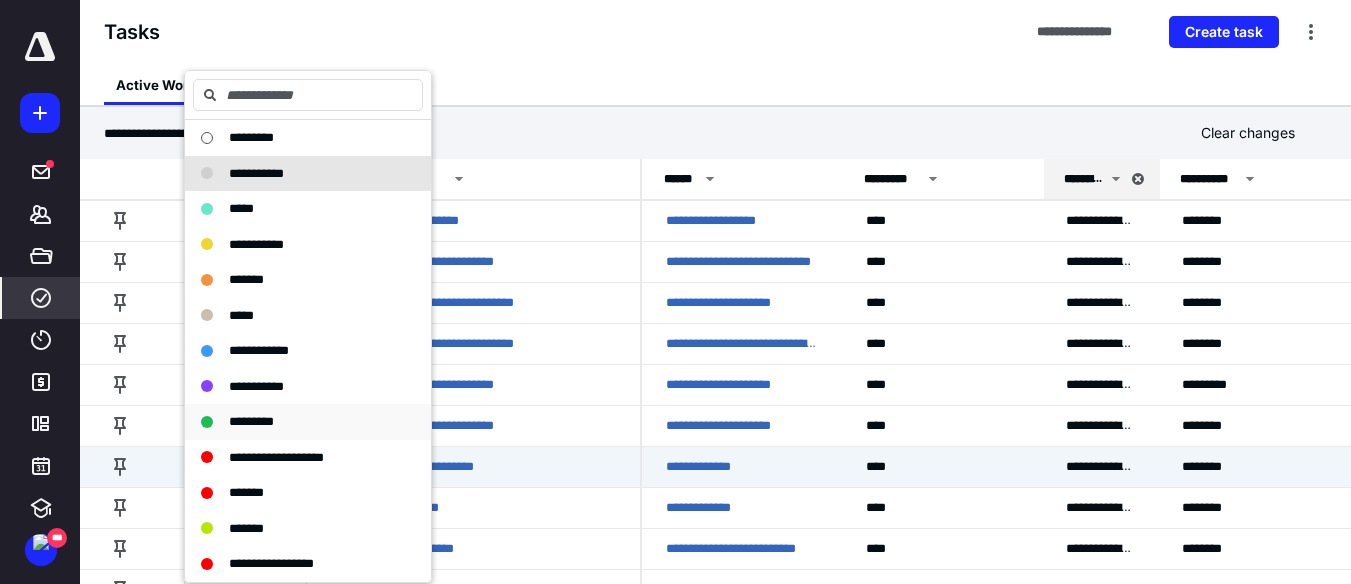 click on "*********" at bounding box center [251, 421] 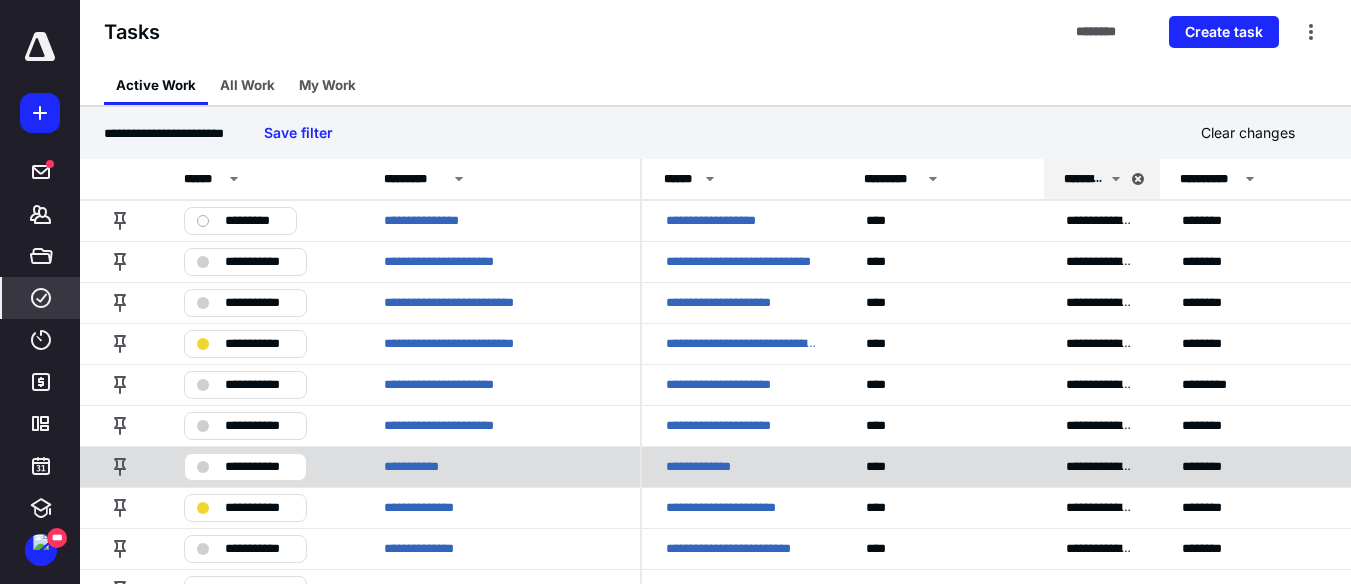 click on "**********" at bounding box center (245, 467) 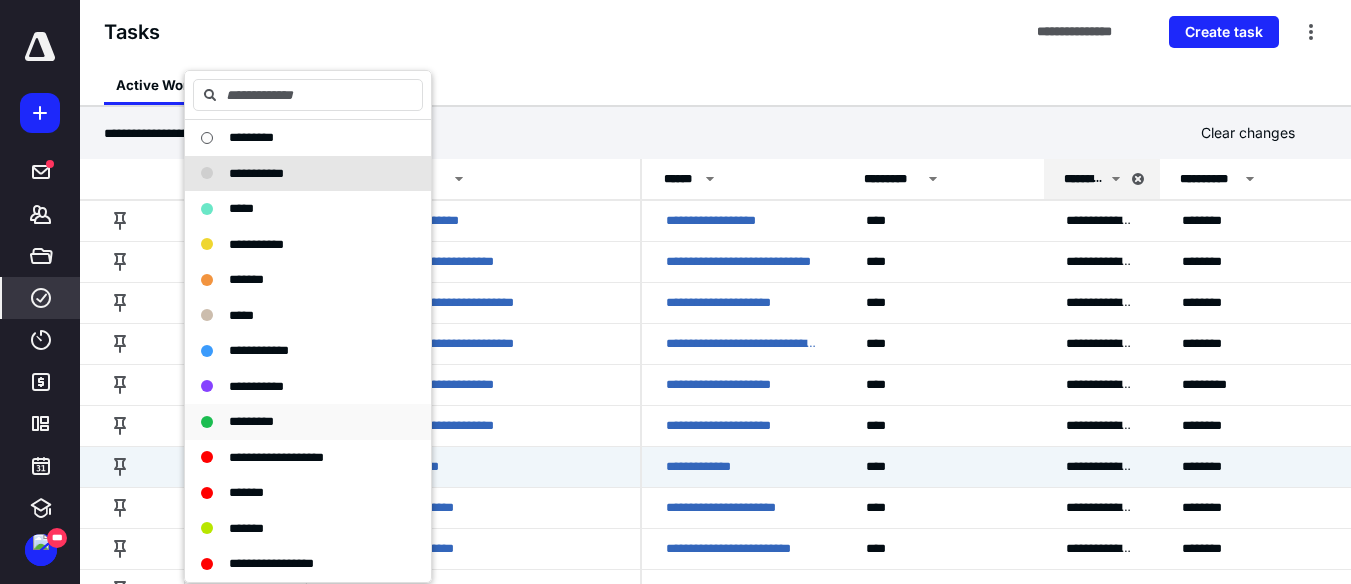 click on "*********" at bounding box center [251, 421] 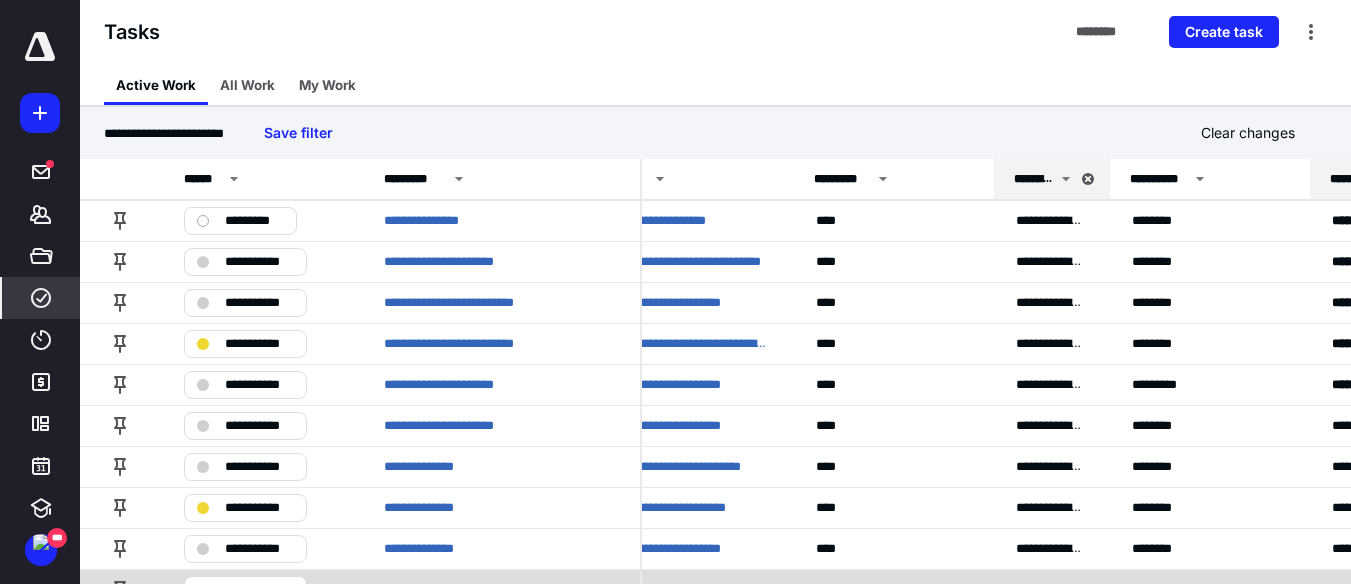 scroll, scrollTop: 0, scrollLeft: 32, axis: horizontal 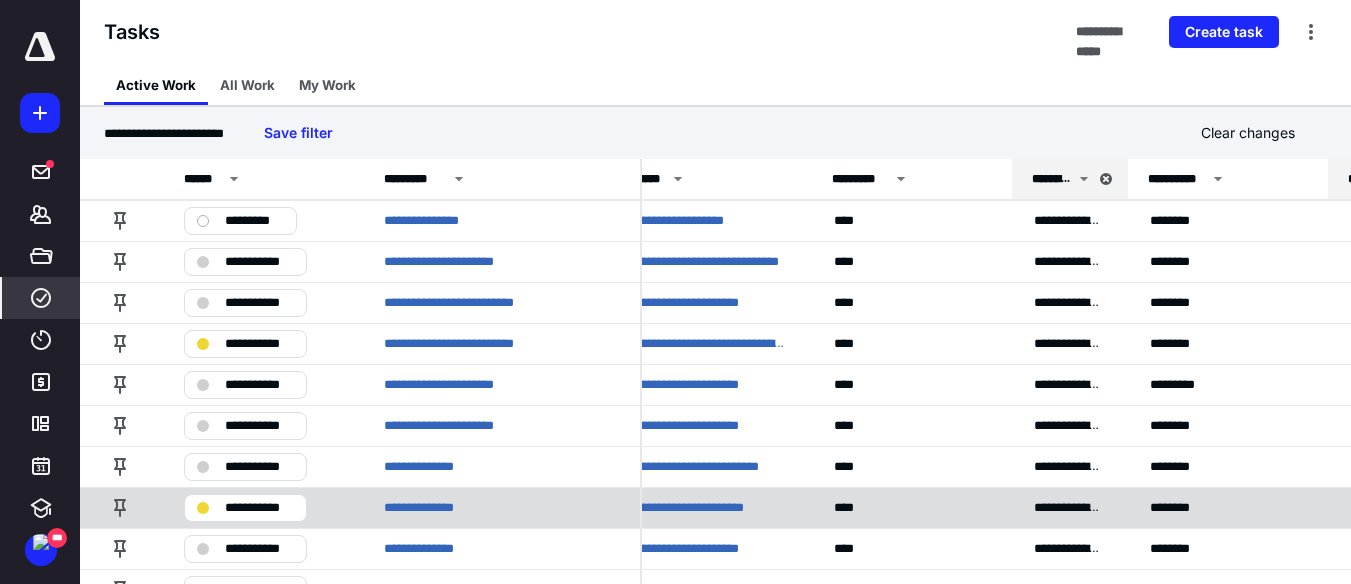 click on "**********" at bounding box center (259, 508) 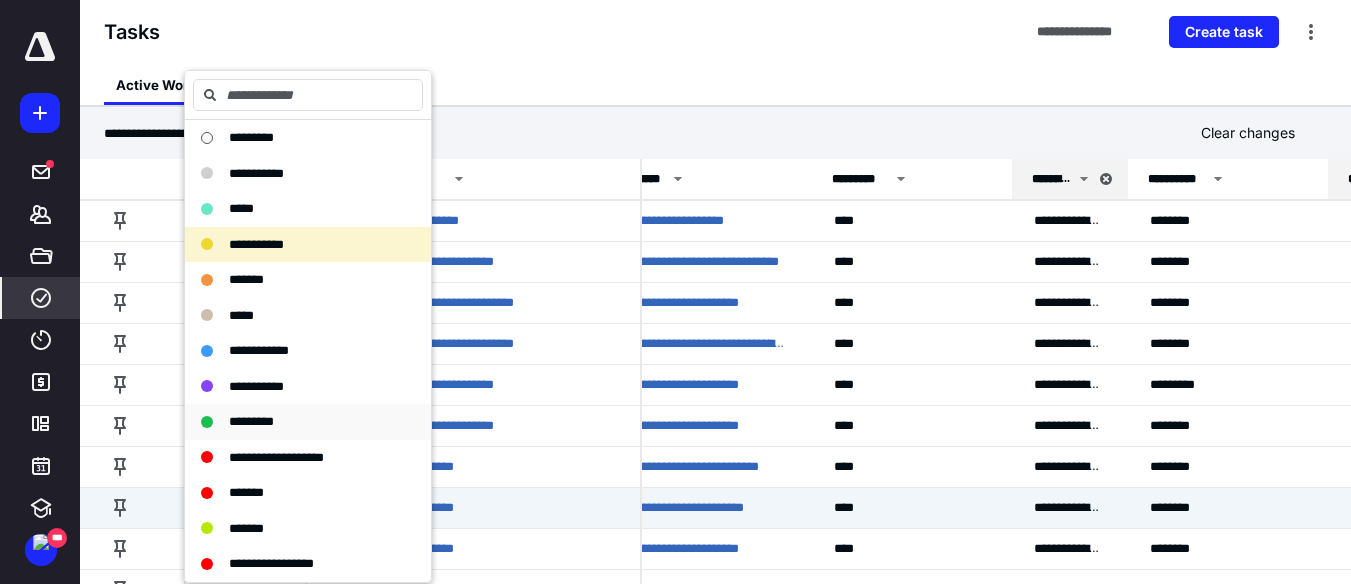click on "*********" at bounding box center [251, 422] 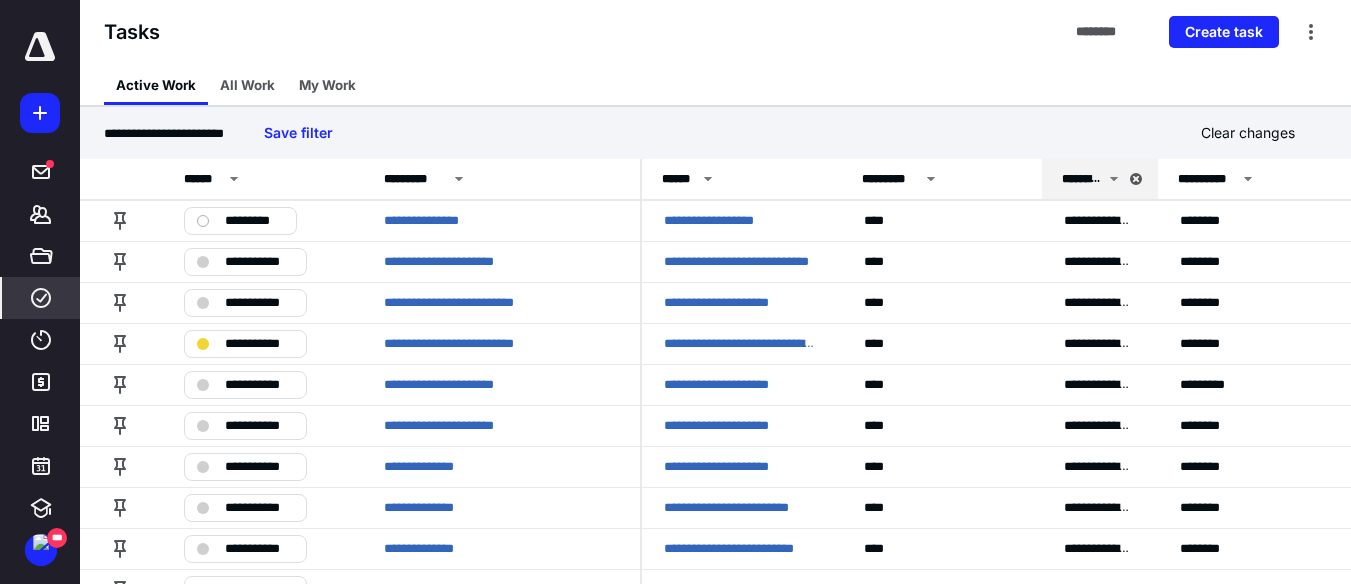 scroll, scrollTop: 0, scrollLeft: 0, axis: both 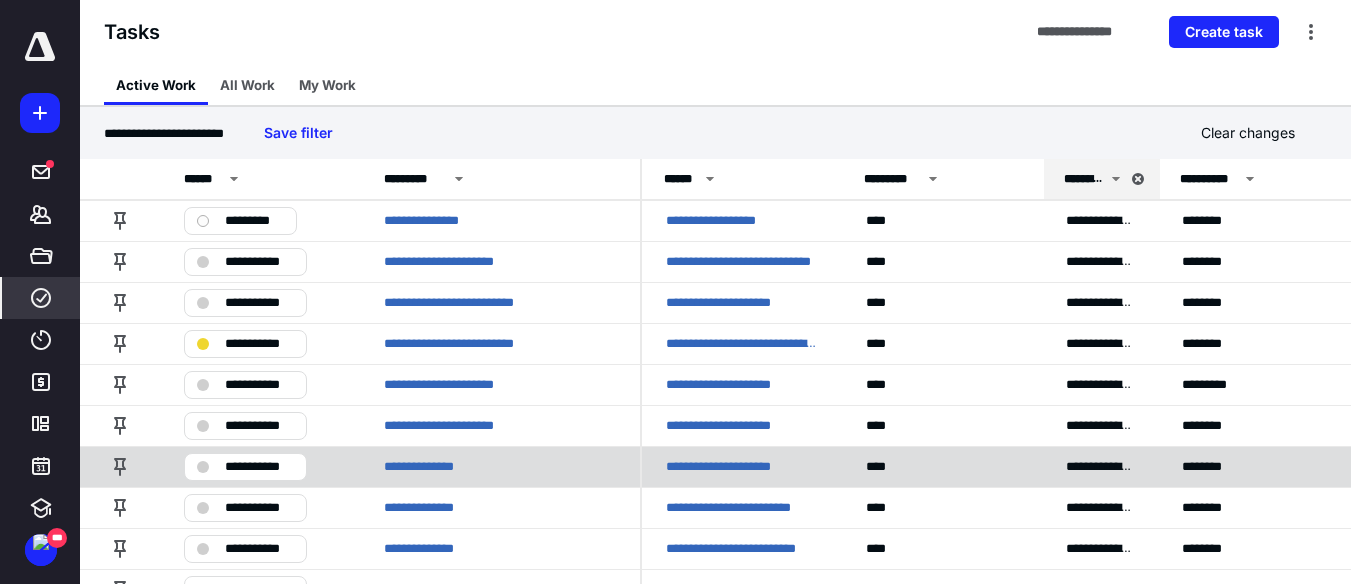 click on "**********" at bounding box center [259, 467] 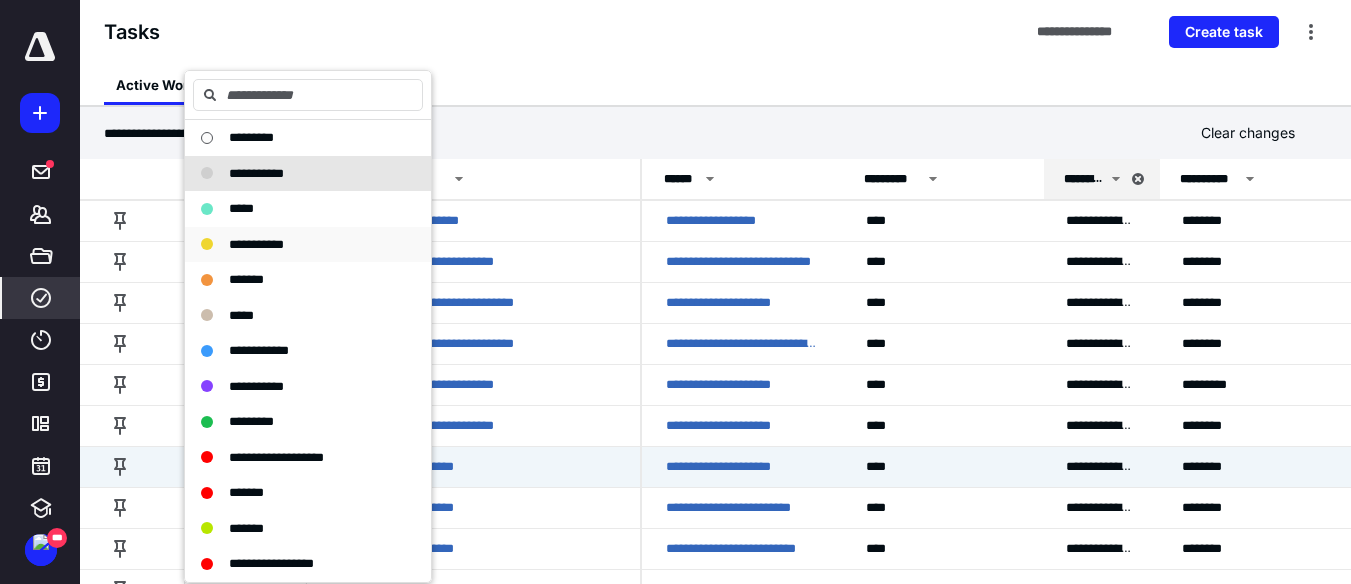 click on "**********" at bounding box center [256, 244] 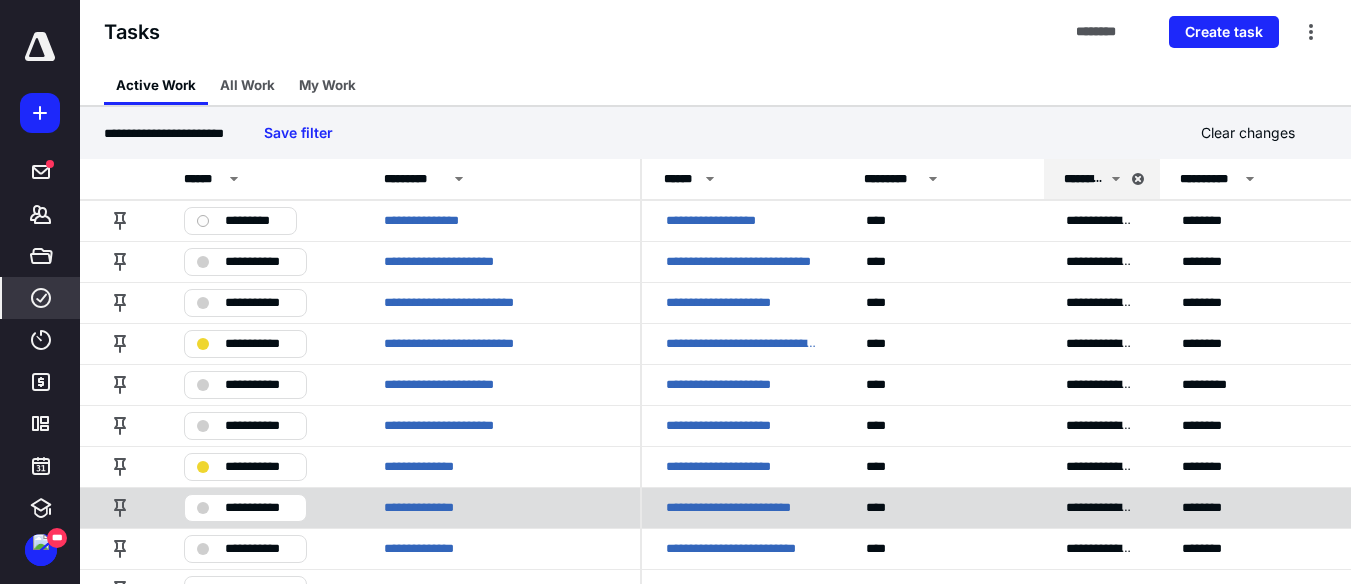 click on "**********" at bounding box center [259, 508] 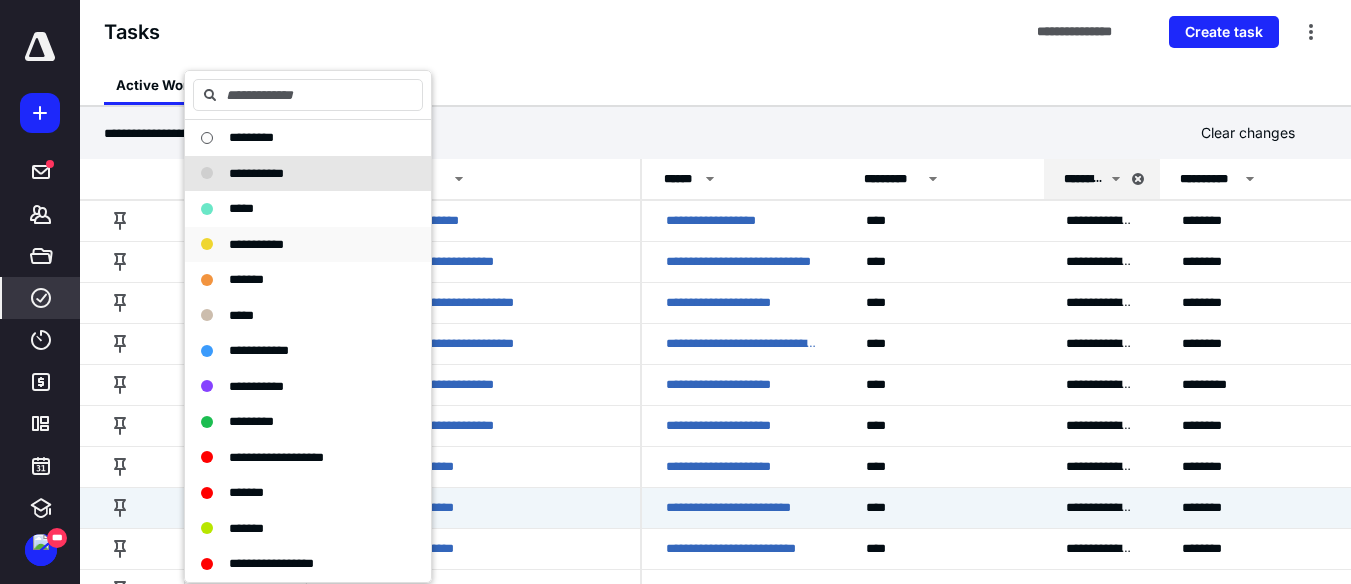 click on "**********" at bounding box center (256, 244) 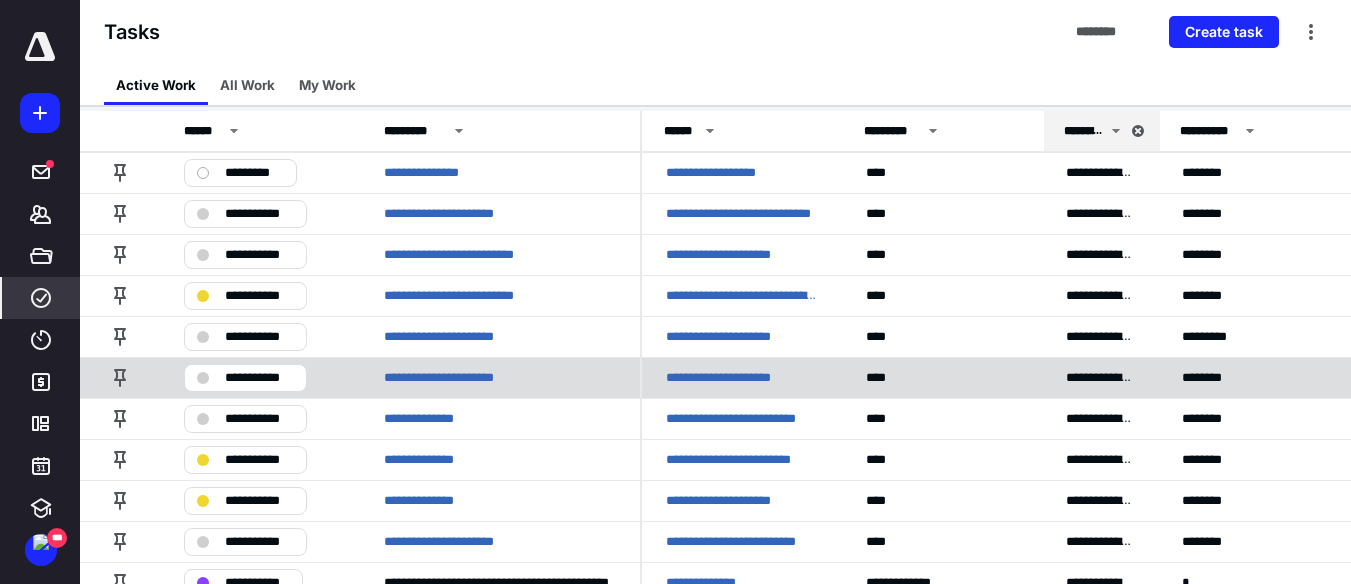 scroll, scrollTop: 0, scrollLeft: 0, axis: both 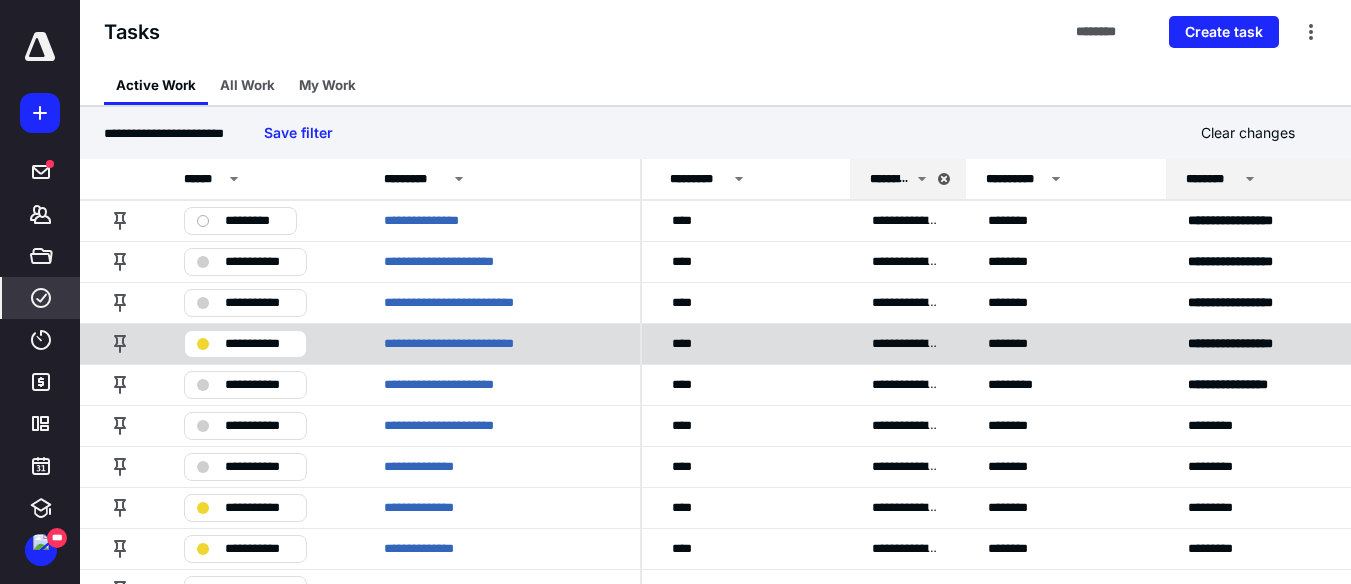 click on "**********" at bounding box center [259, 344] 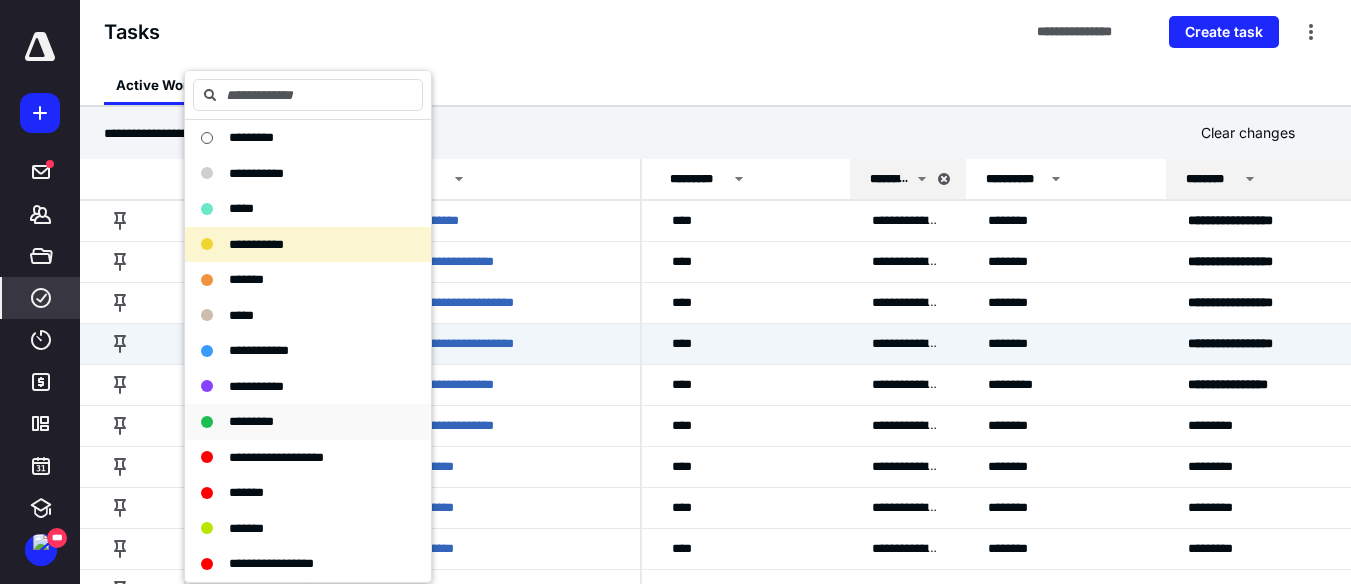 click on "*********" at bounding box center (308, 422) 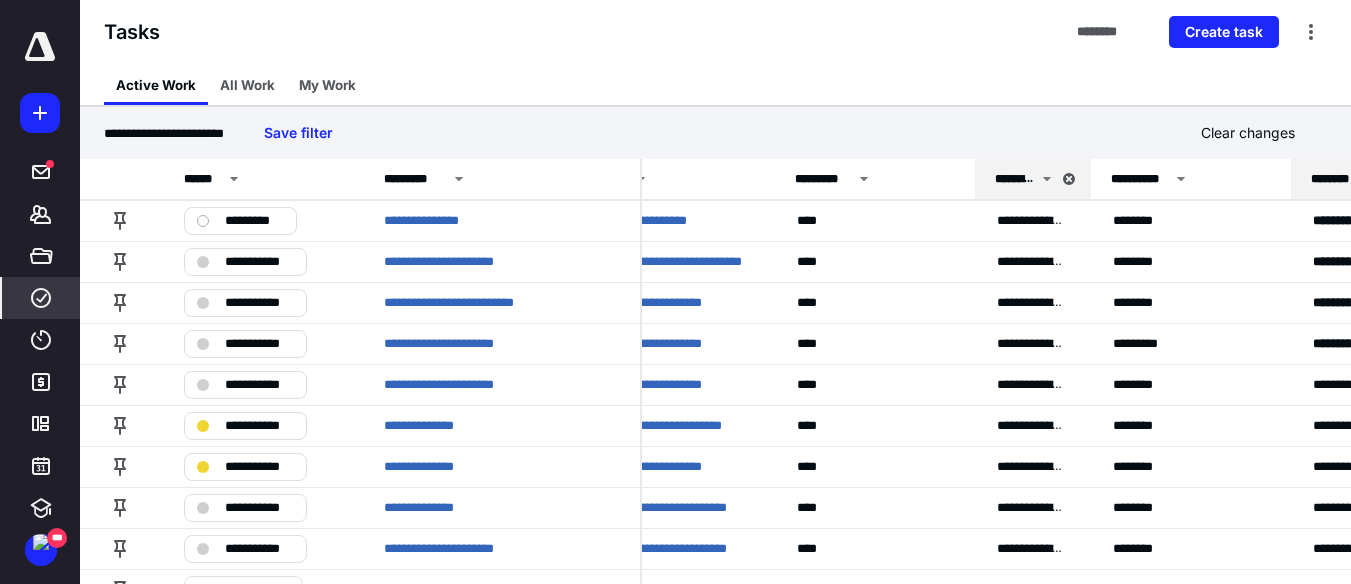 scroll, scrollTop: 0, scrollLeft: 0, axis: both 